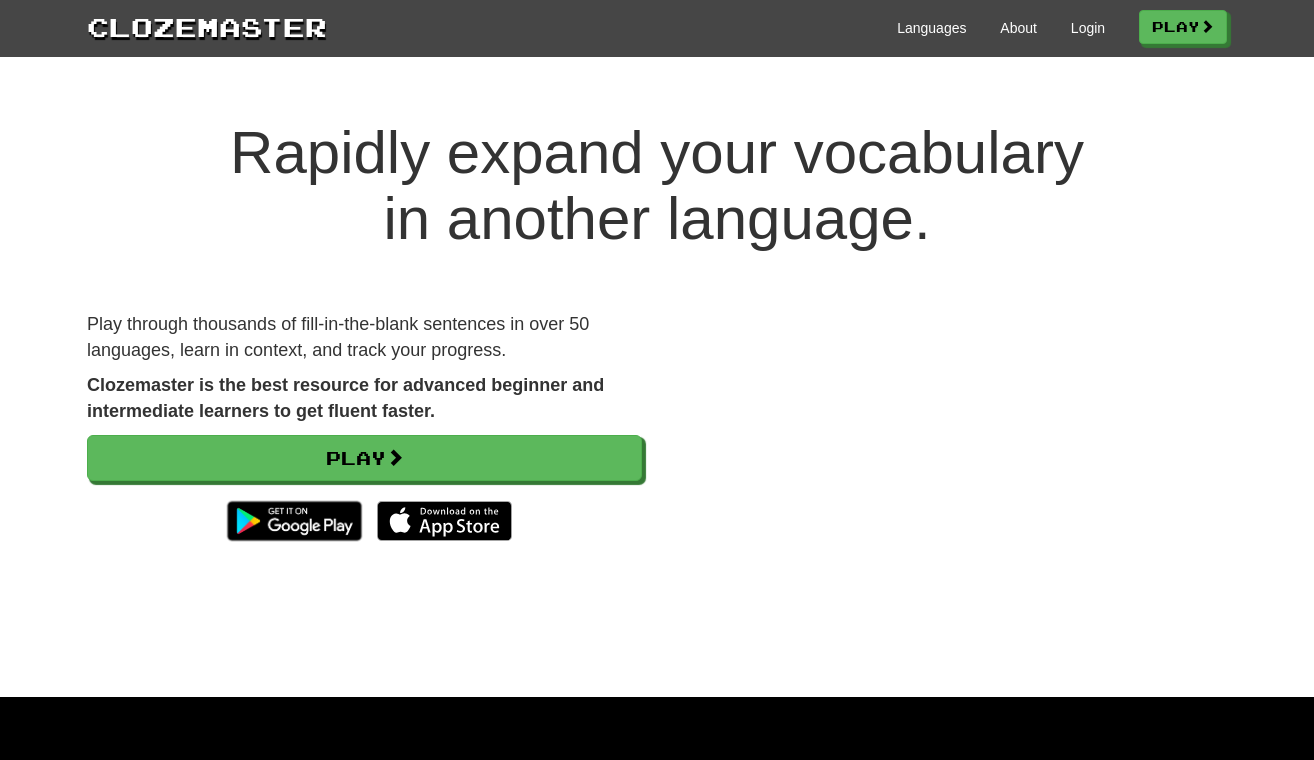 scroll, scrollTop: 0, scrollLeft: 0, axis: both 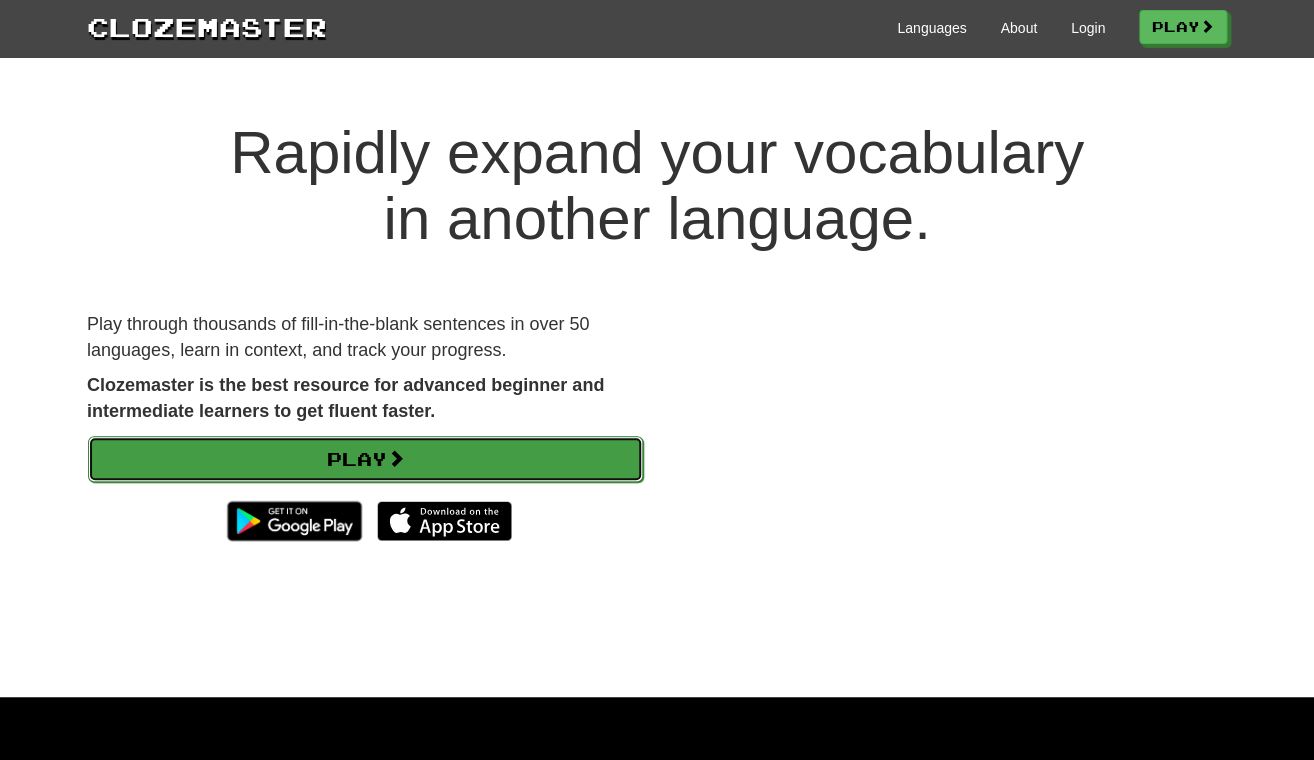 click on "Play" at bounding box center (365, 459) 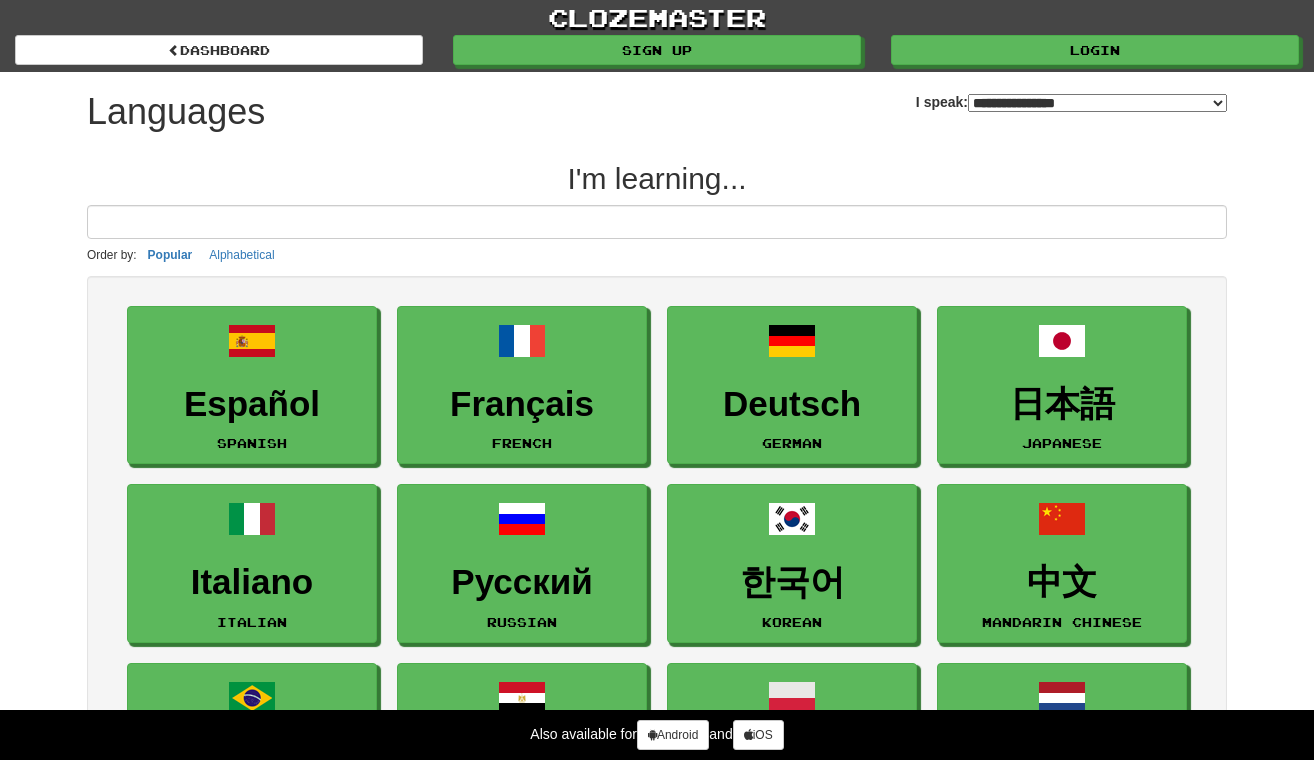 select on "*******" 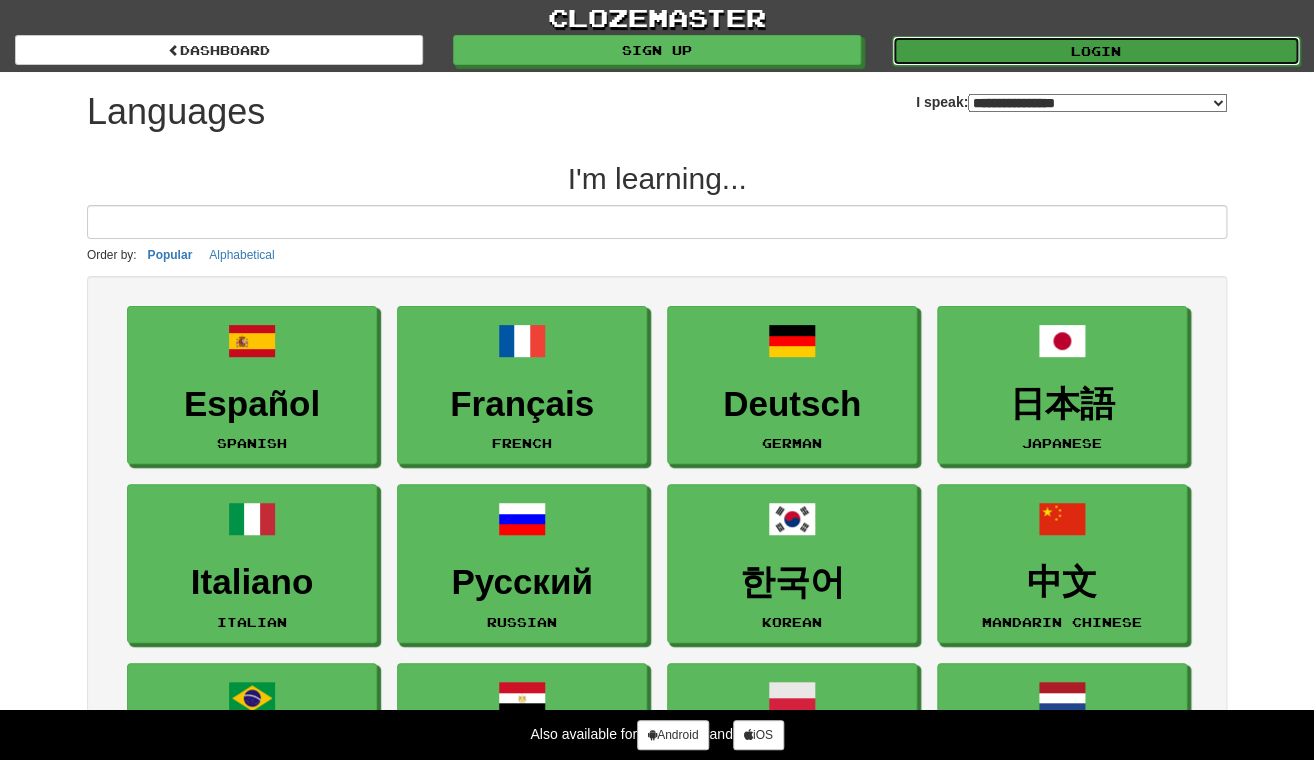click on "Login" at bounding box center (1096, 51) 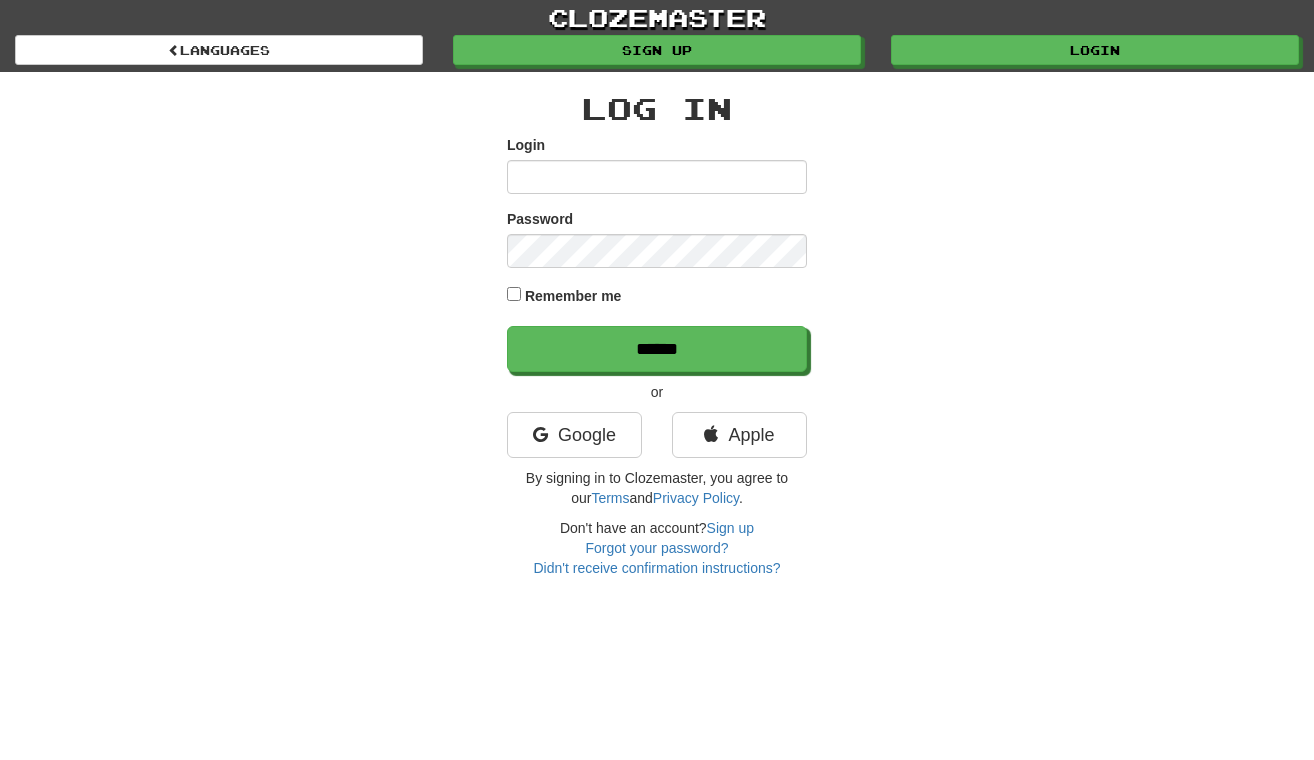 scroll, scrollTop: 0, scrollLeft: 0, axis: both 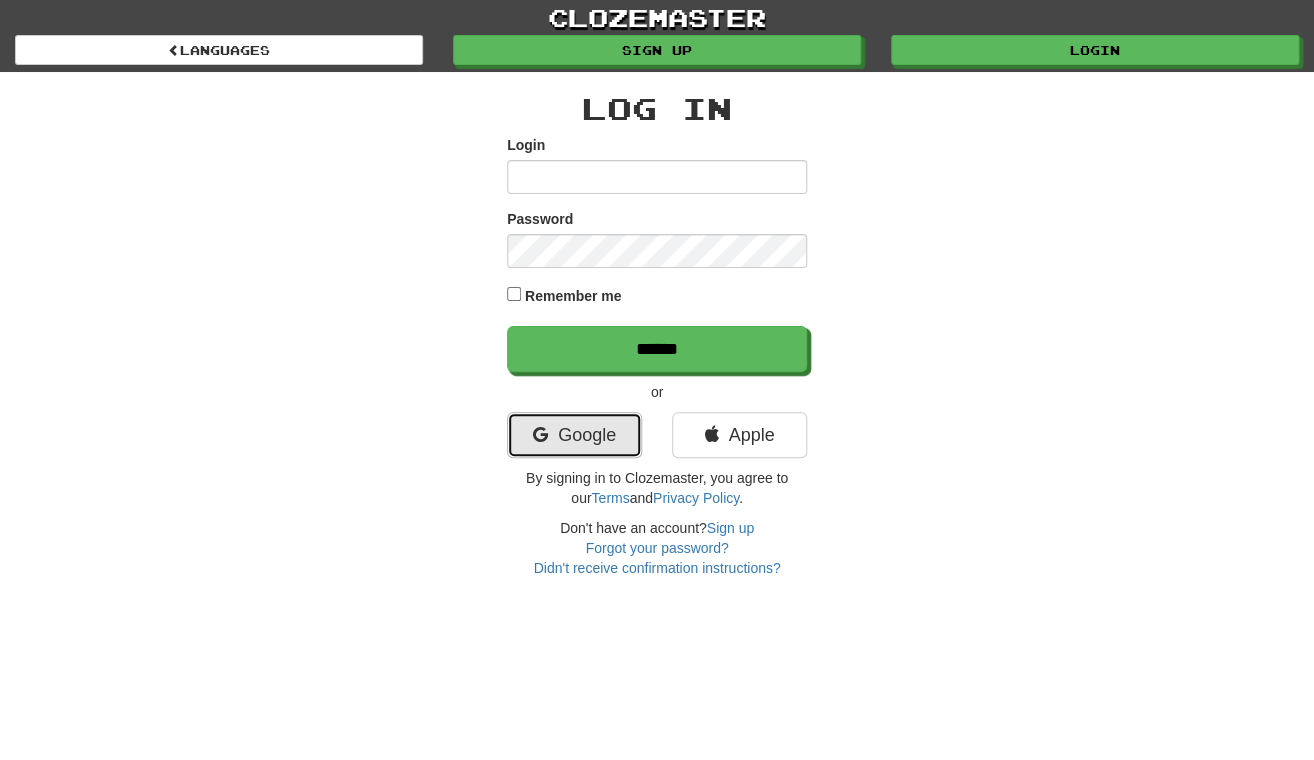 click on "Google" at bounding box center [574, 435] 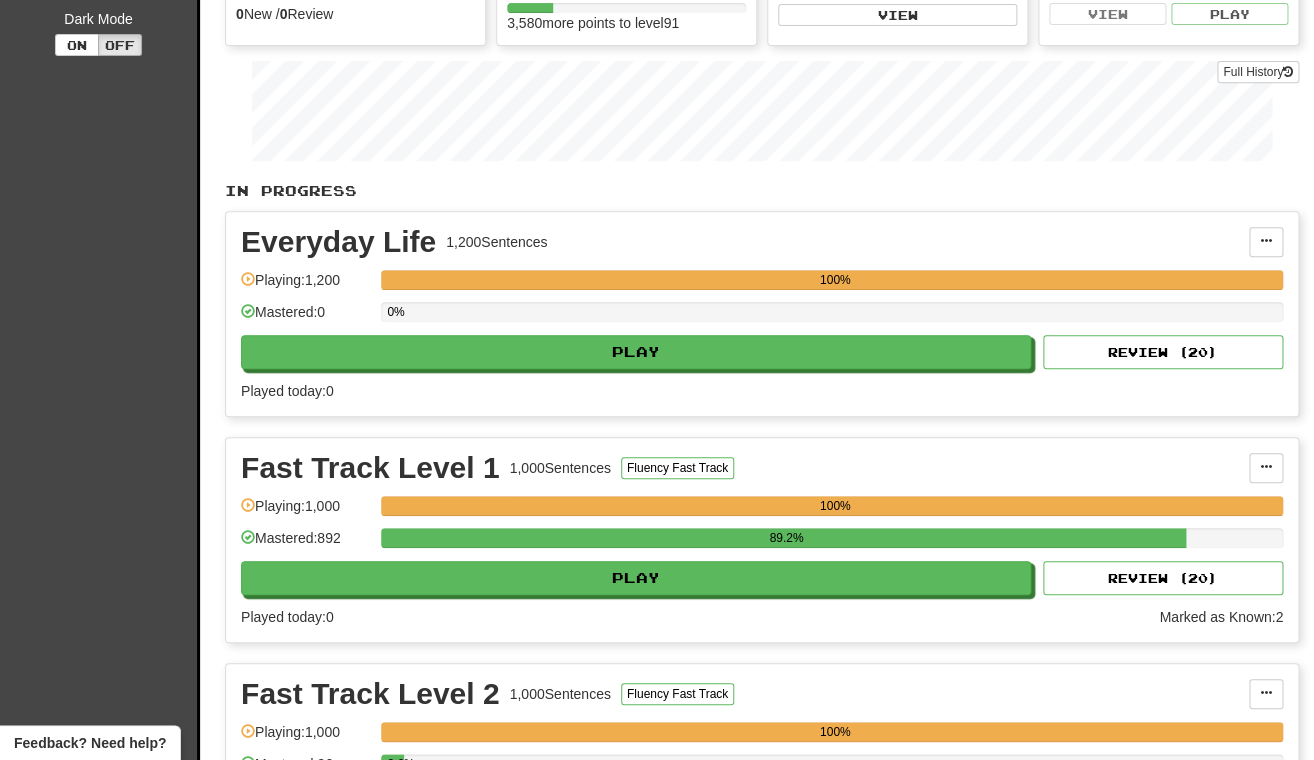 scroll, scrollTop: 359, scrollLeft: 0, axis: vertical 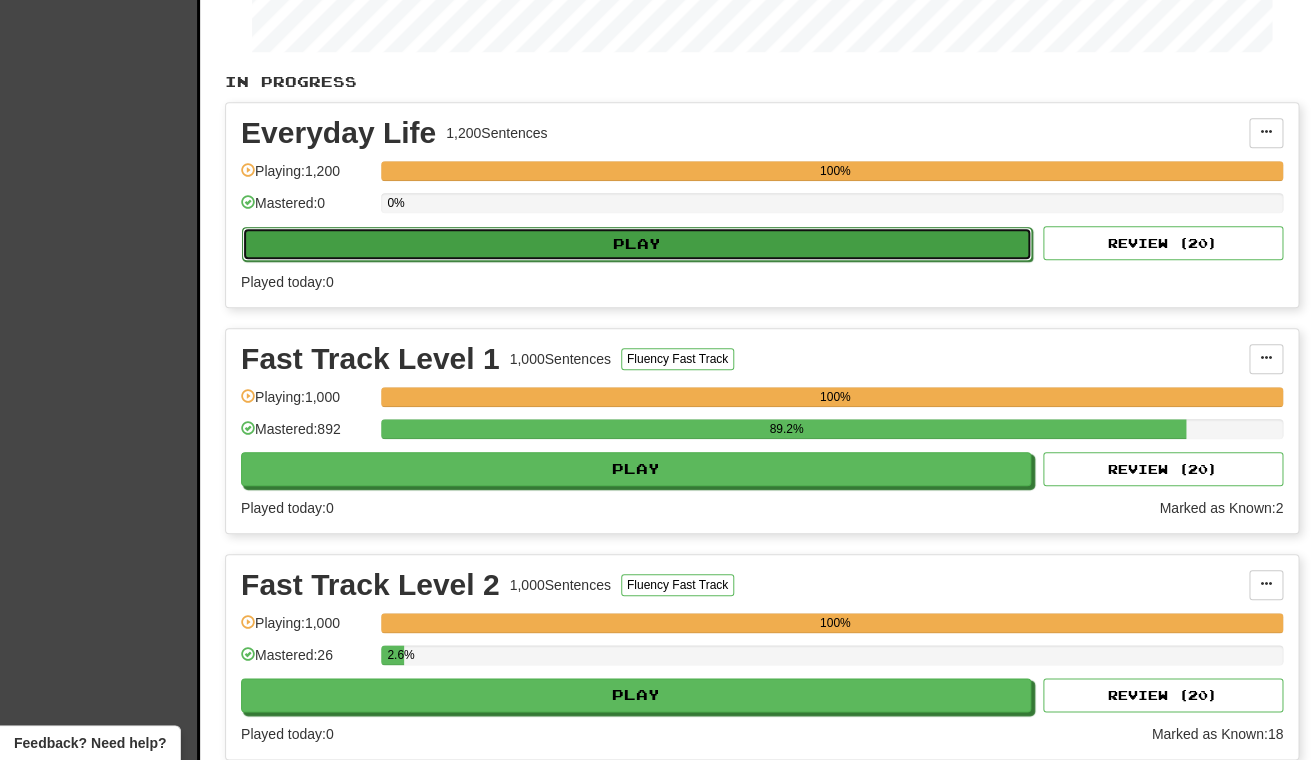 click on "Play" at bounding box center [637, 244] 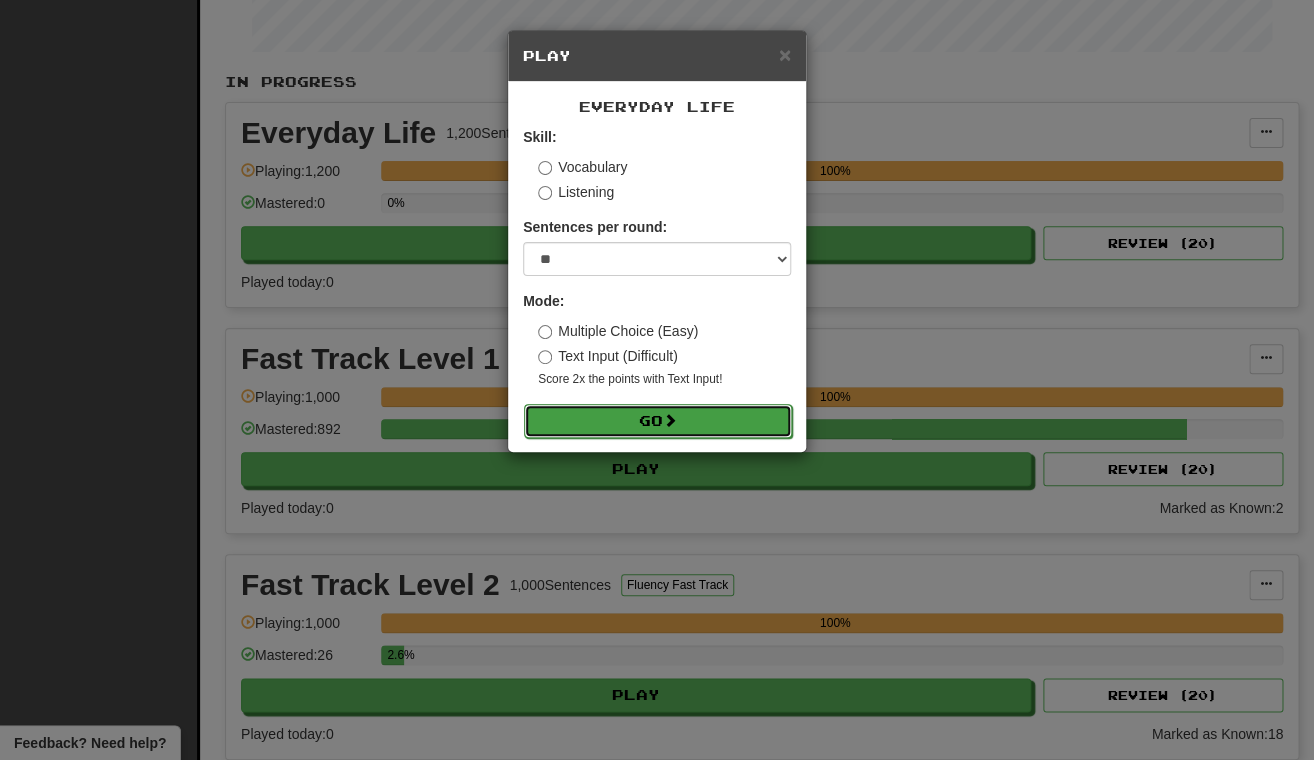 click on "Go" at bounding box center [658, 421] 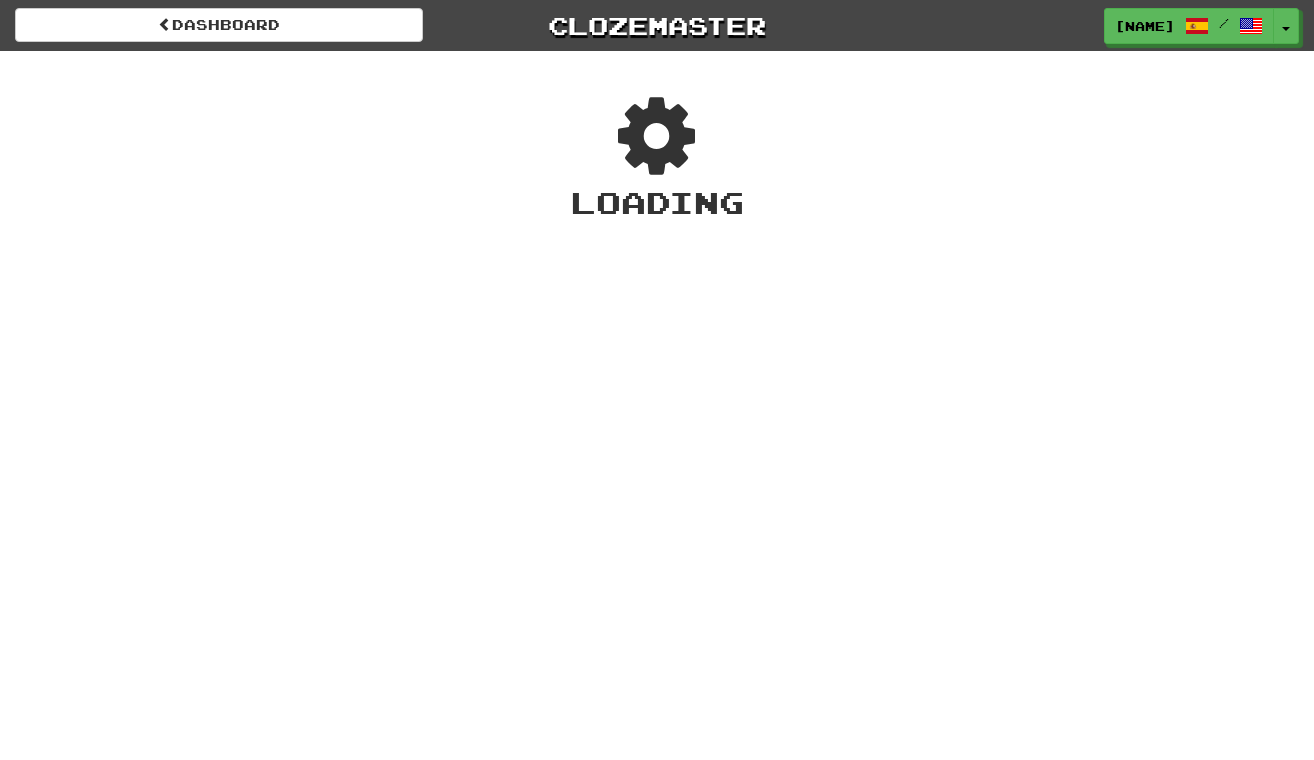 scroll, scrollTop: 0, scrollLeft: 0, axis: both 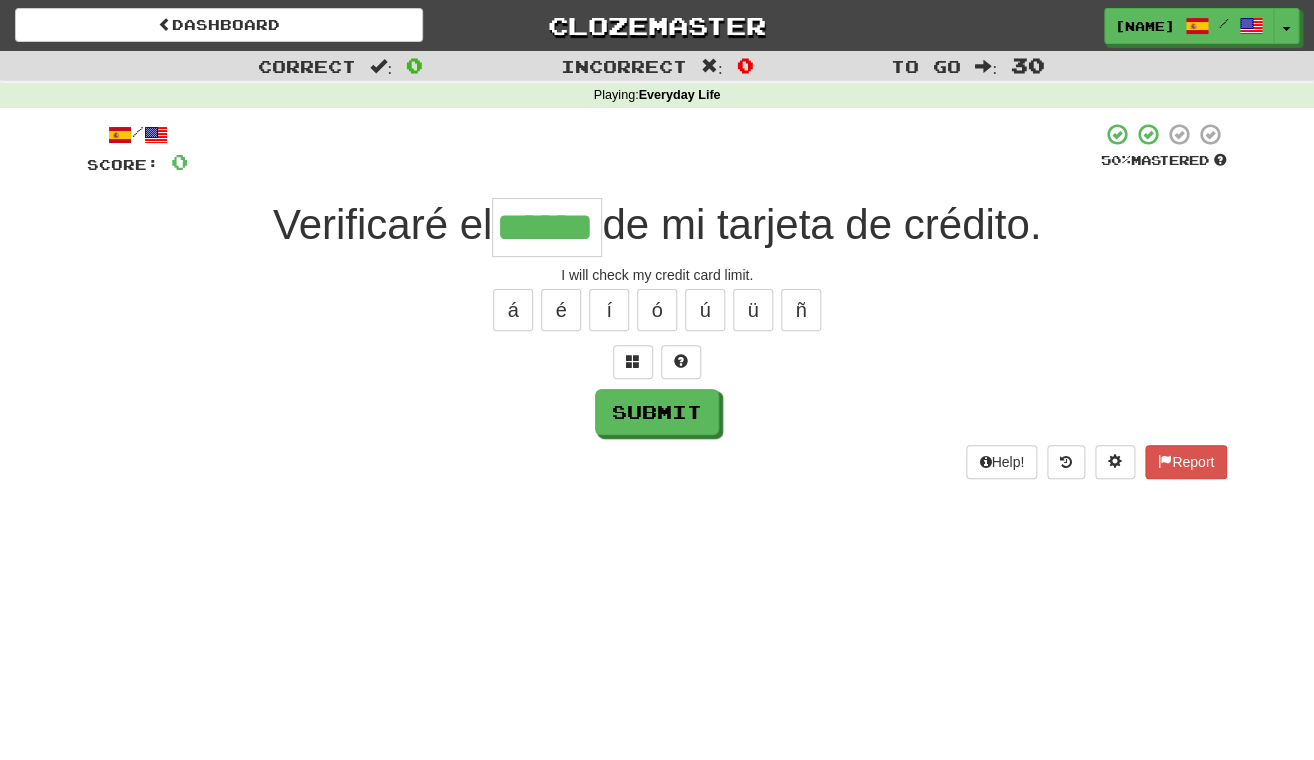 type on "******" 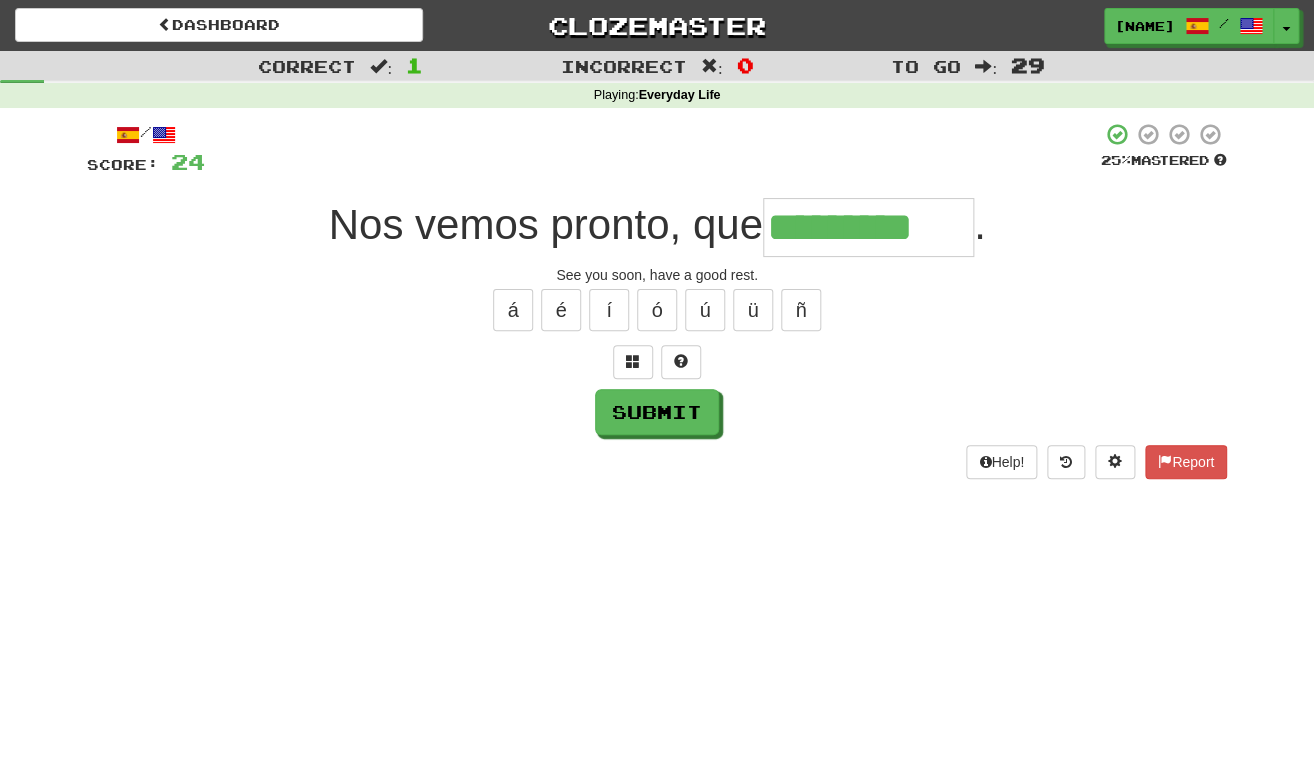 type on "*********" 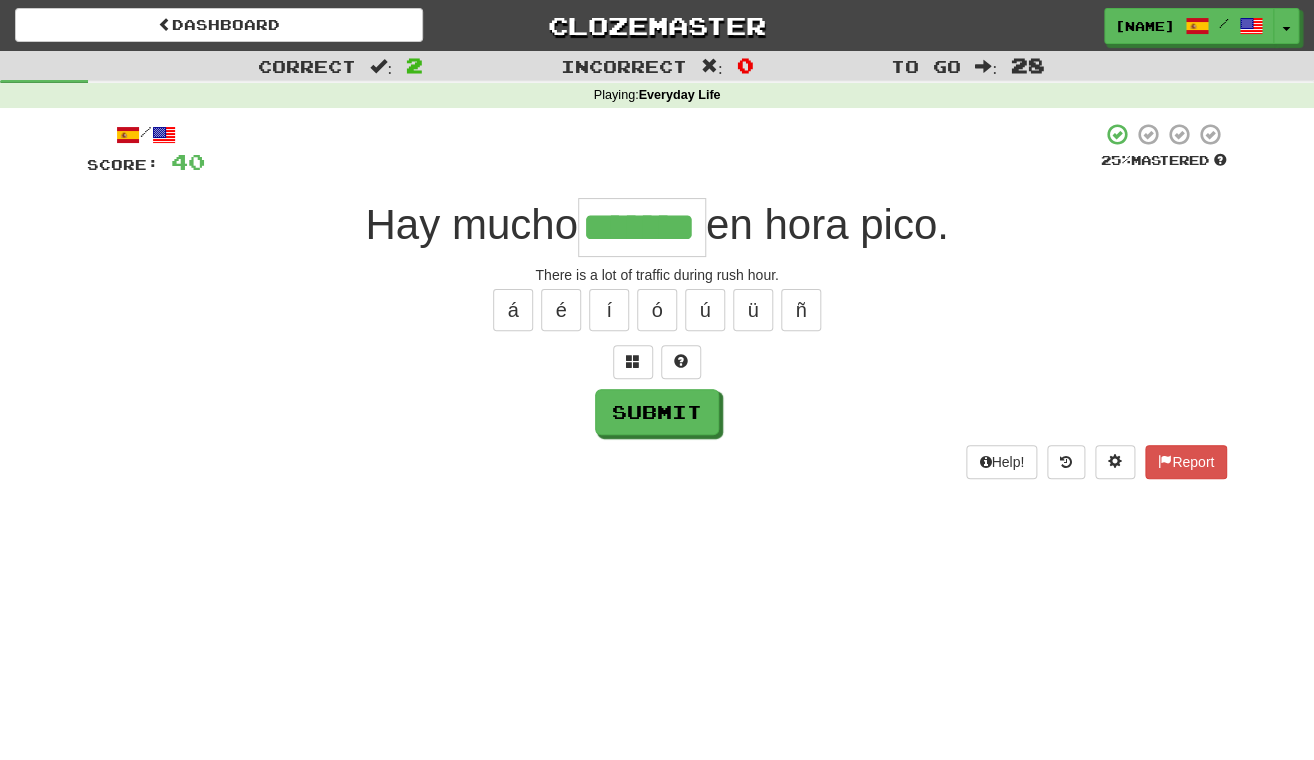 type on "*******" 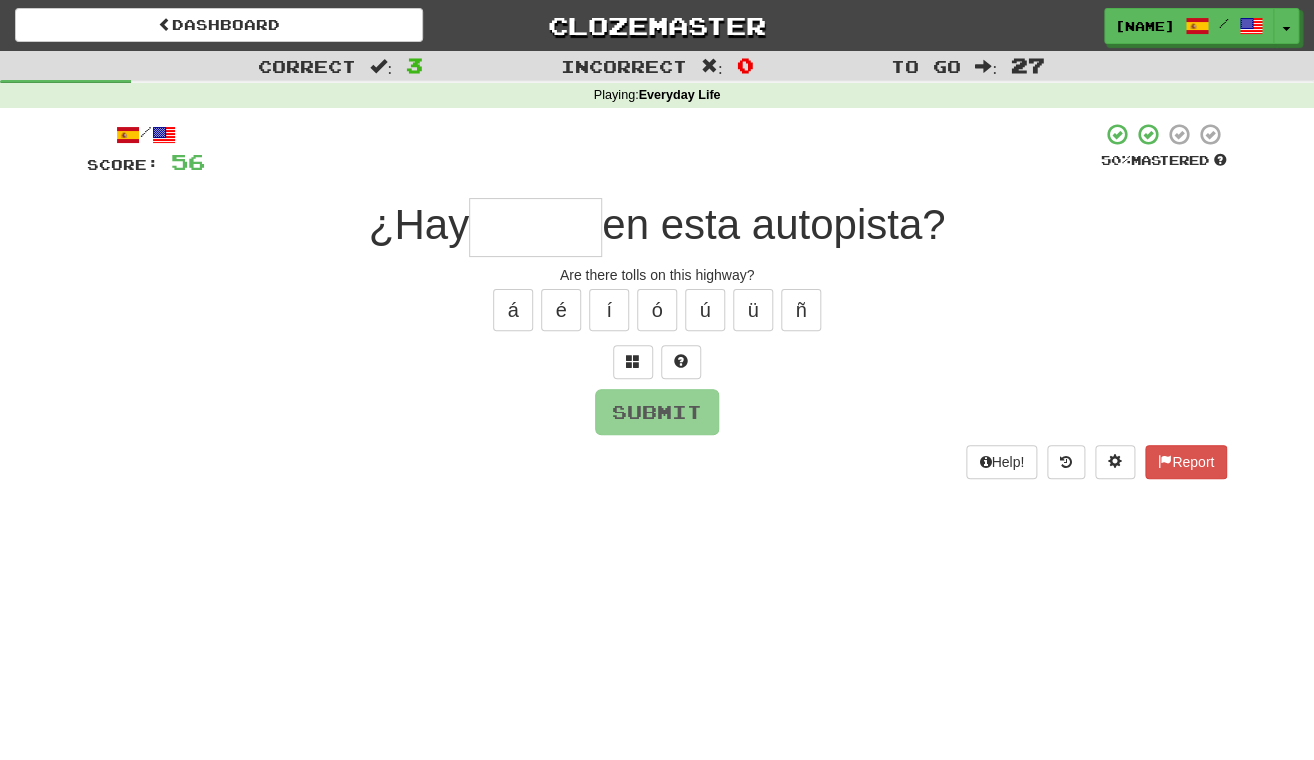 type on "*" 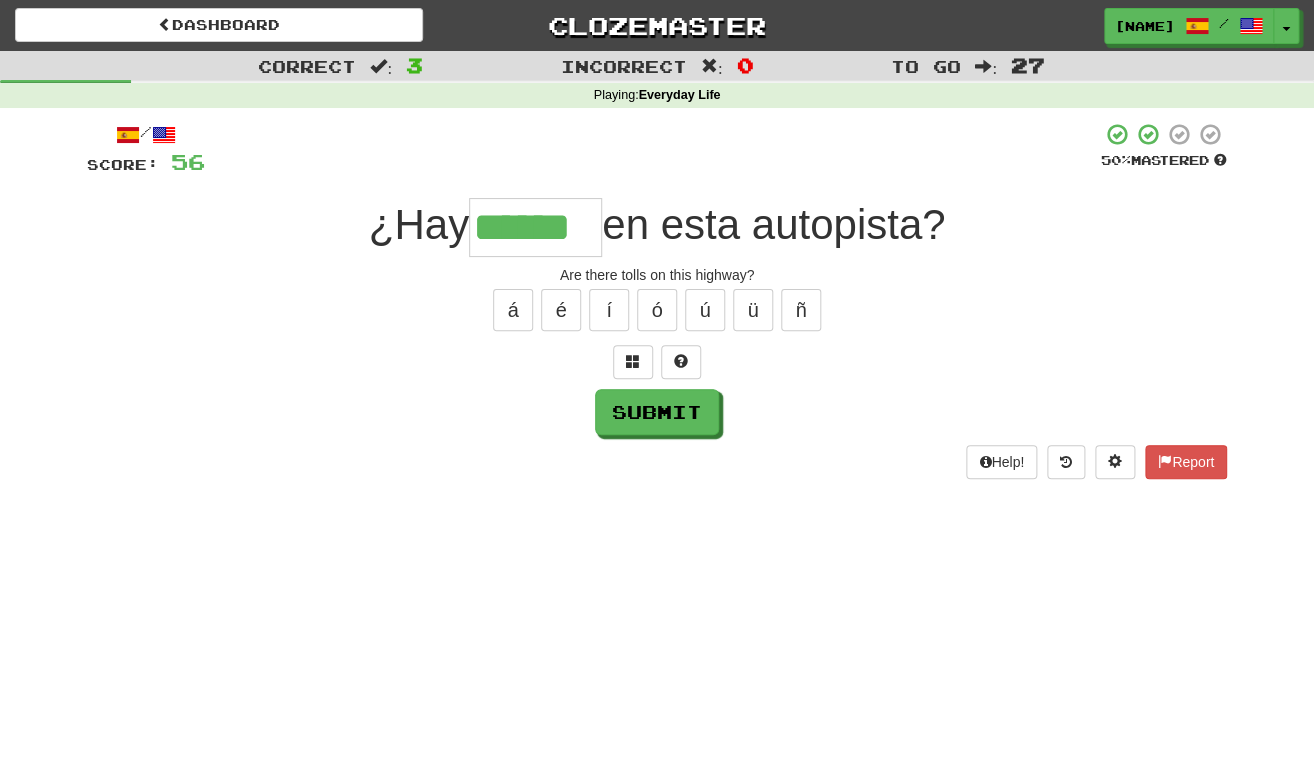 type on "******" 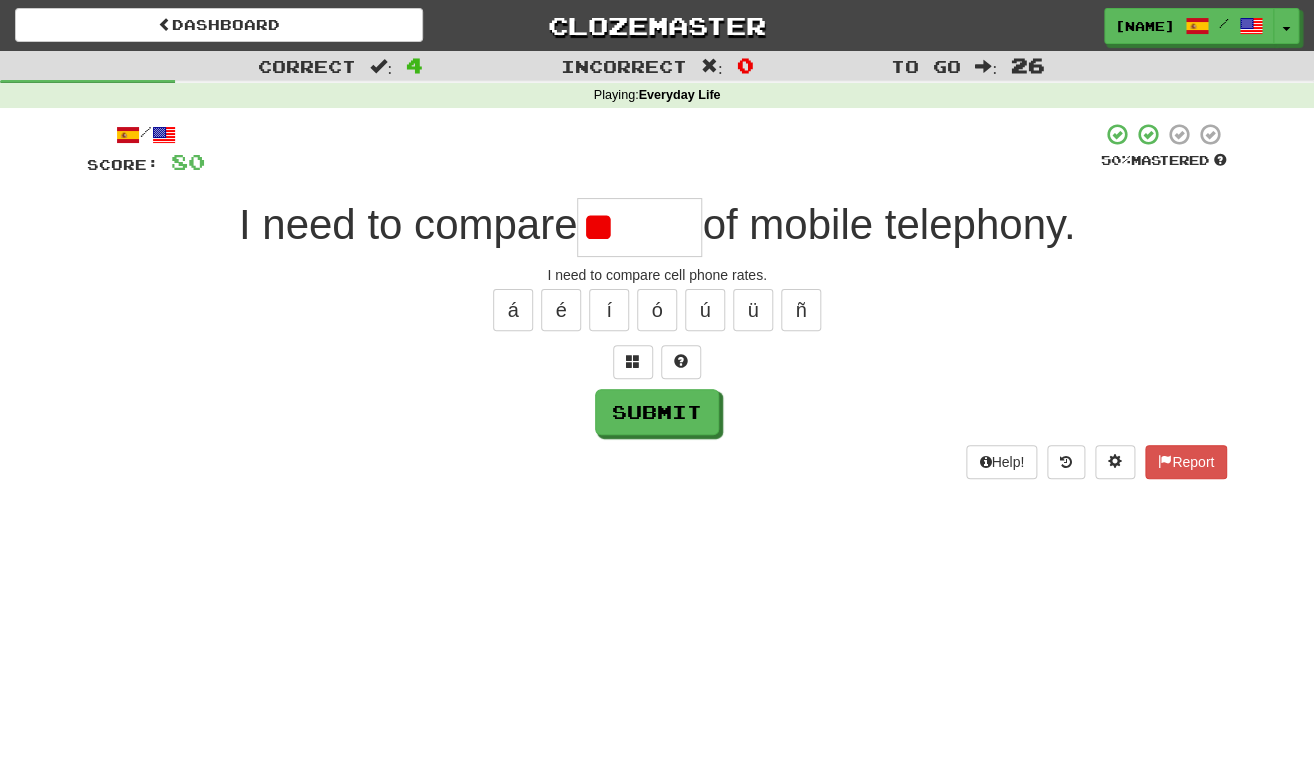 type on "*" 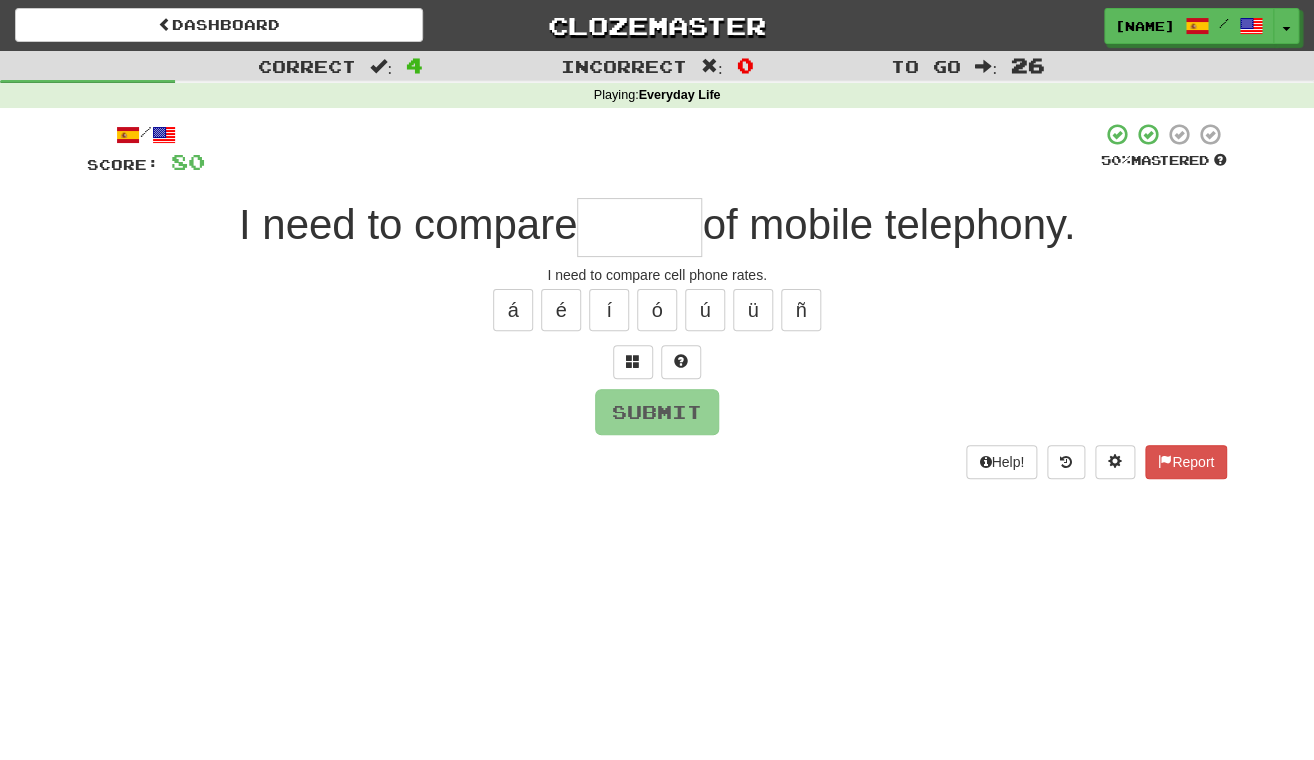 type on "*" 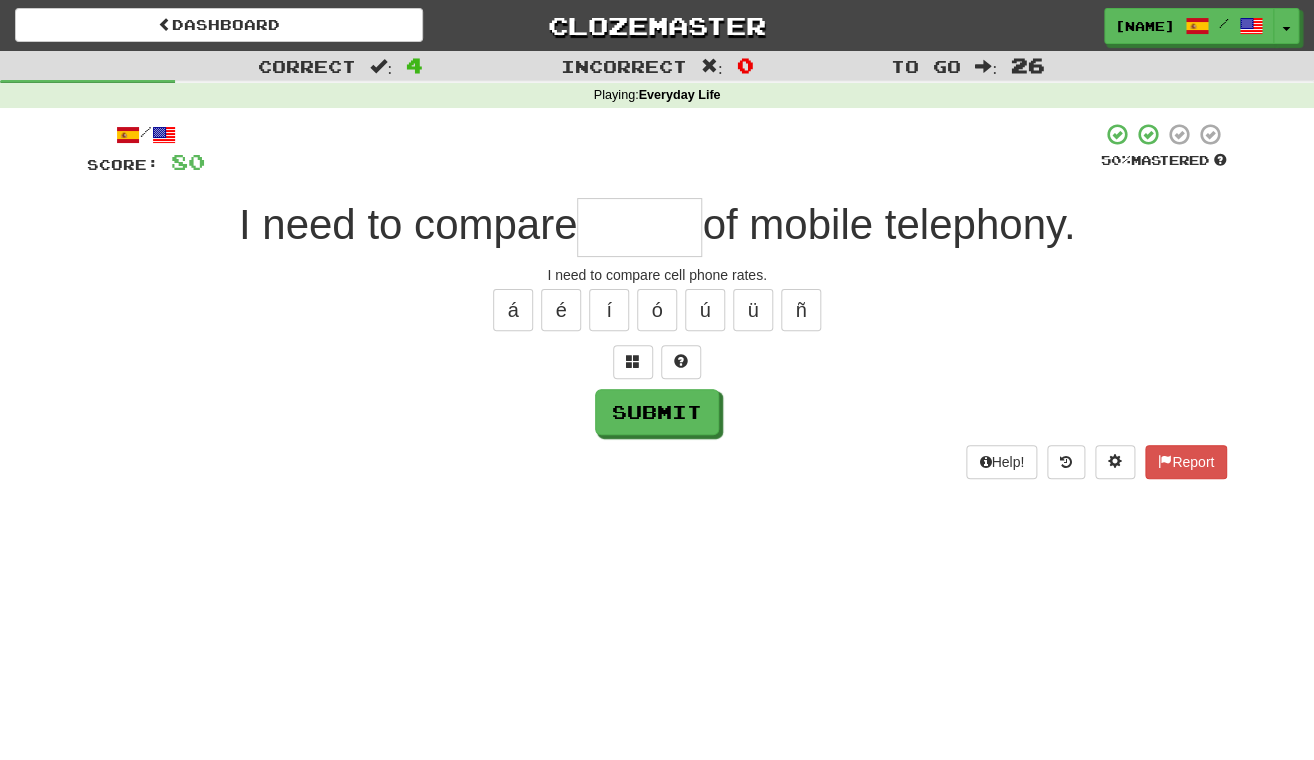 type on "*" 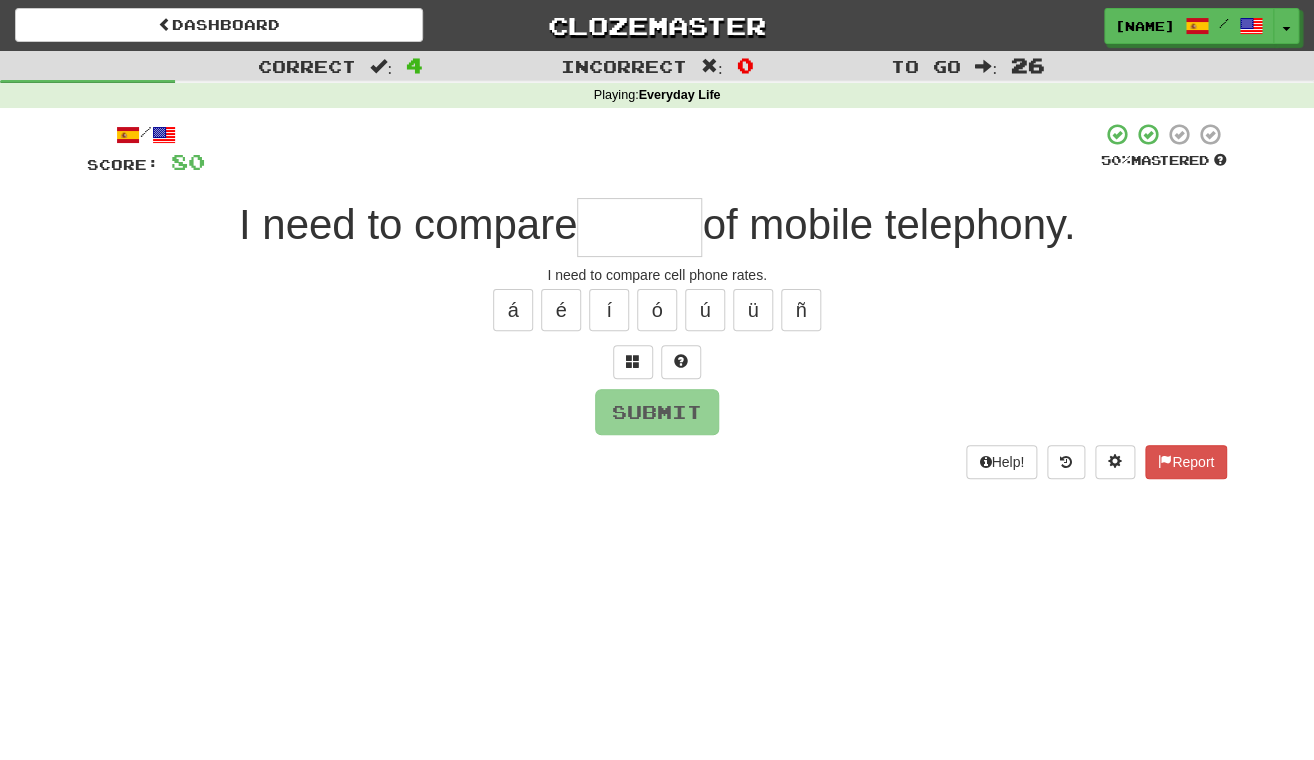 type on "*" 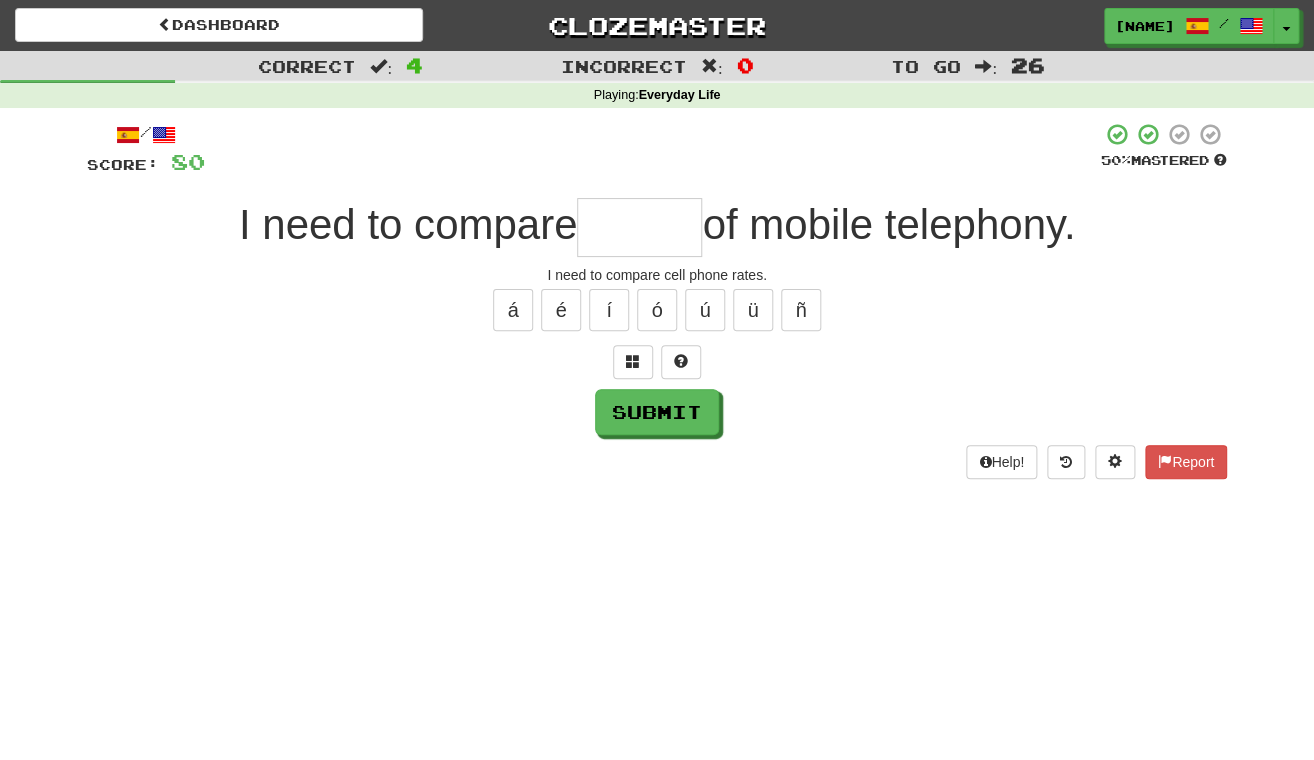 type on "*" 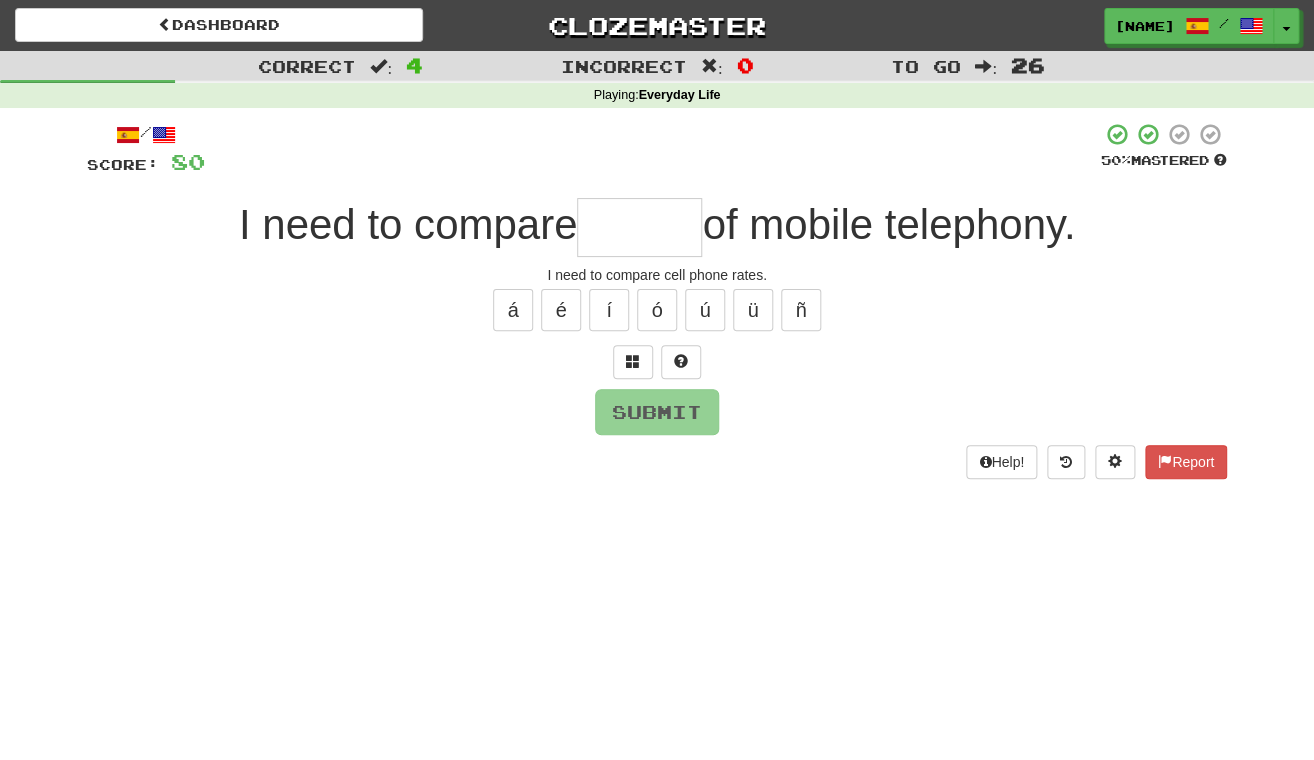 type on "*" 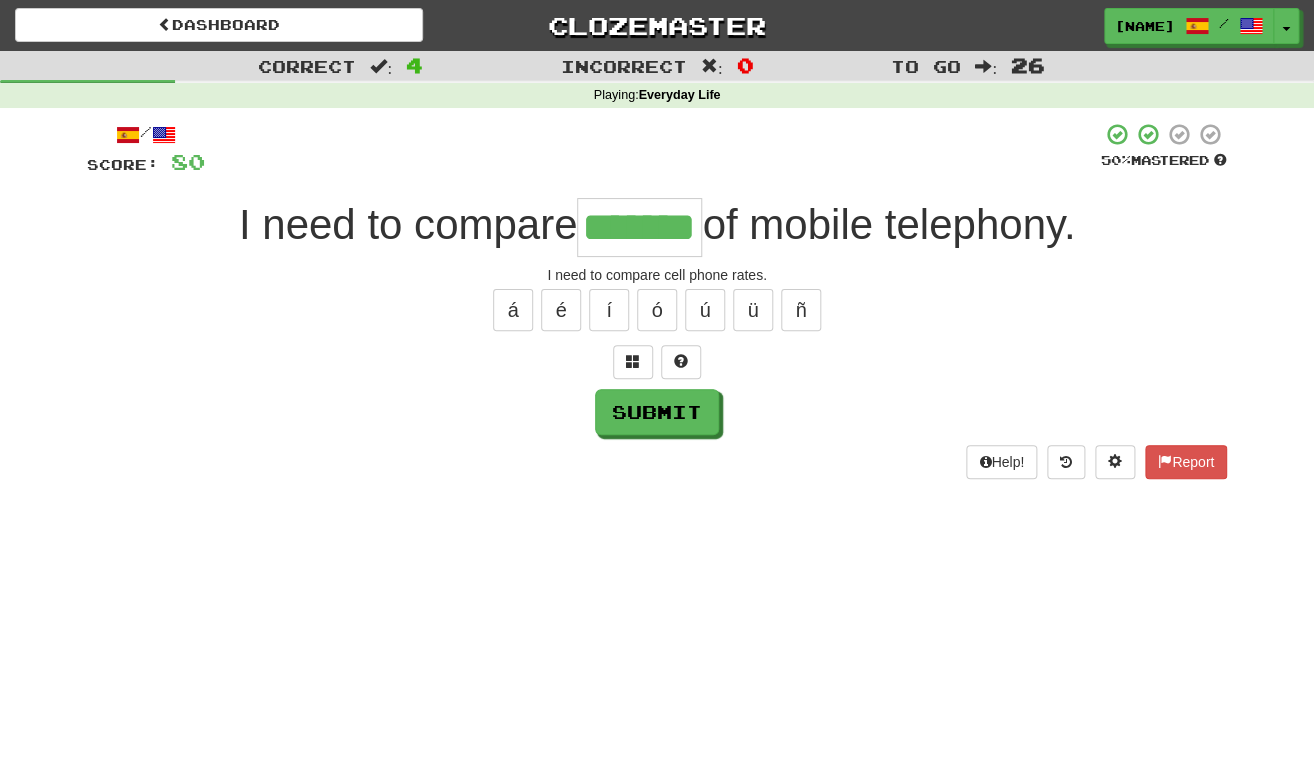 type on "*******" 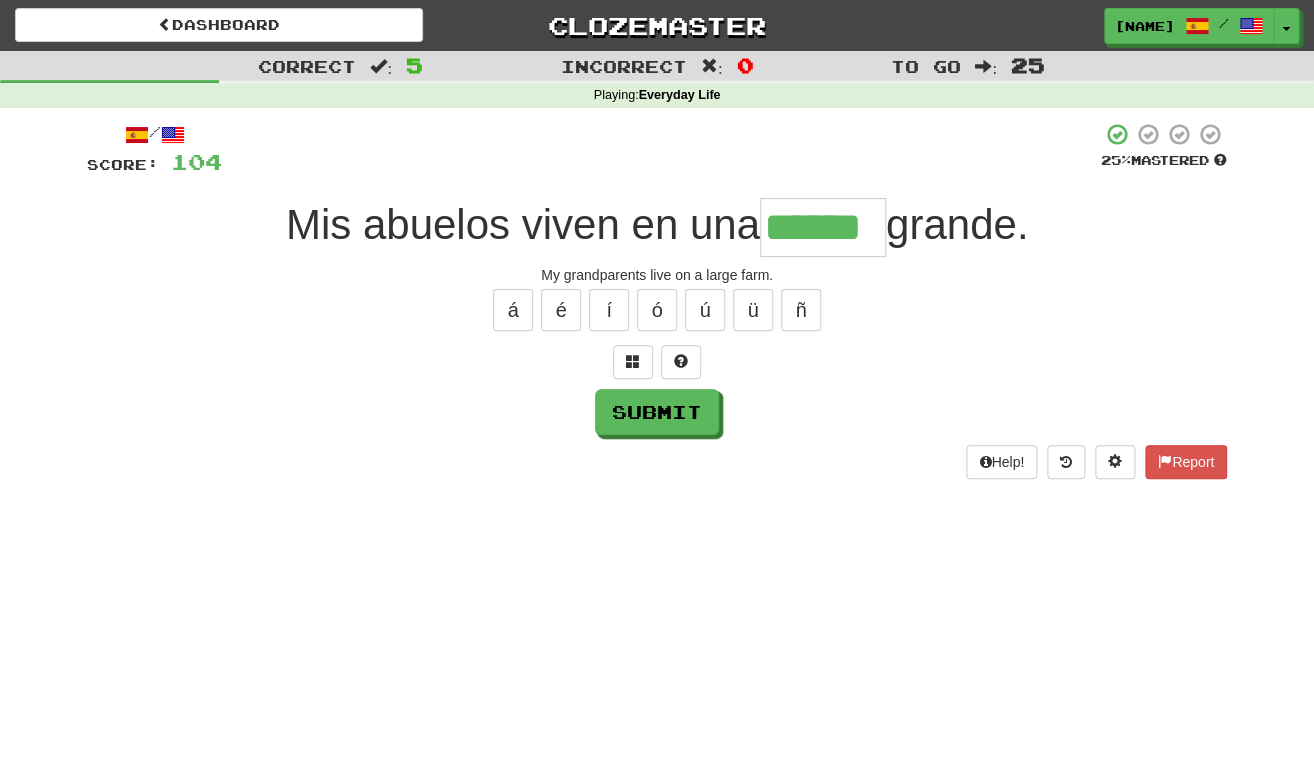 type on "******" 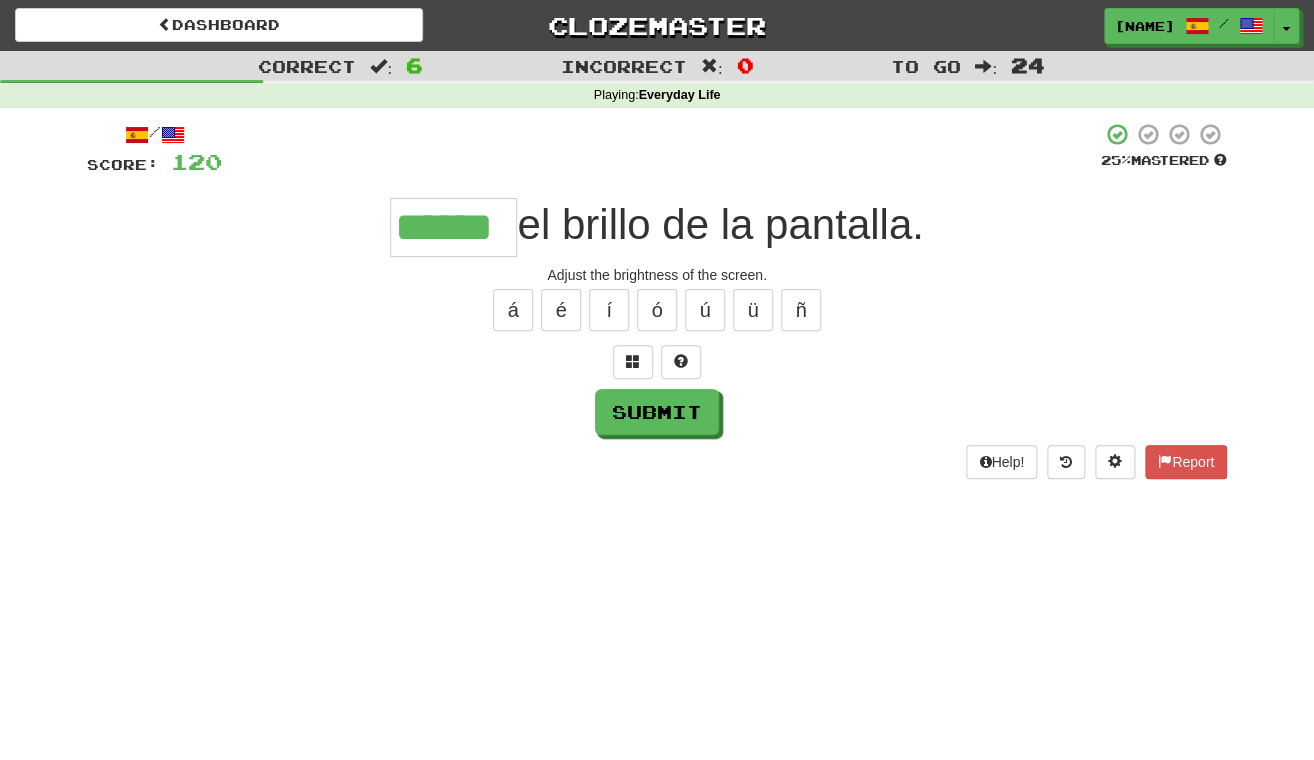 type on "******" 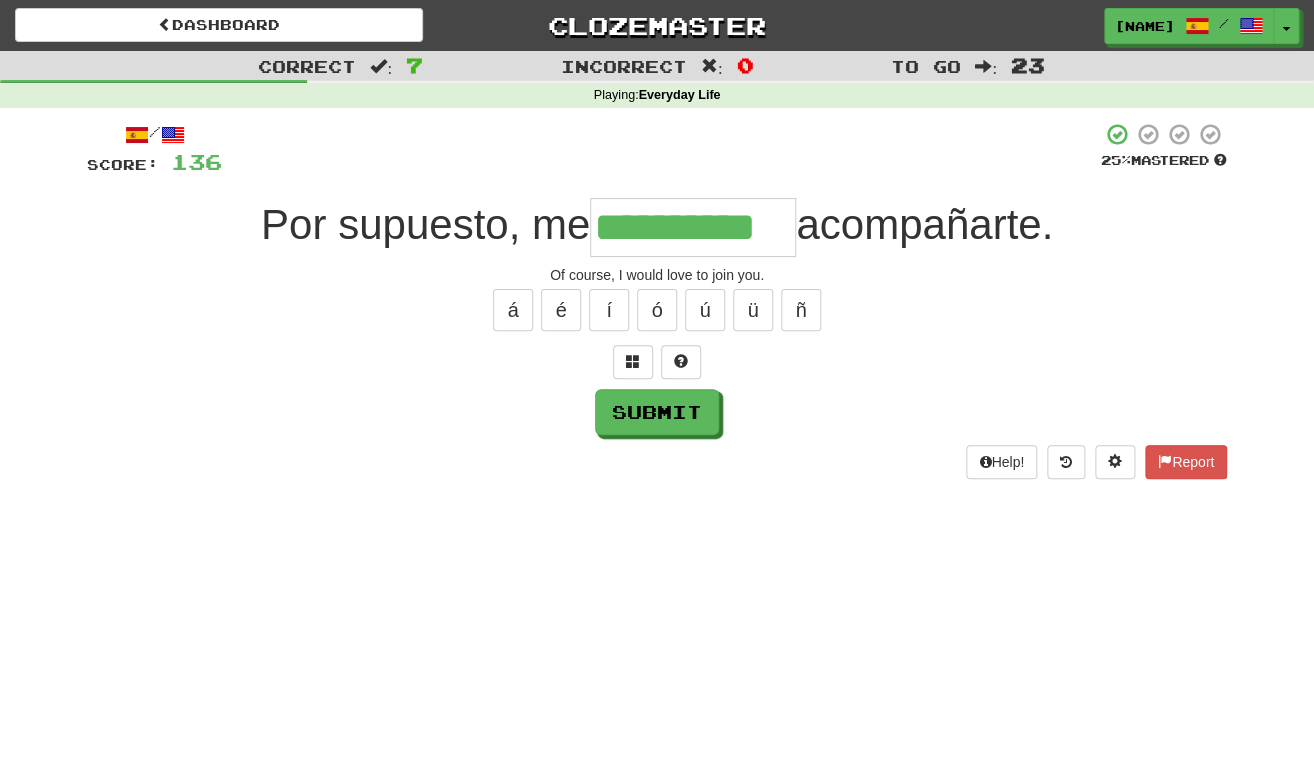 type on "**********" 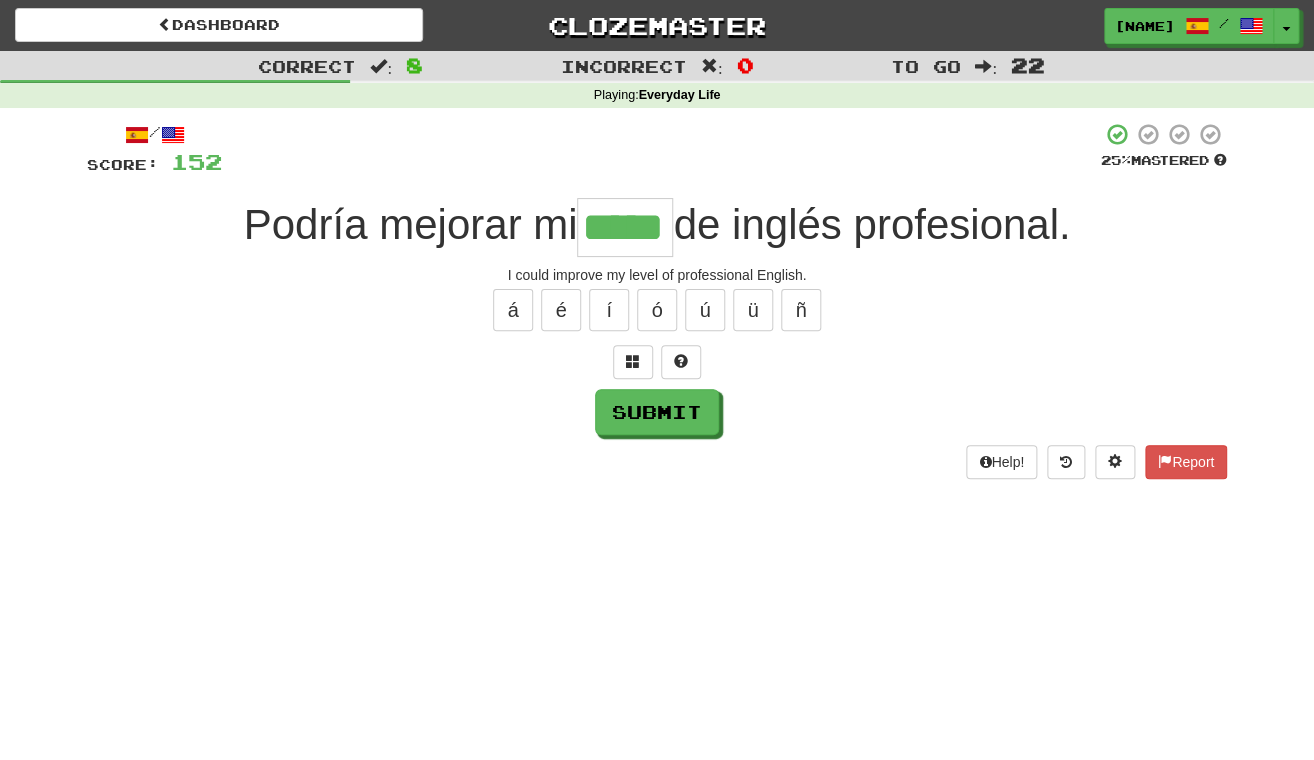 type on "*****" 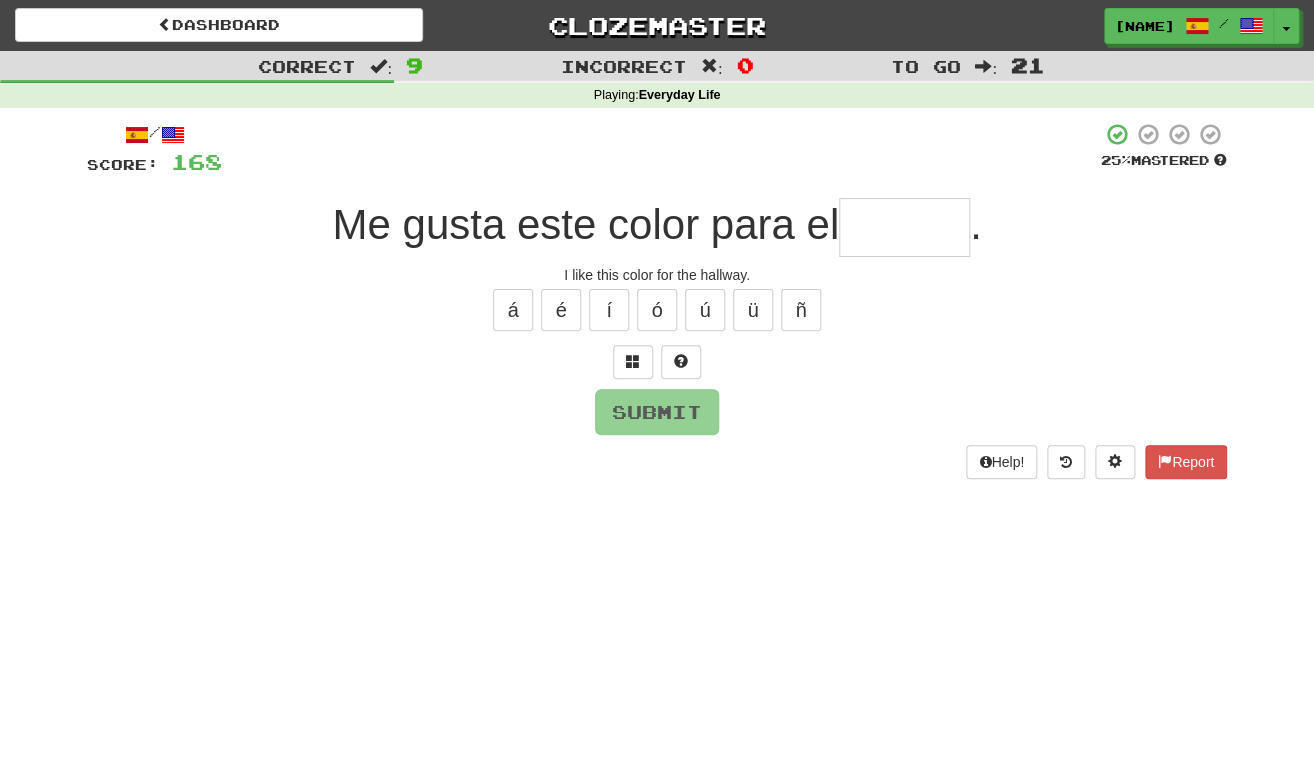 type on "*" 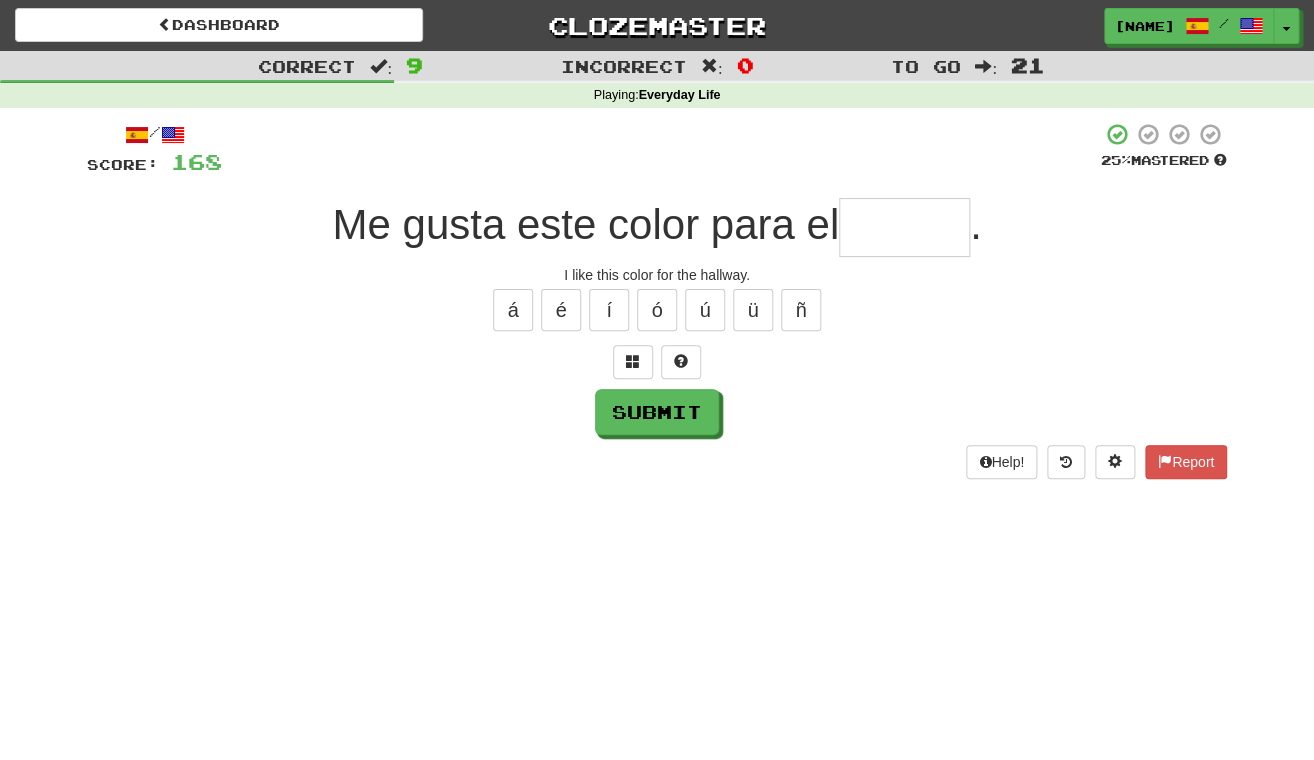type on "*" 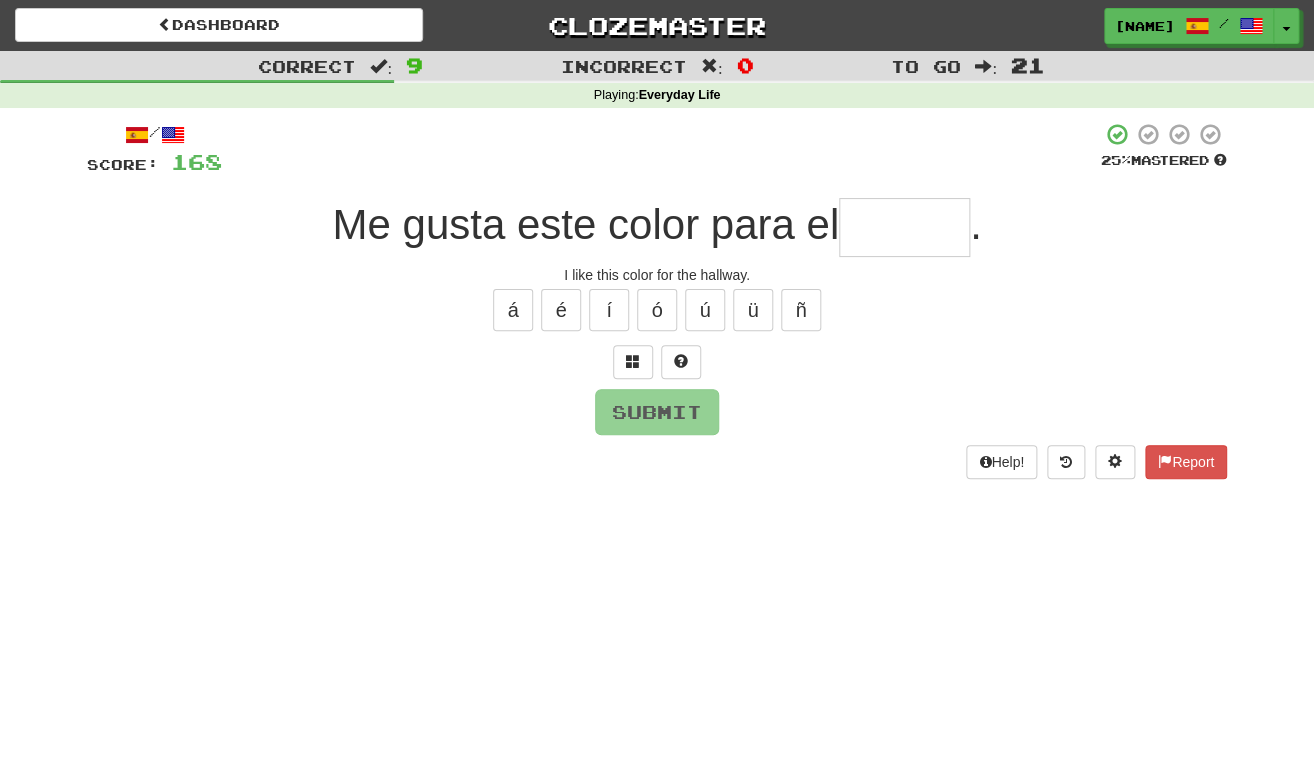 type on "*" 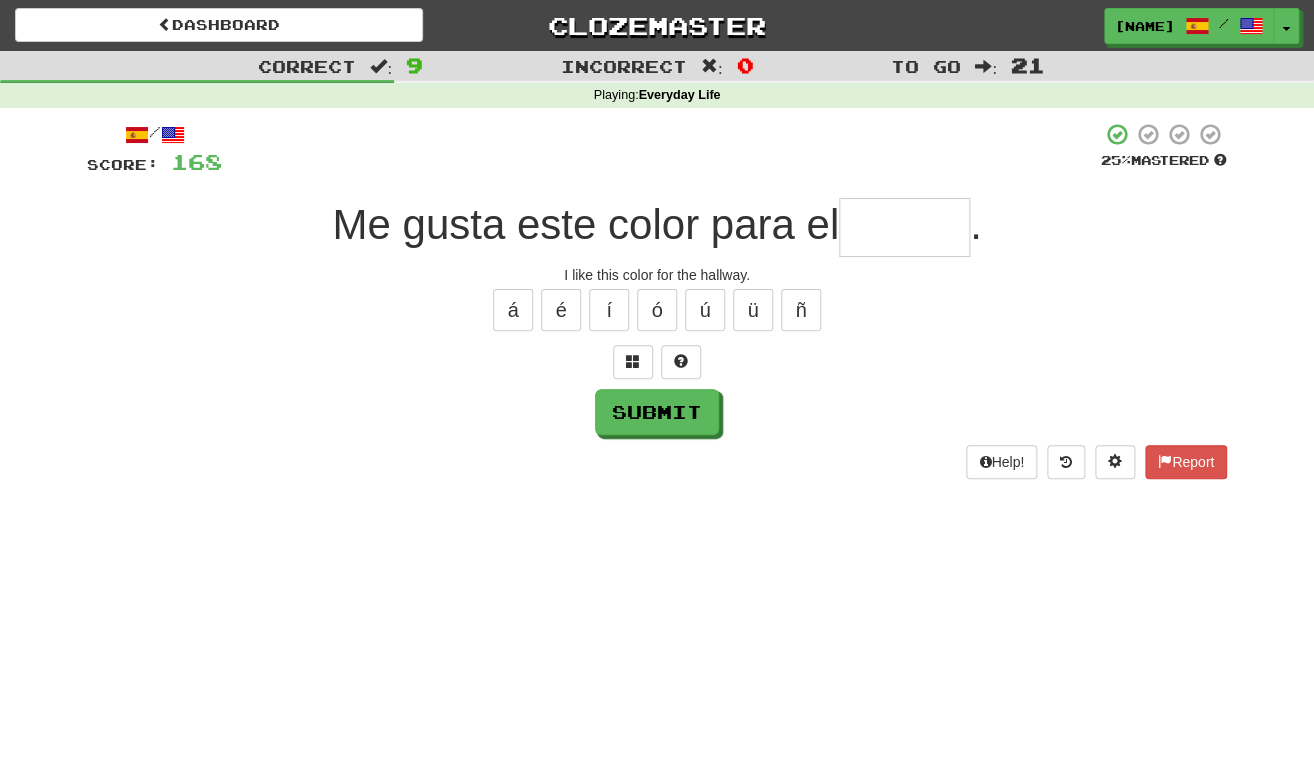 type on "*" 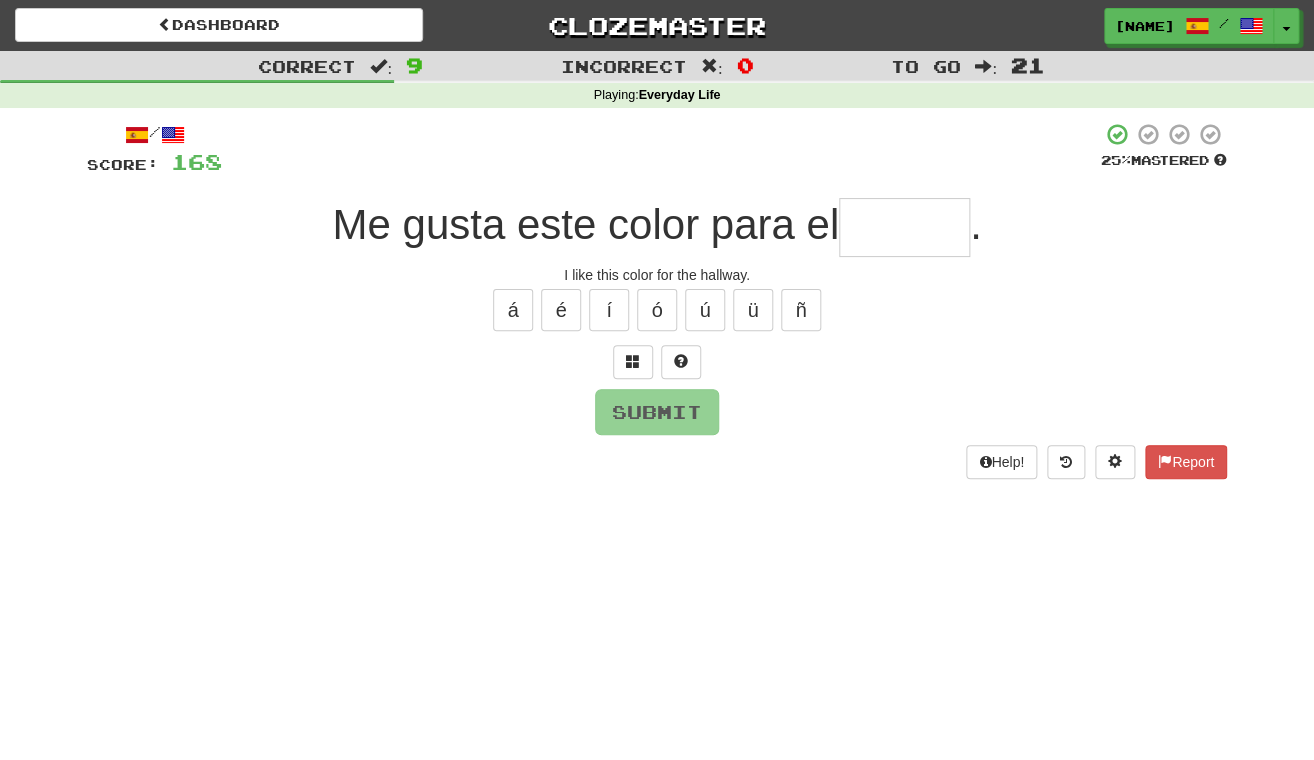 type on "*" 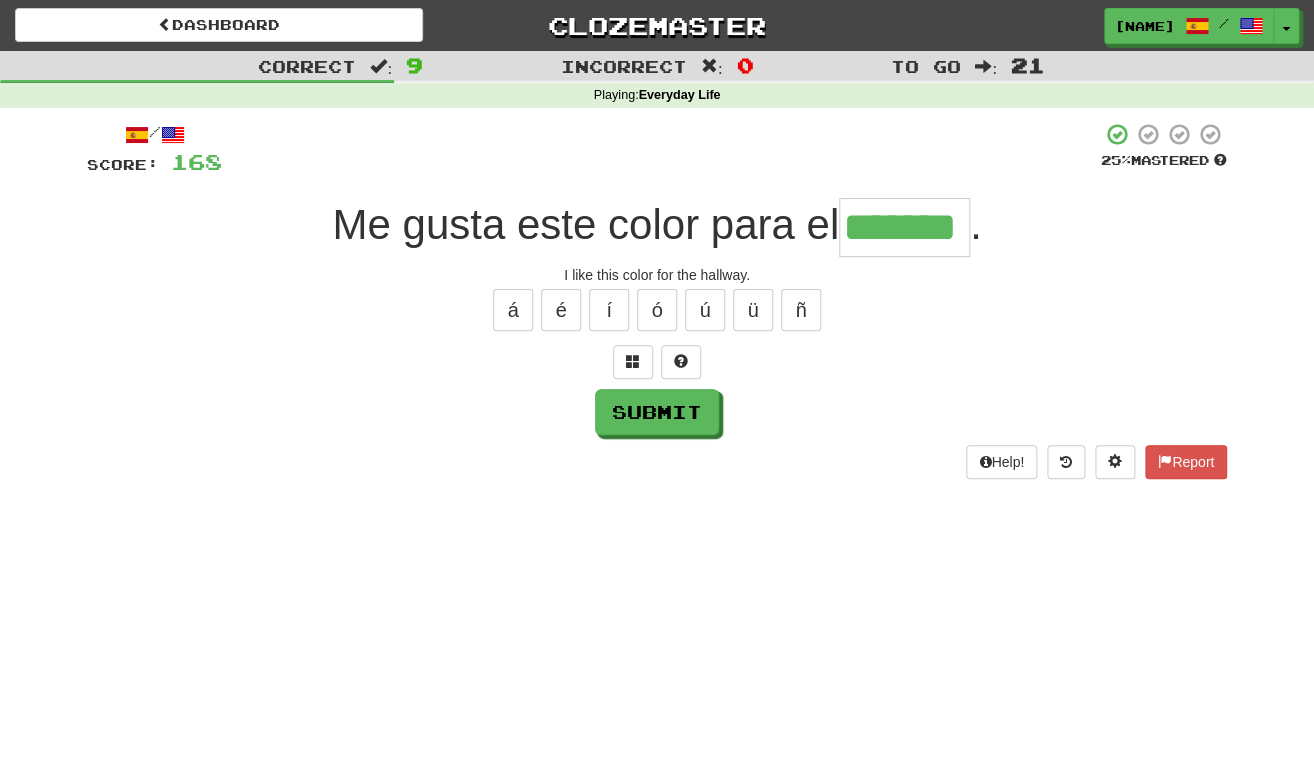 type on "*******" 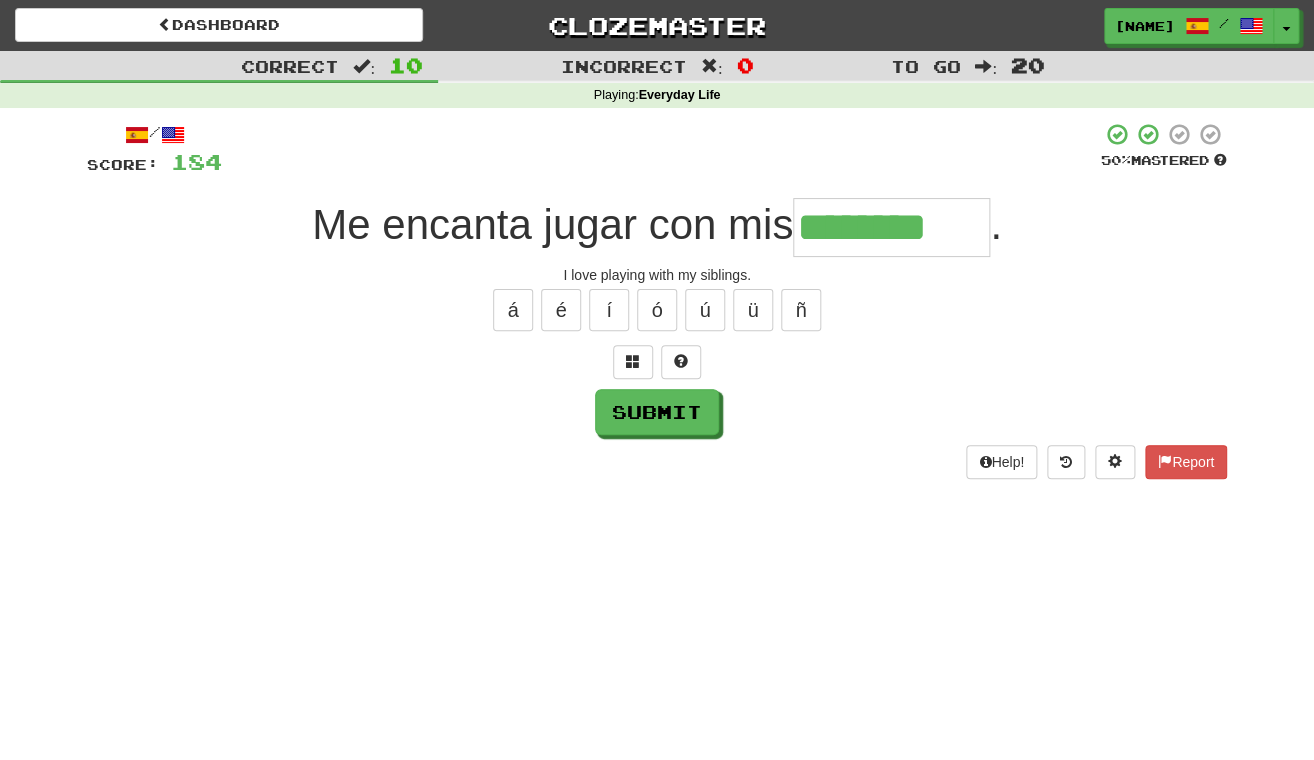 type on "********" 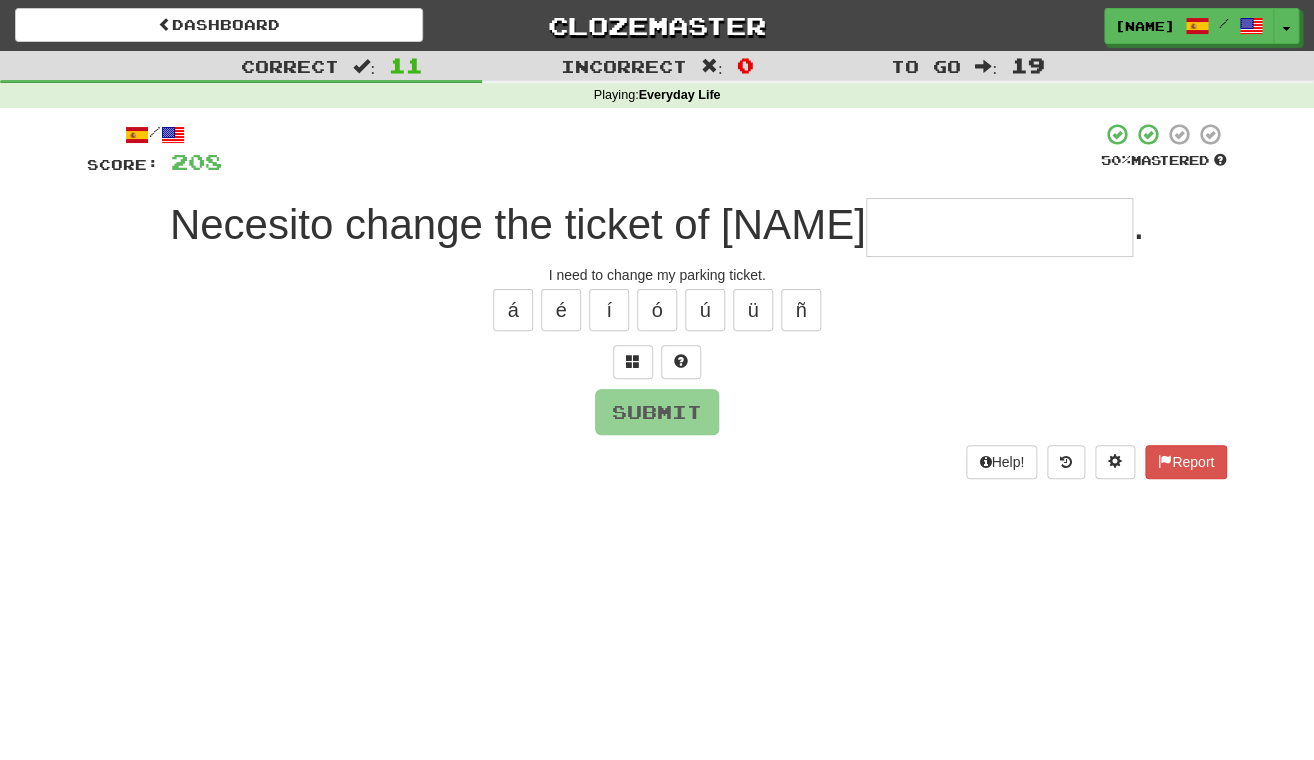 type on "*" 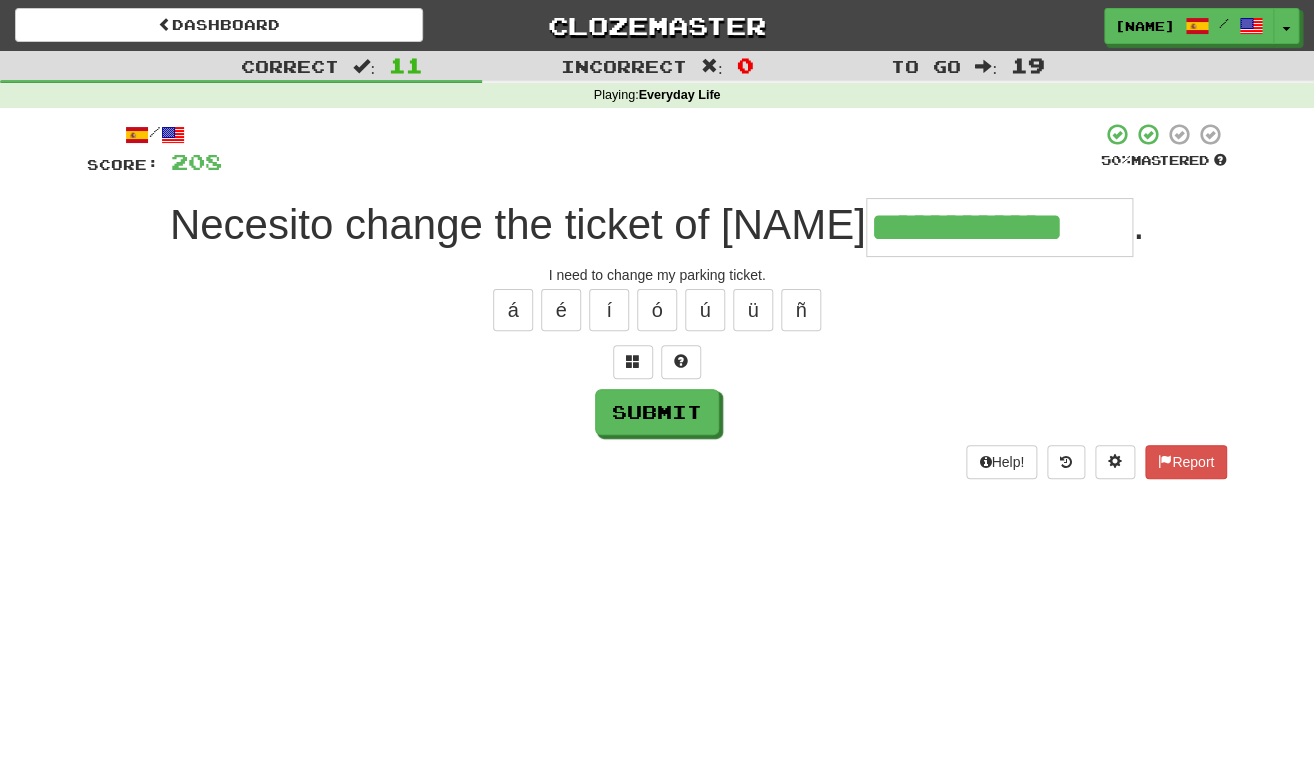 type on "**********" 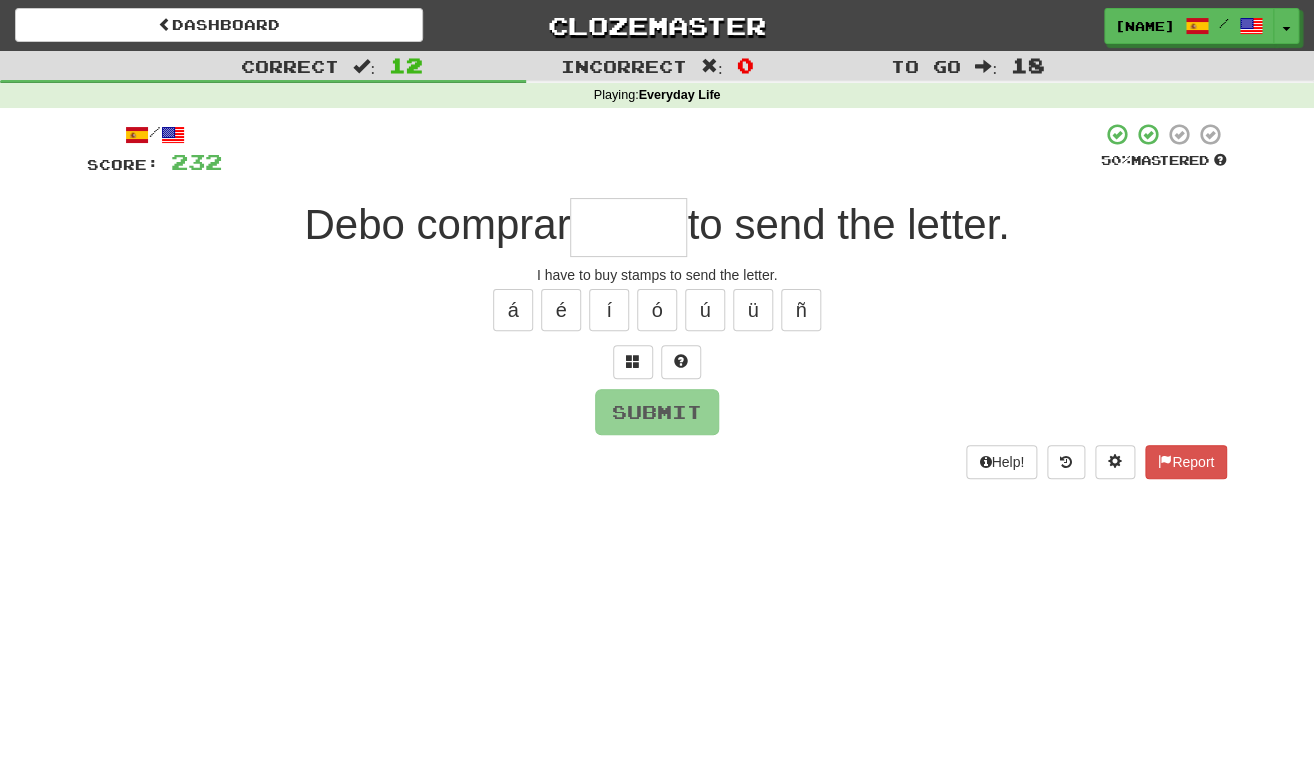 type on "*" 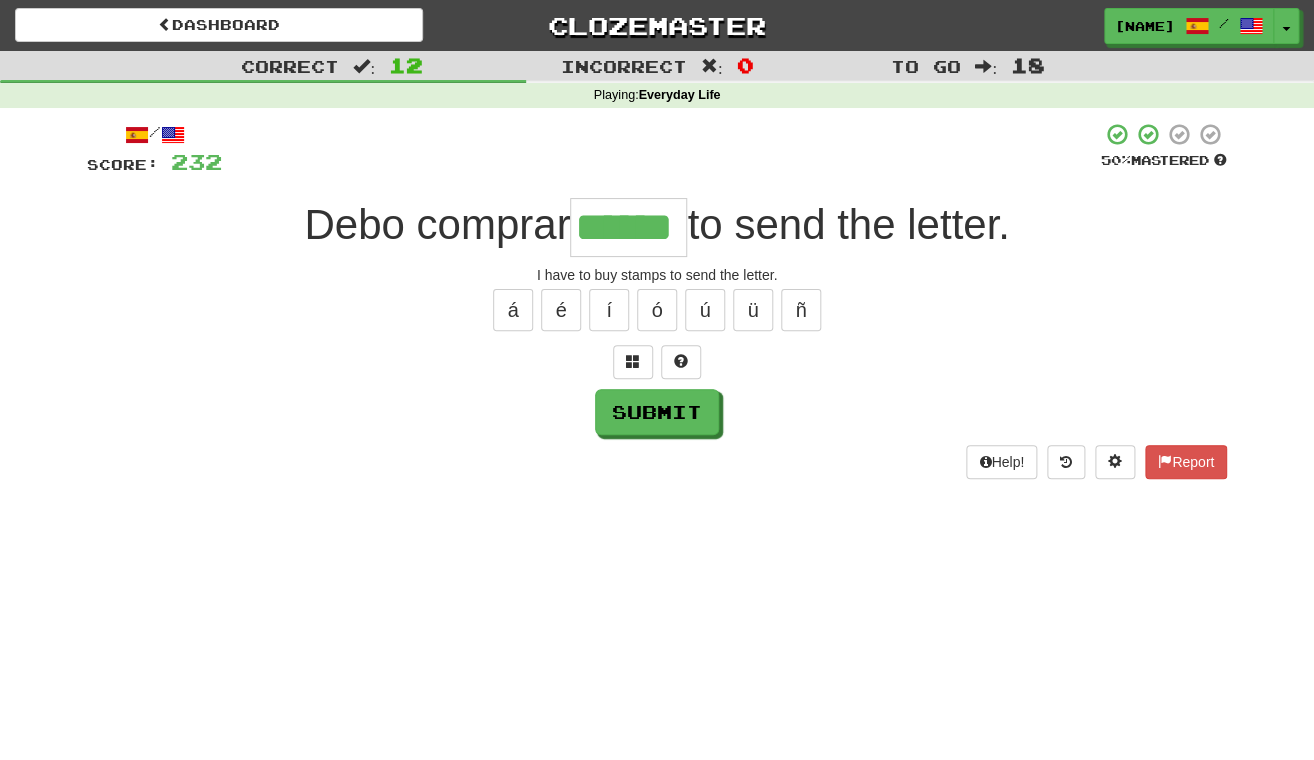 type on "******" 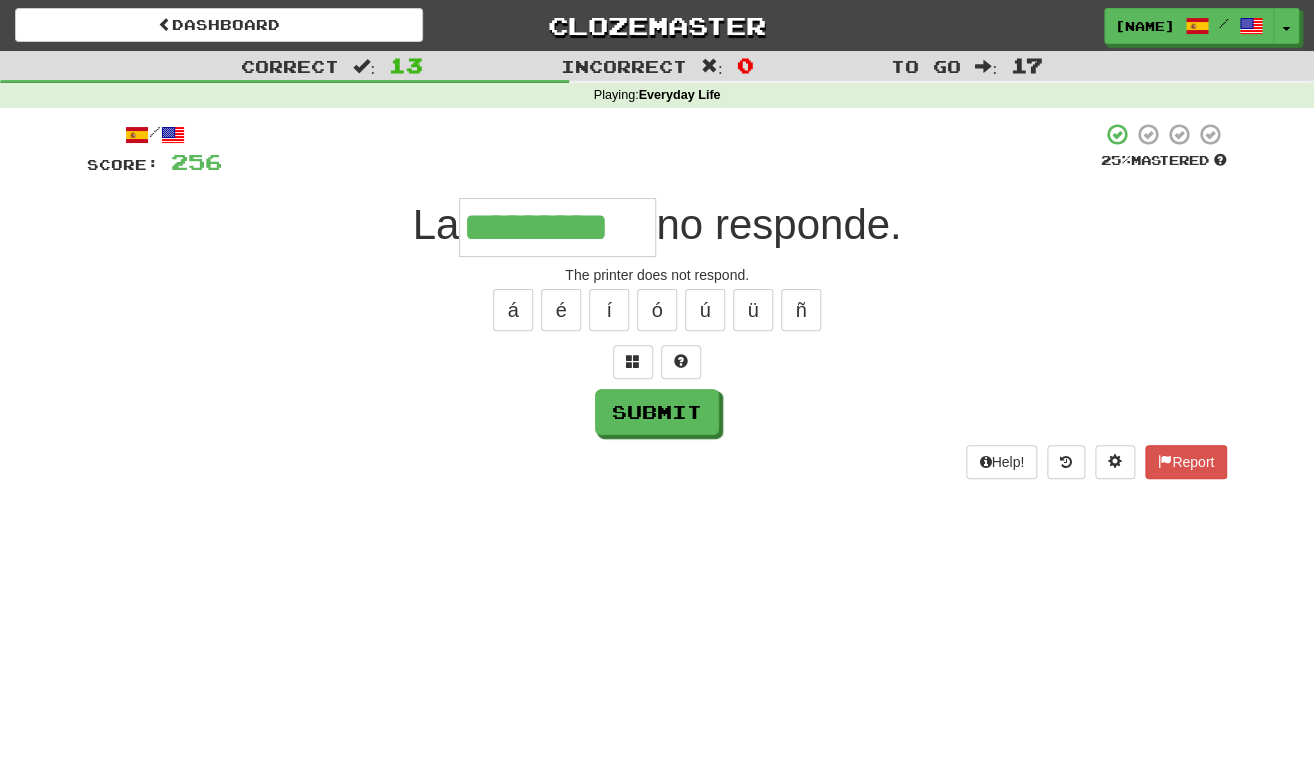 type on "*********" 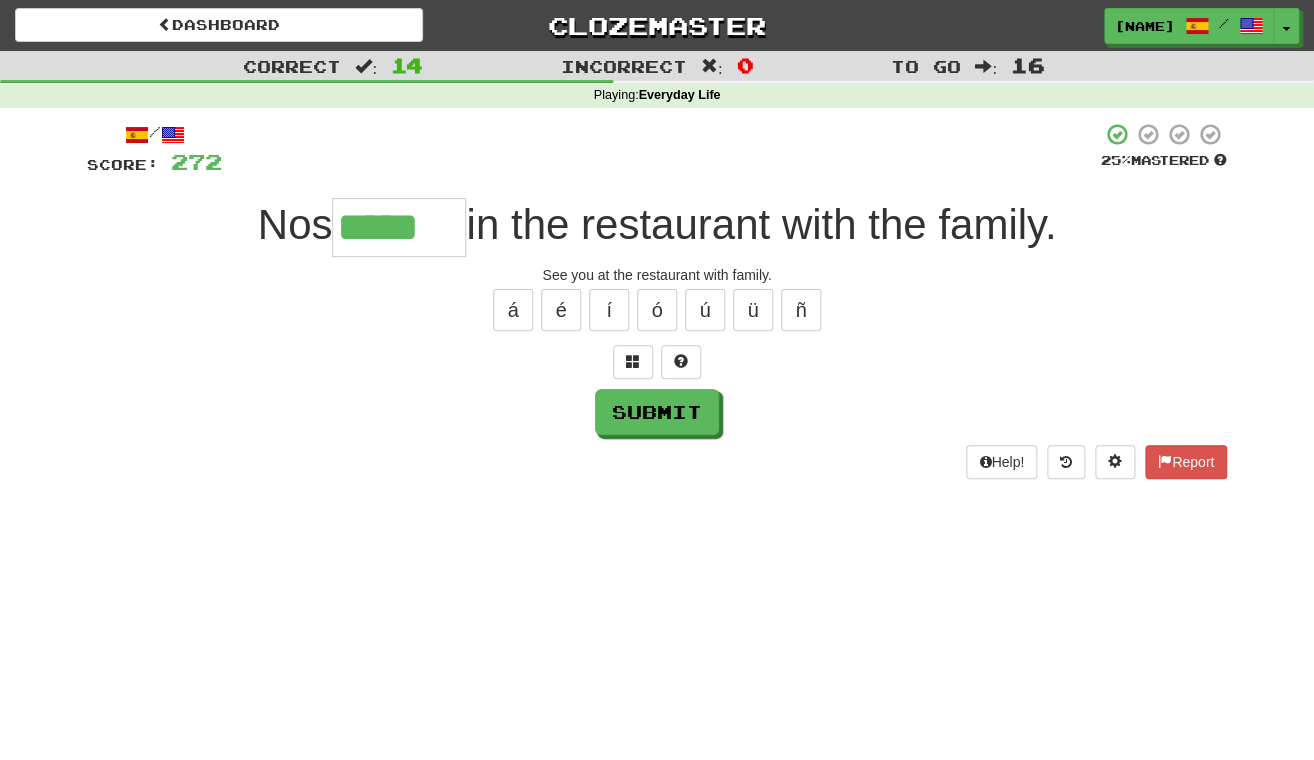type on "*****" 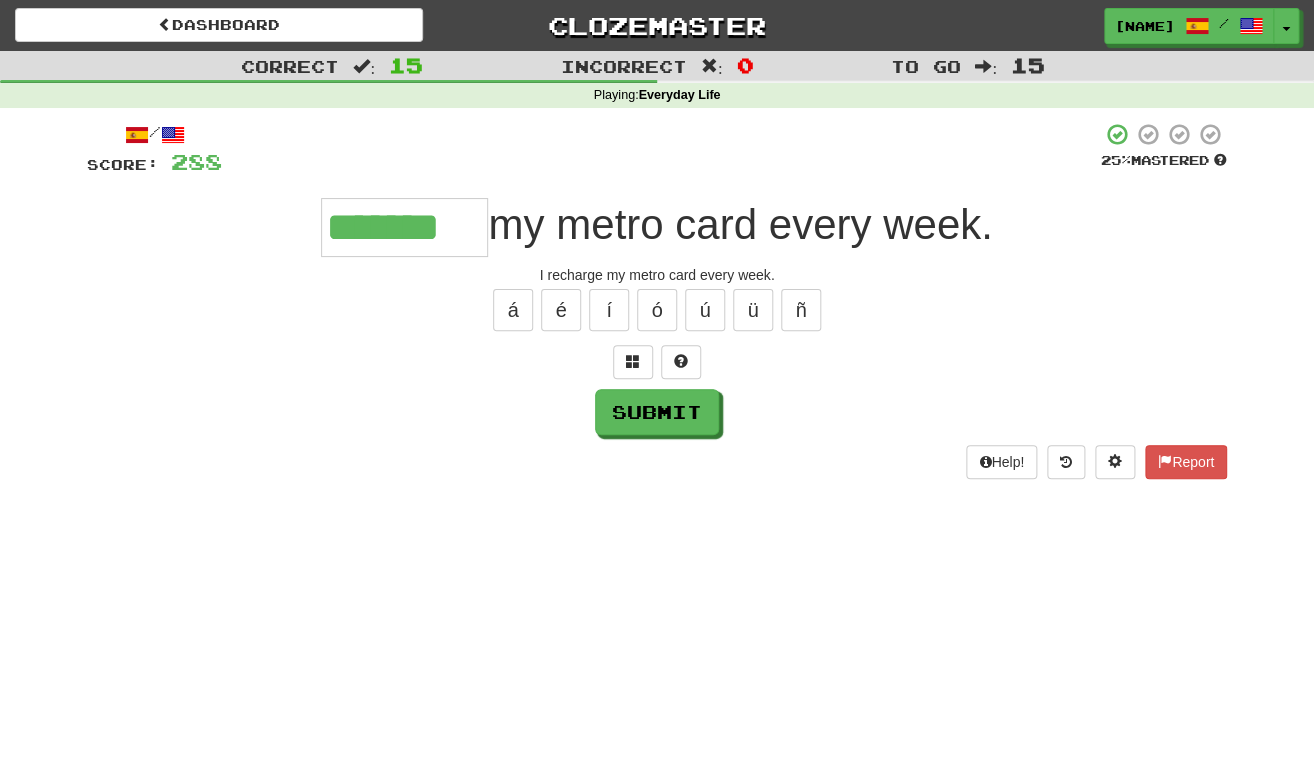 type on "*******" 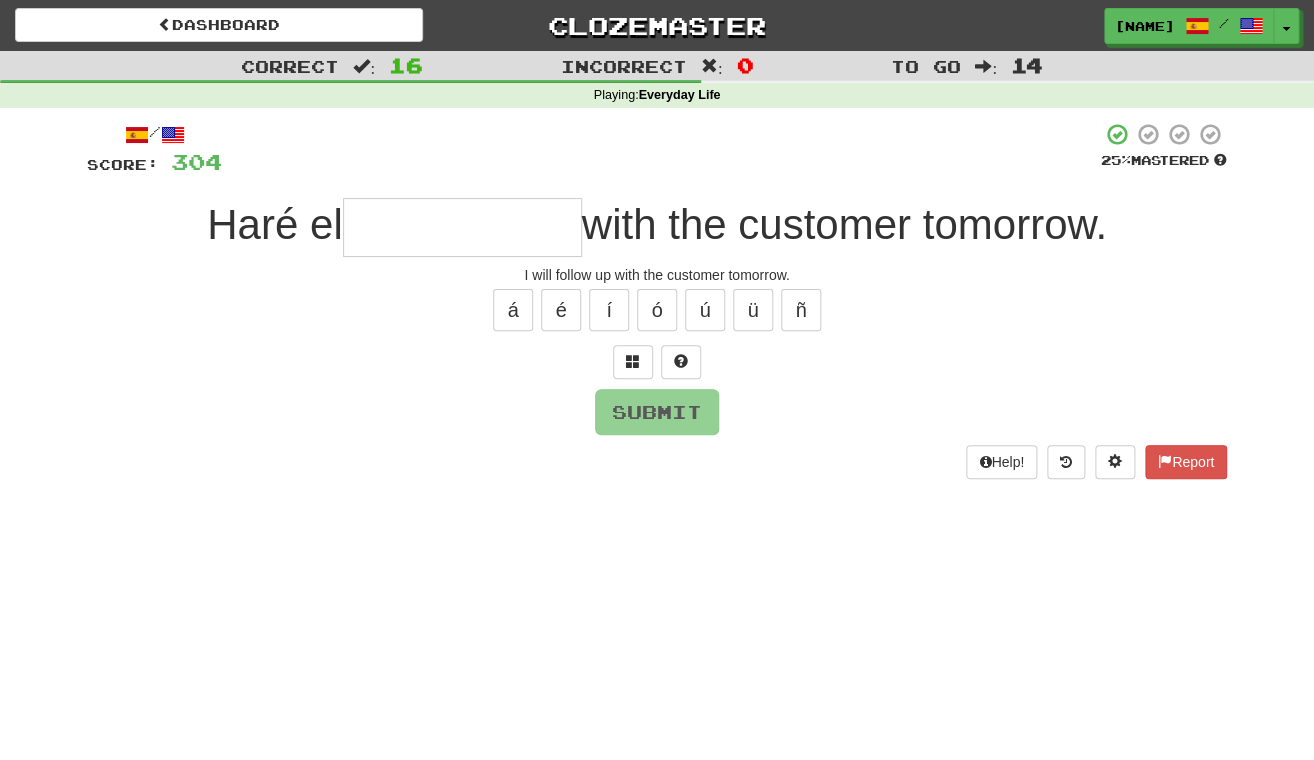 type on "*" 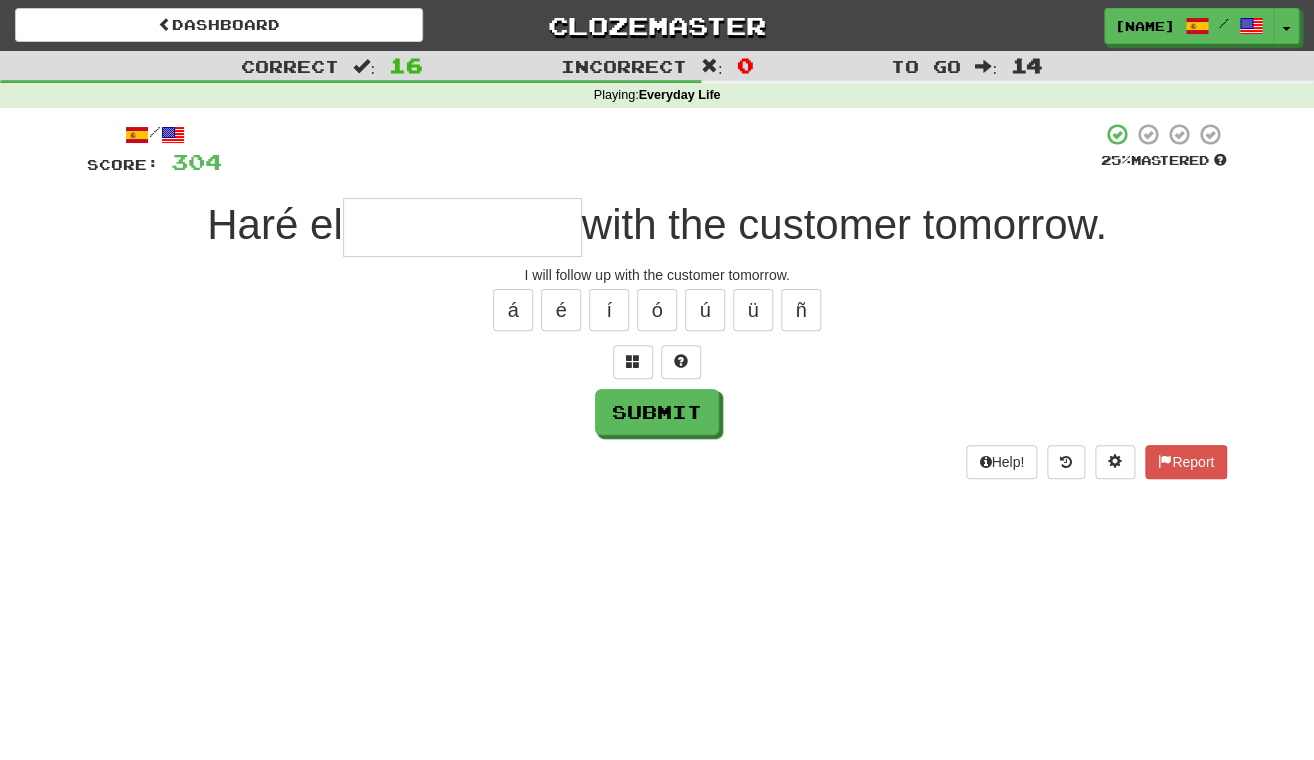 type on "*" 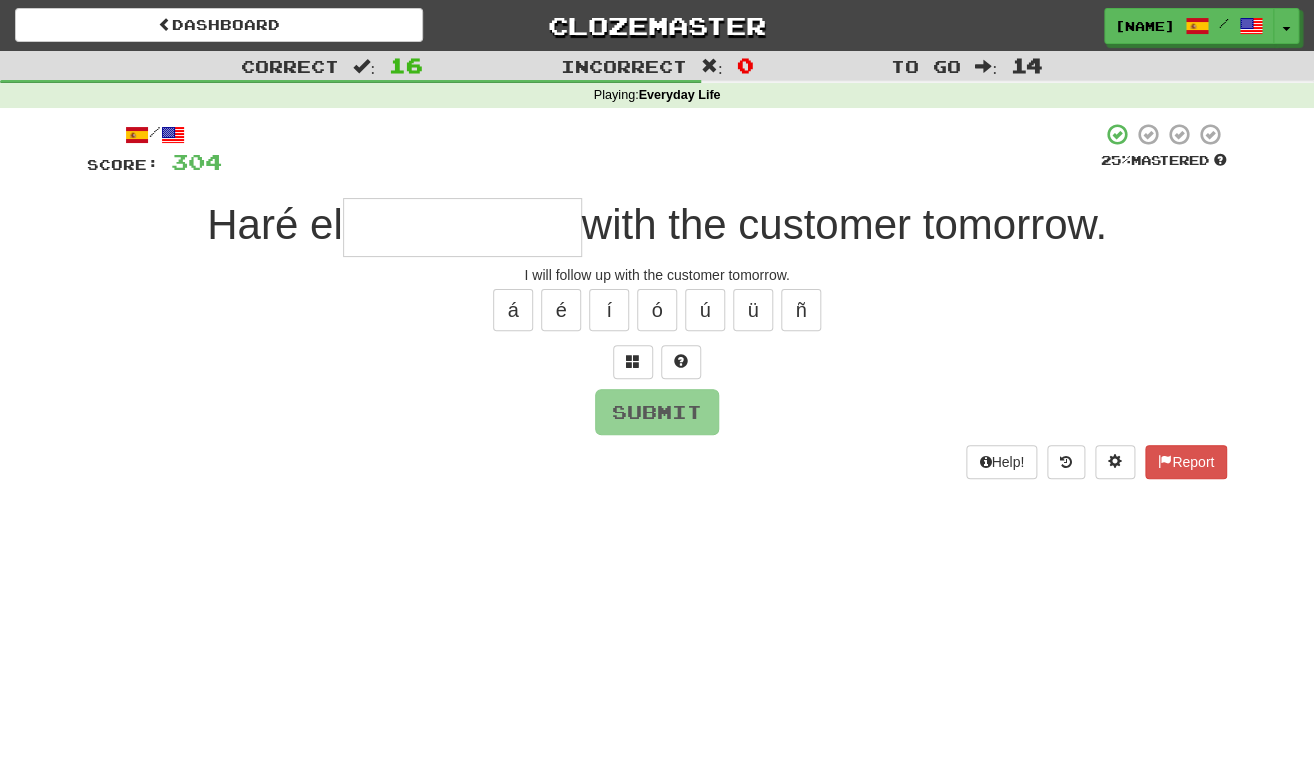 type on "*" 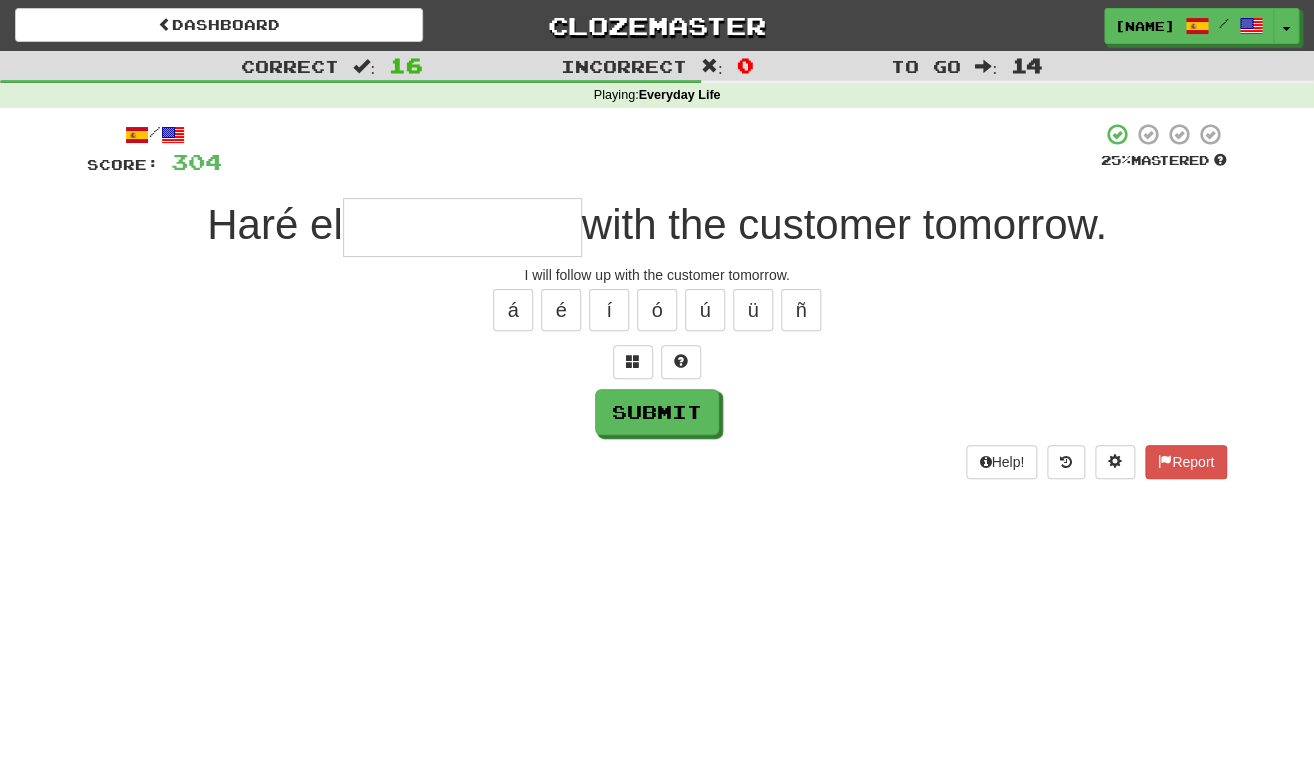 type on "*" 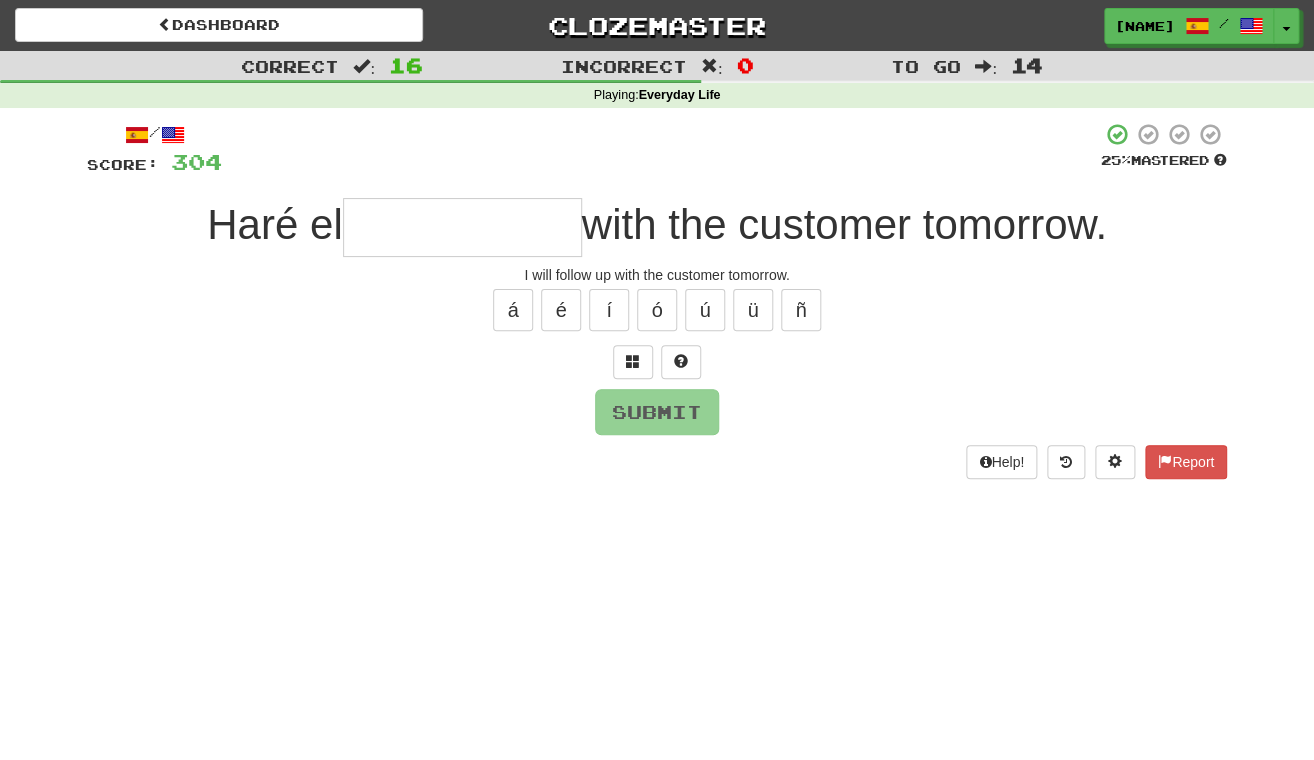 type on "*" 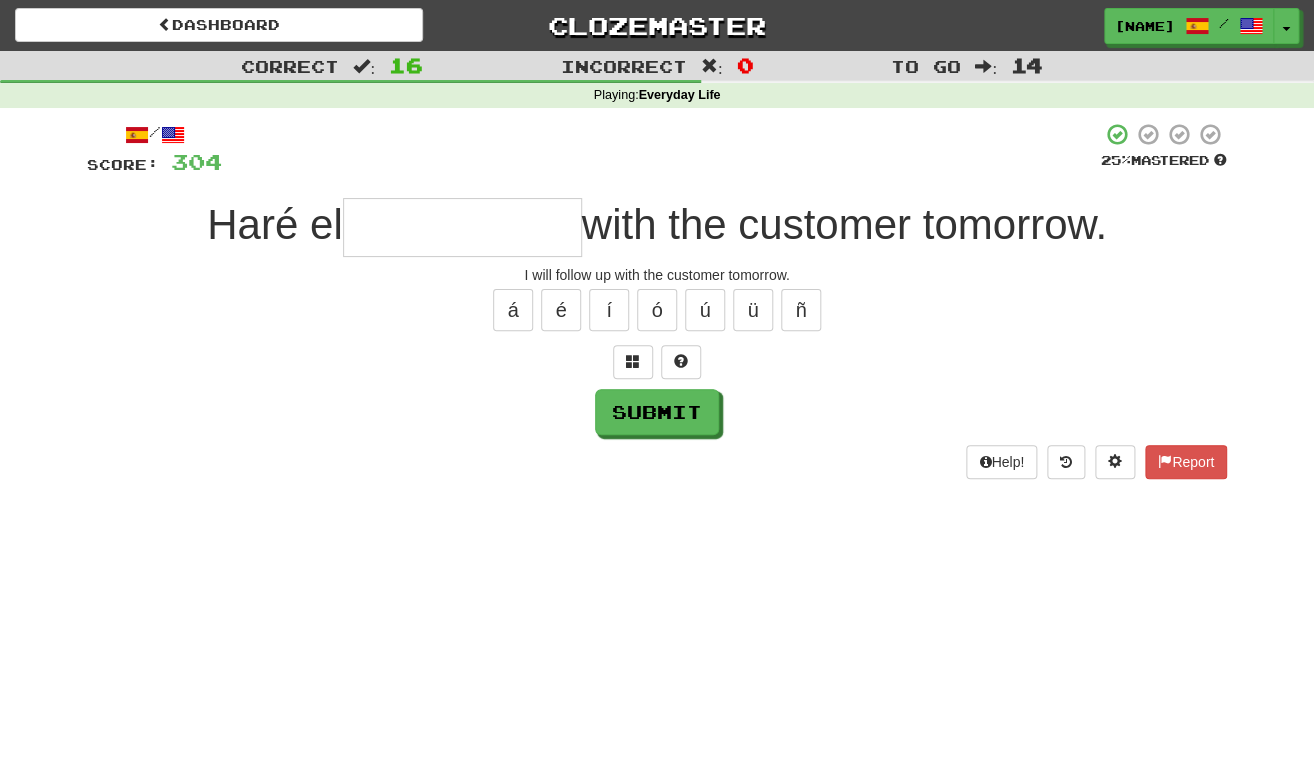 type on "*" 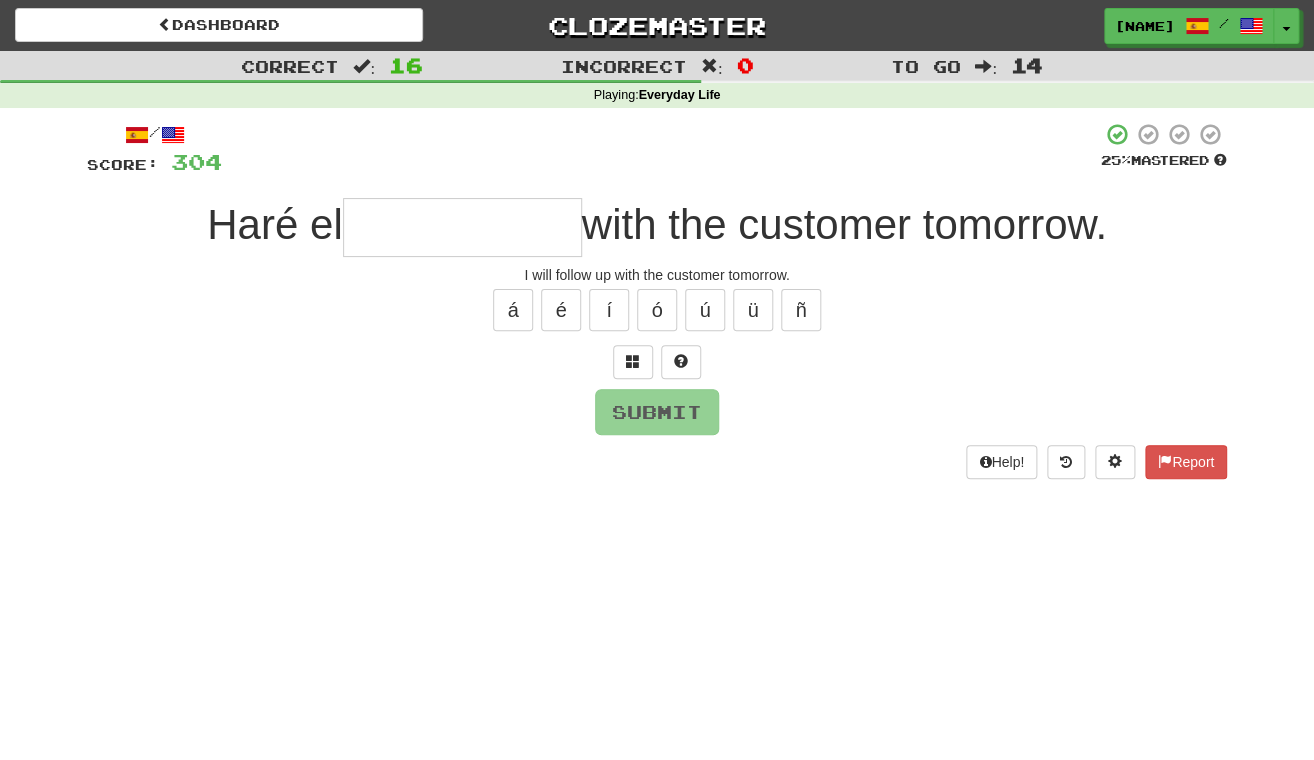 type on "*" 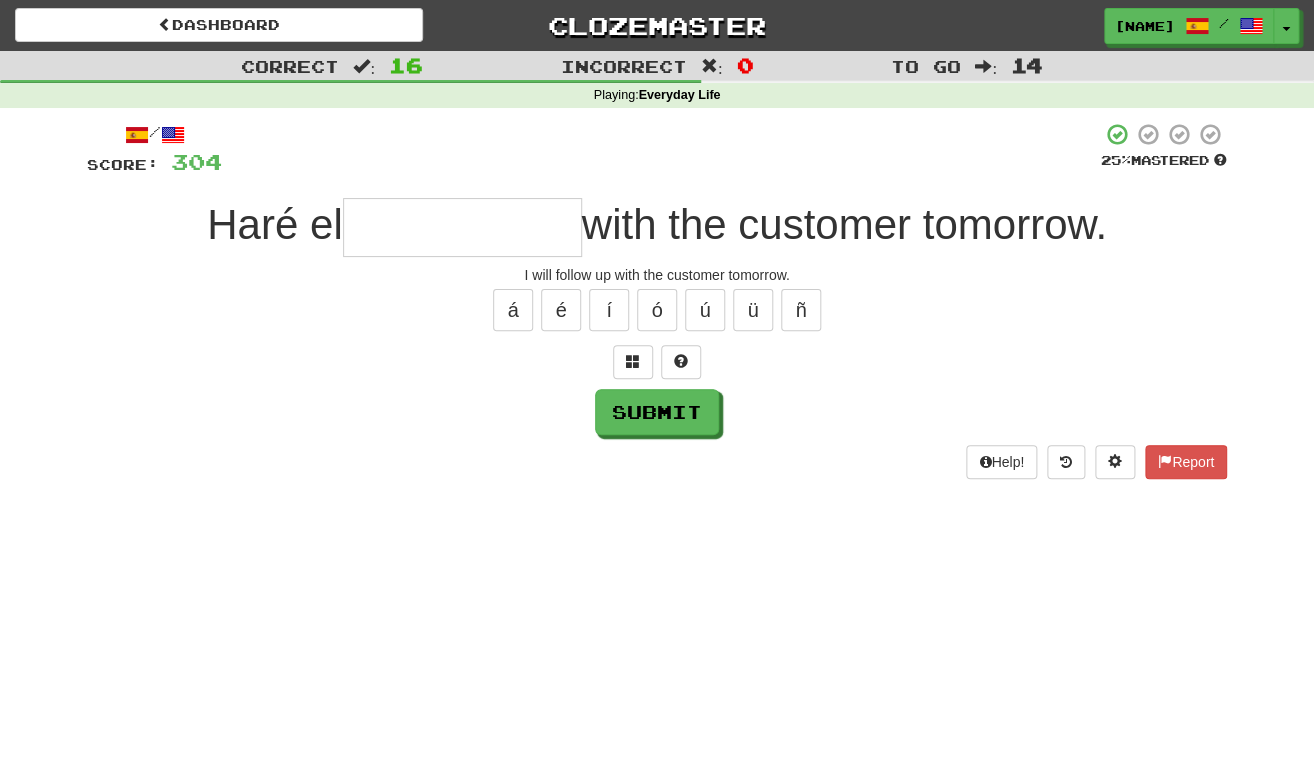 type on "*" 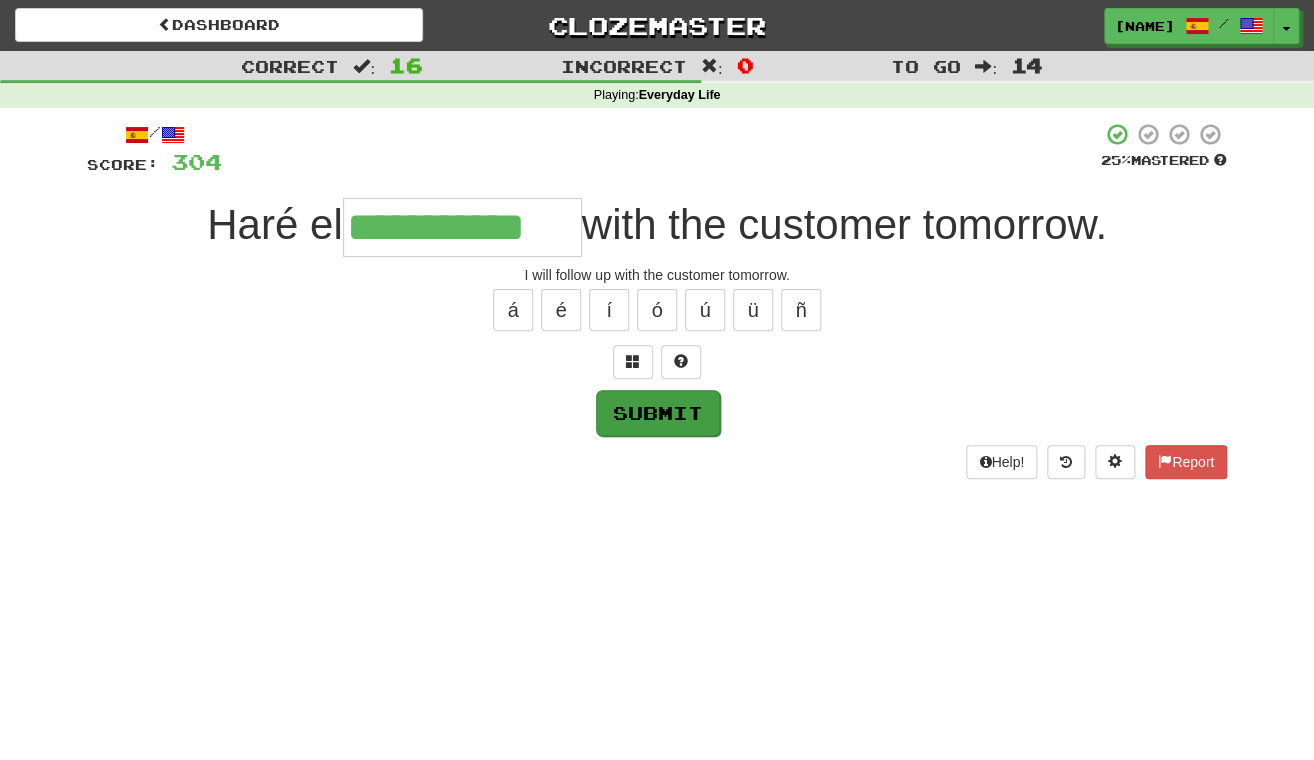 type on "**********" 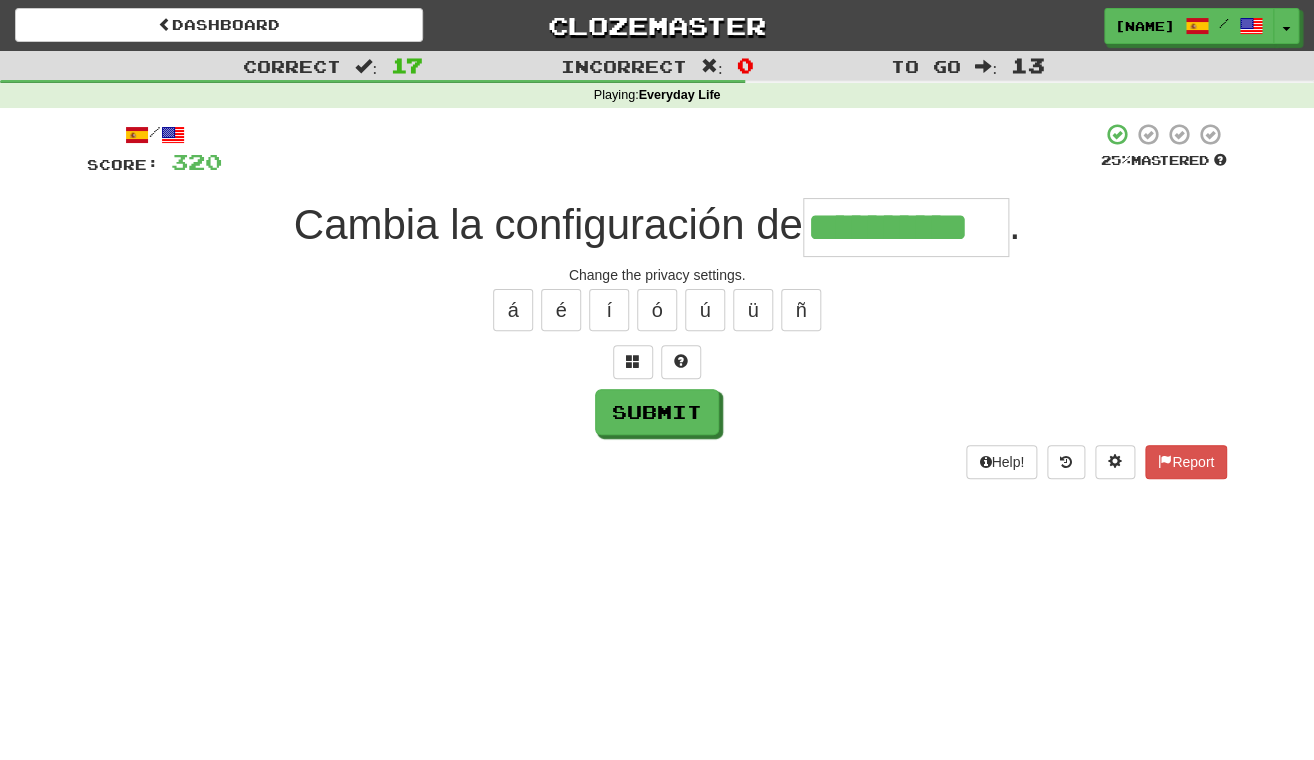 type on "**********" 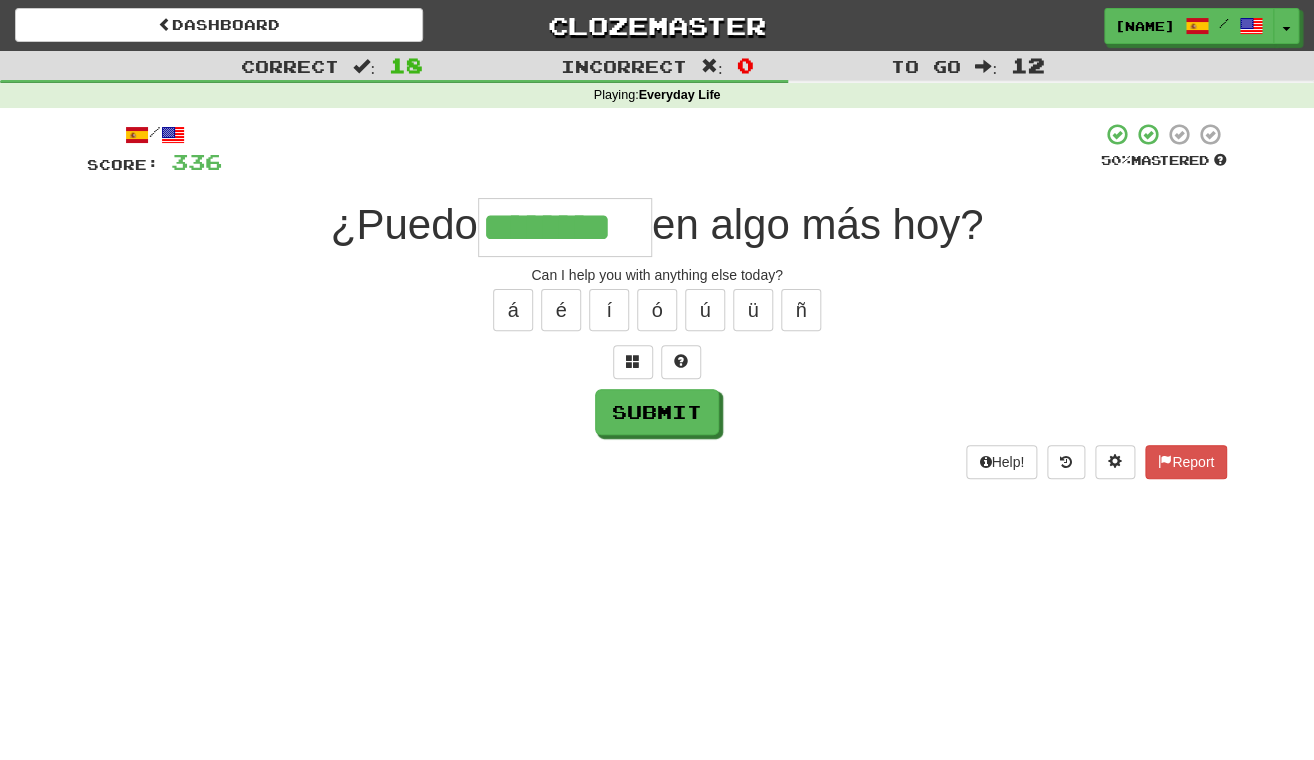 type on "********" 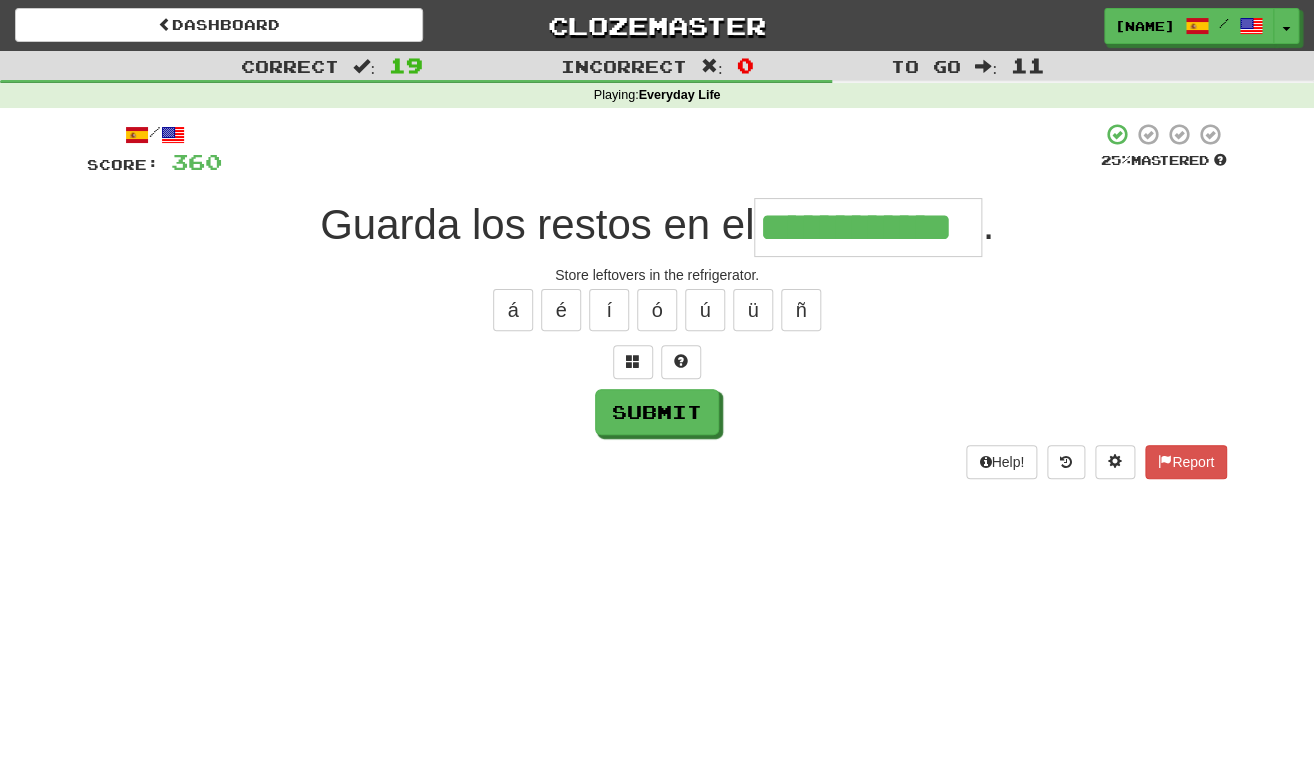 type on "**********" 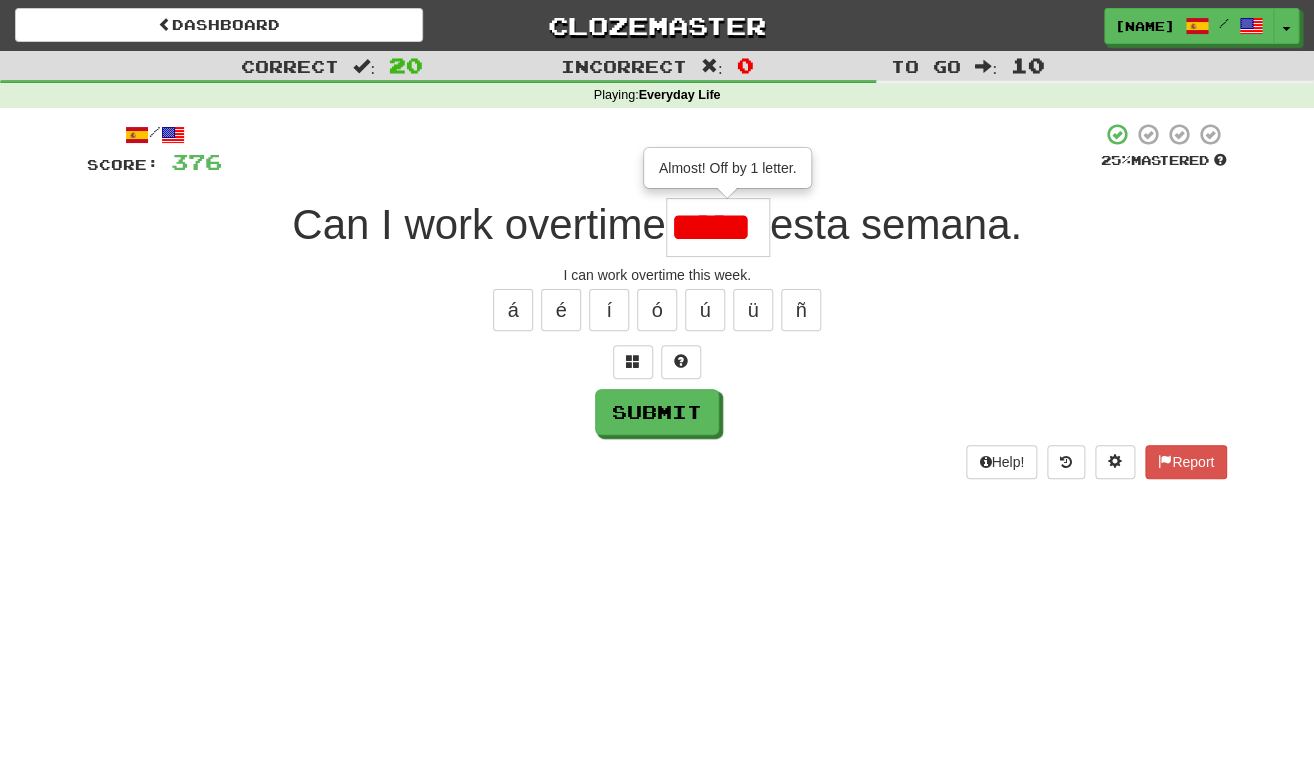scroll, scrollTop: 0, scrollLeft: 0, axis: both 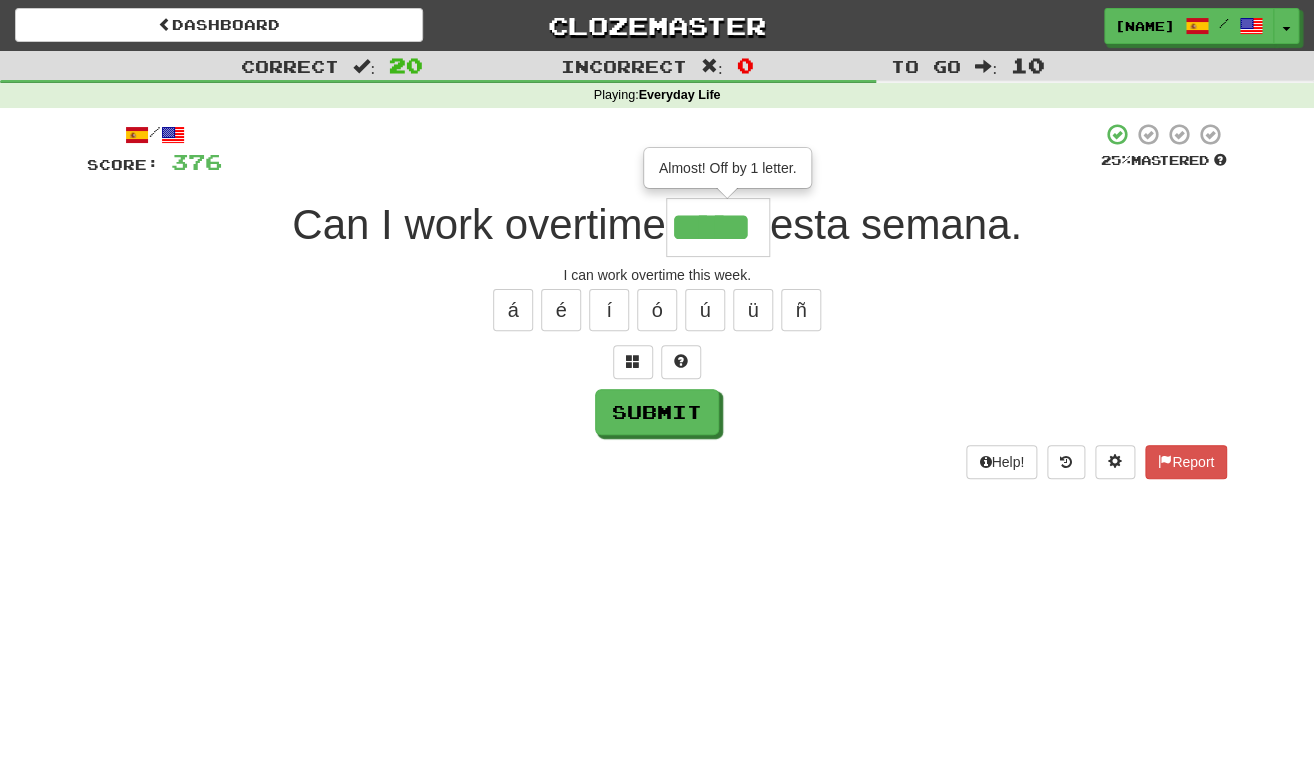 type on "*****" 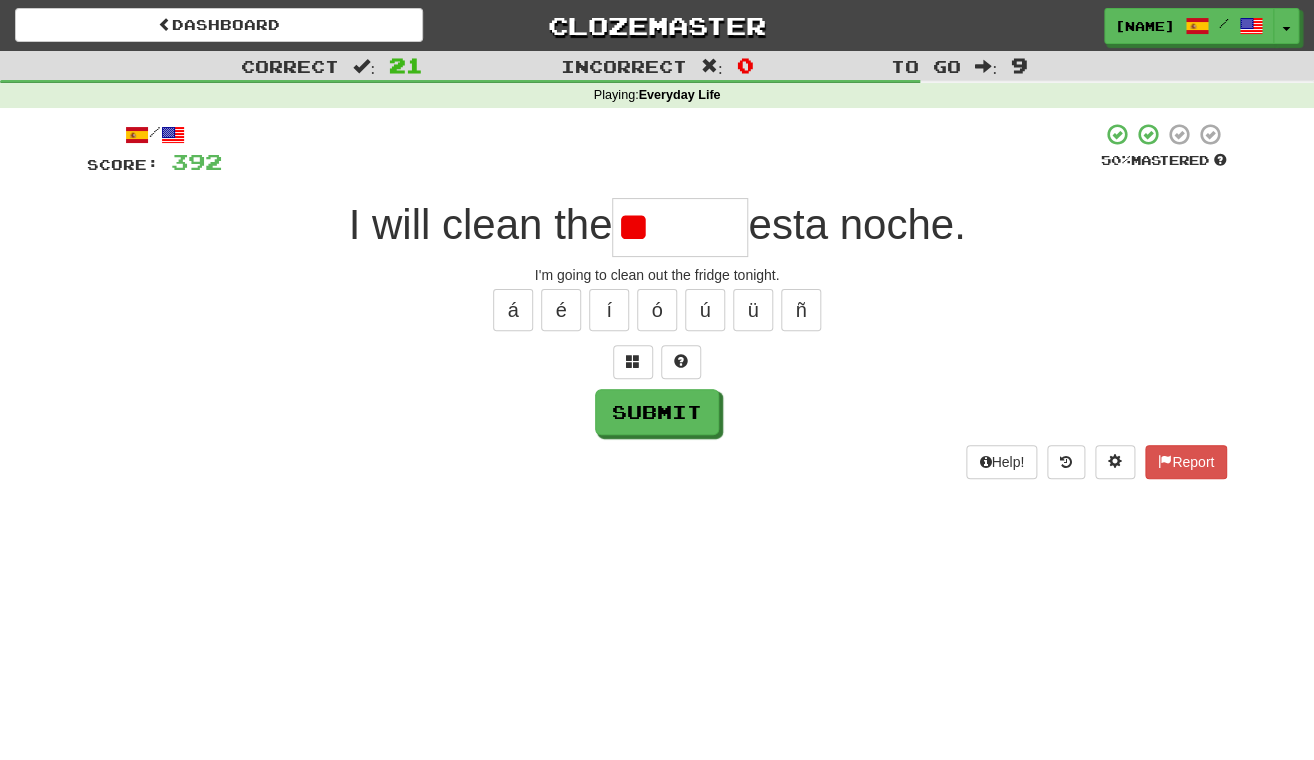 type on "*" 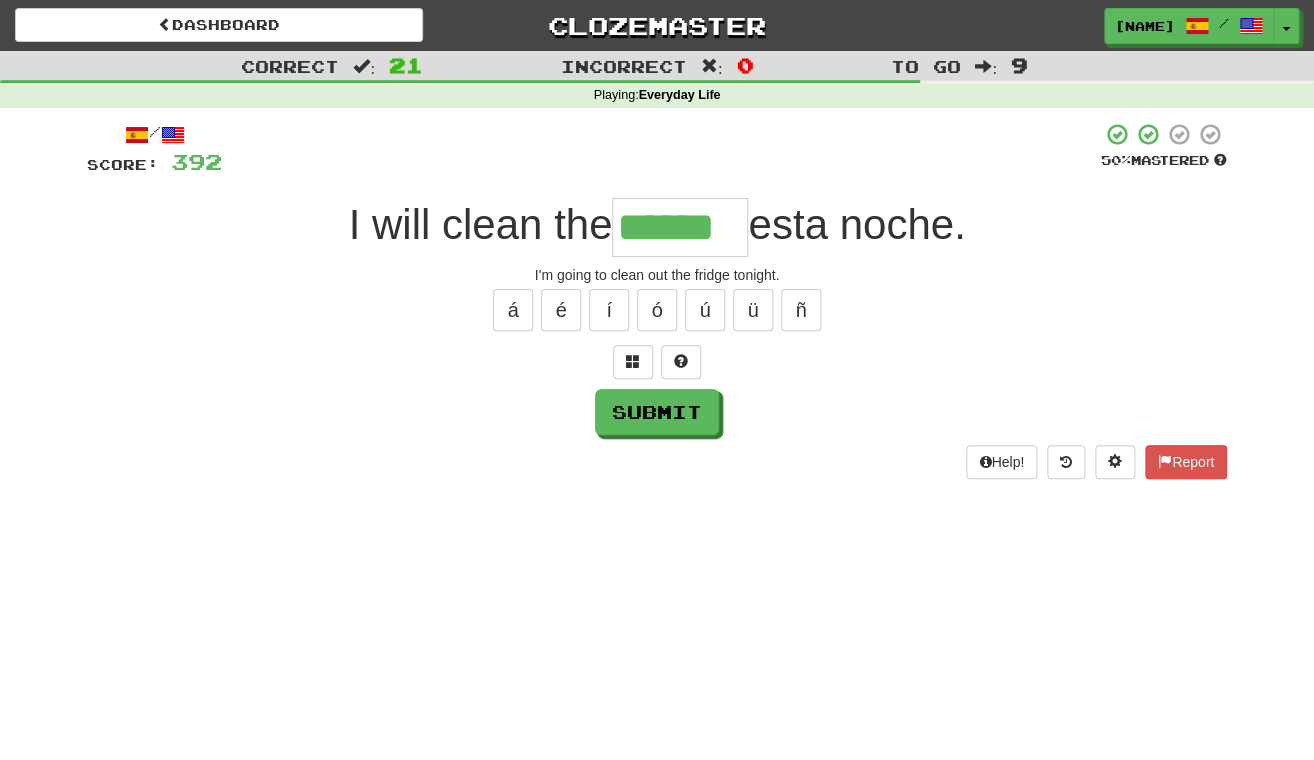 type on "******" 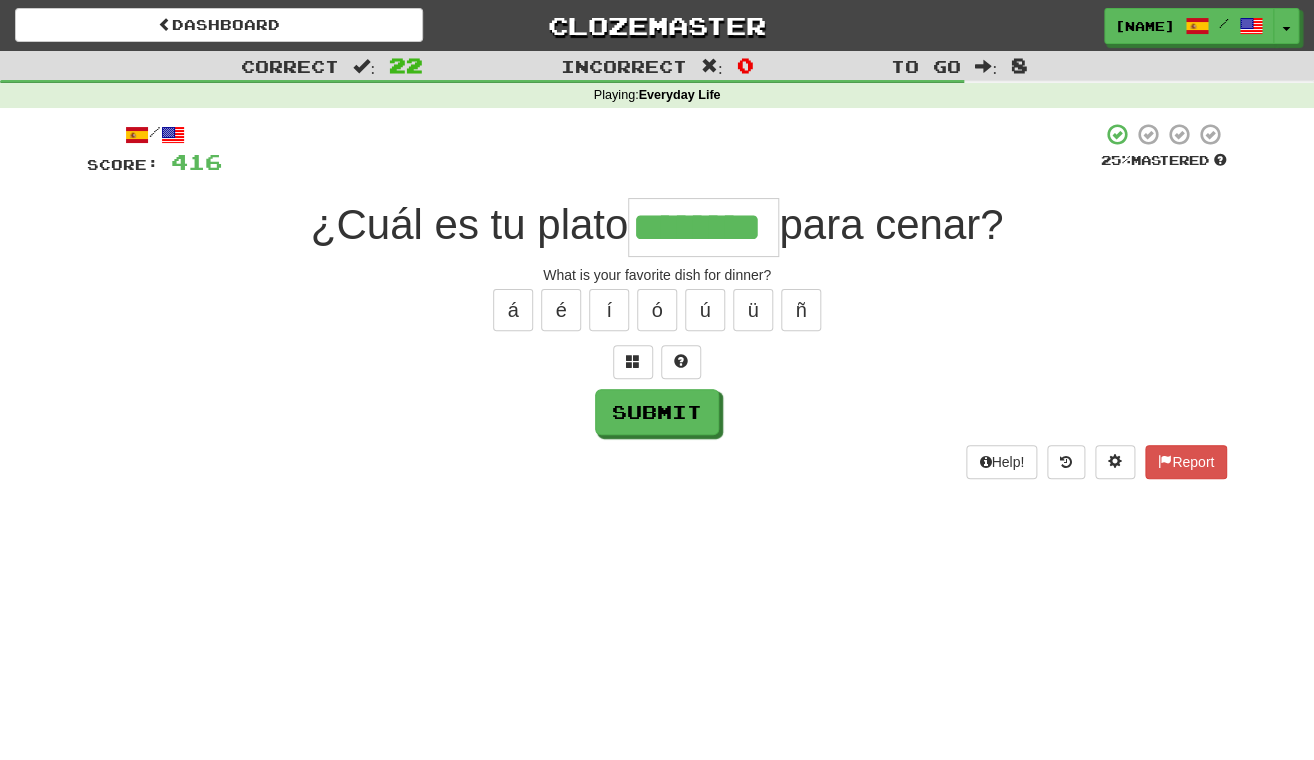 type on "********" 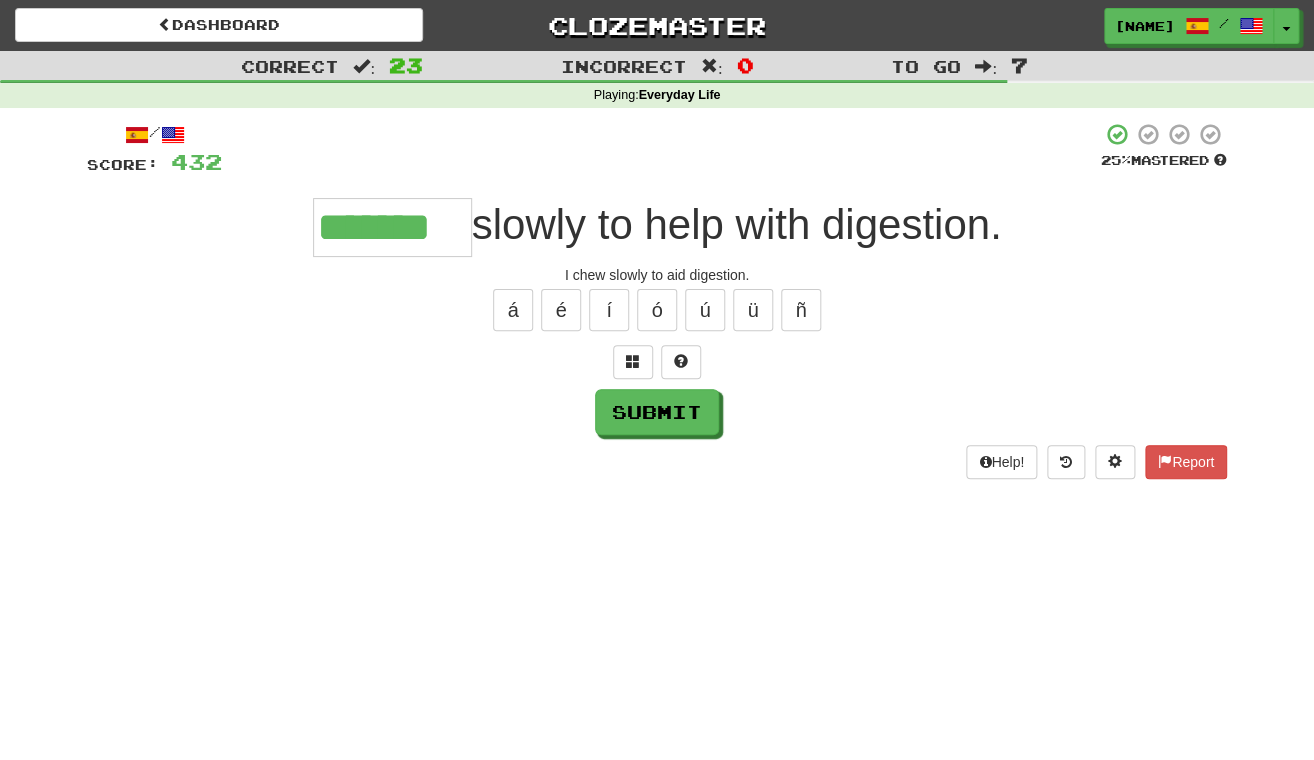 type on "*******" 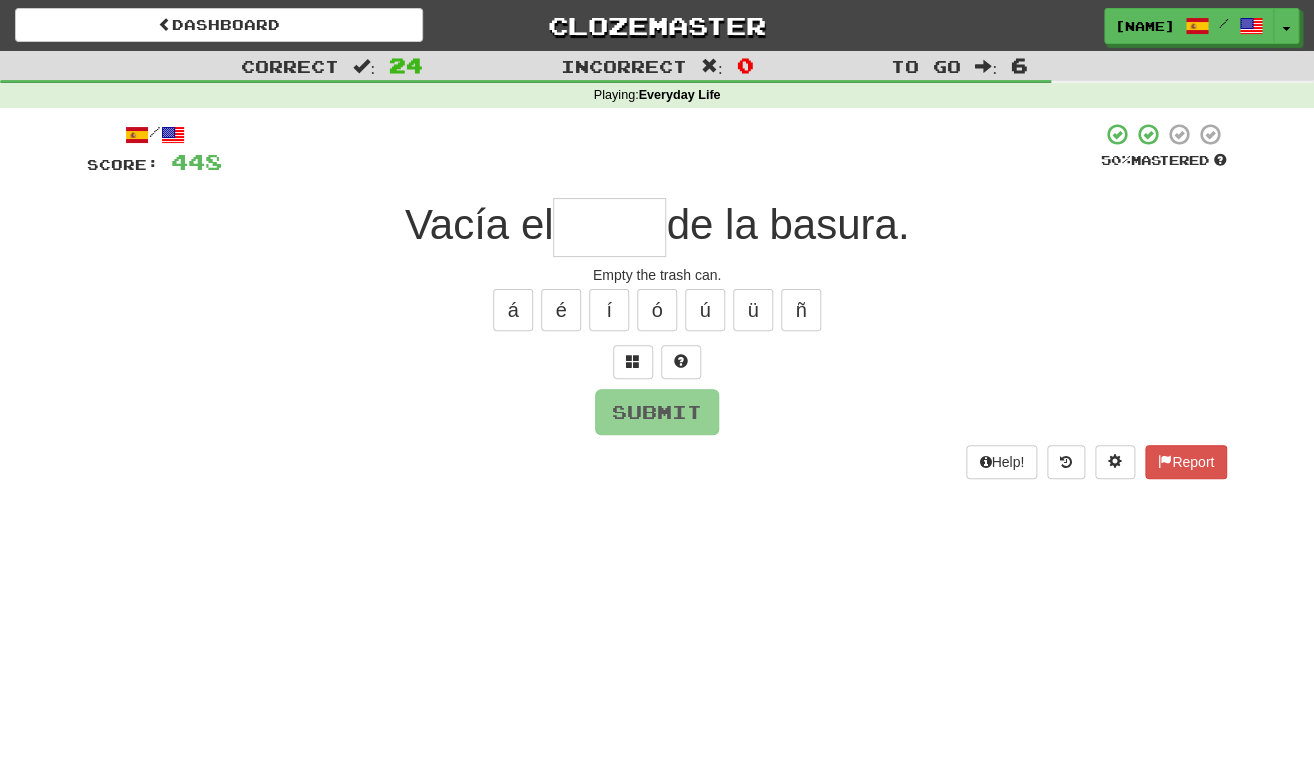 type on "*" 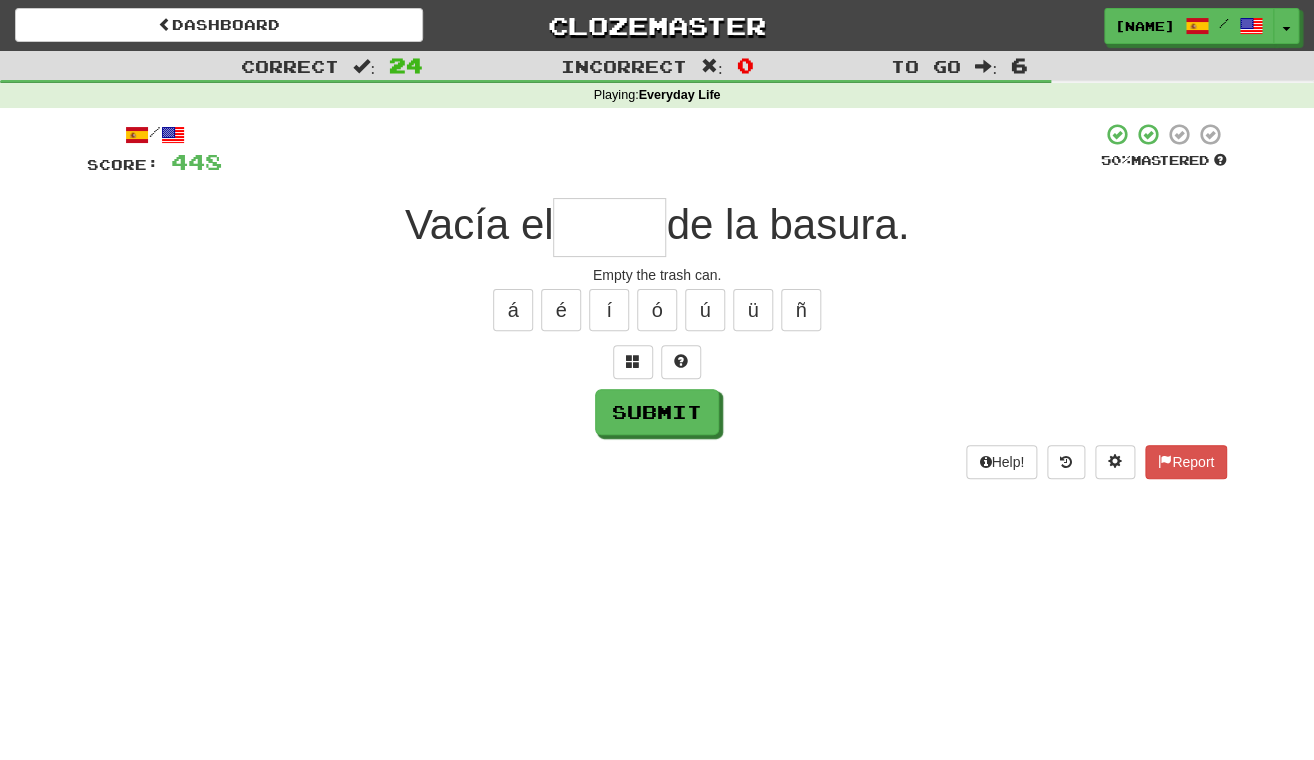 type on "*" 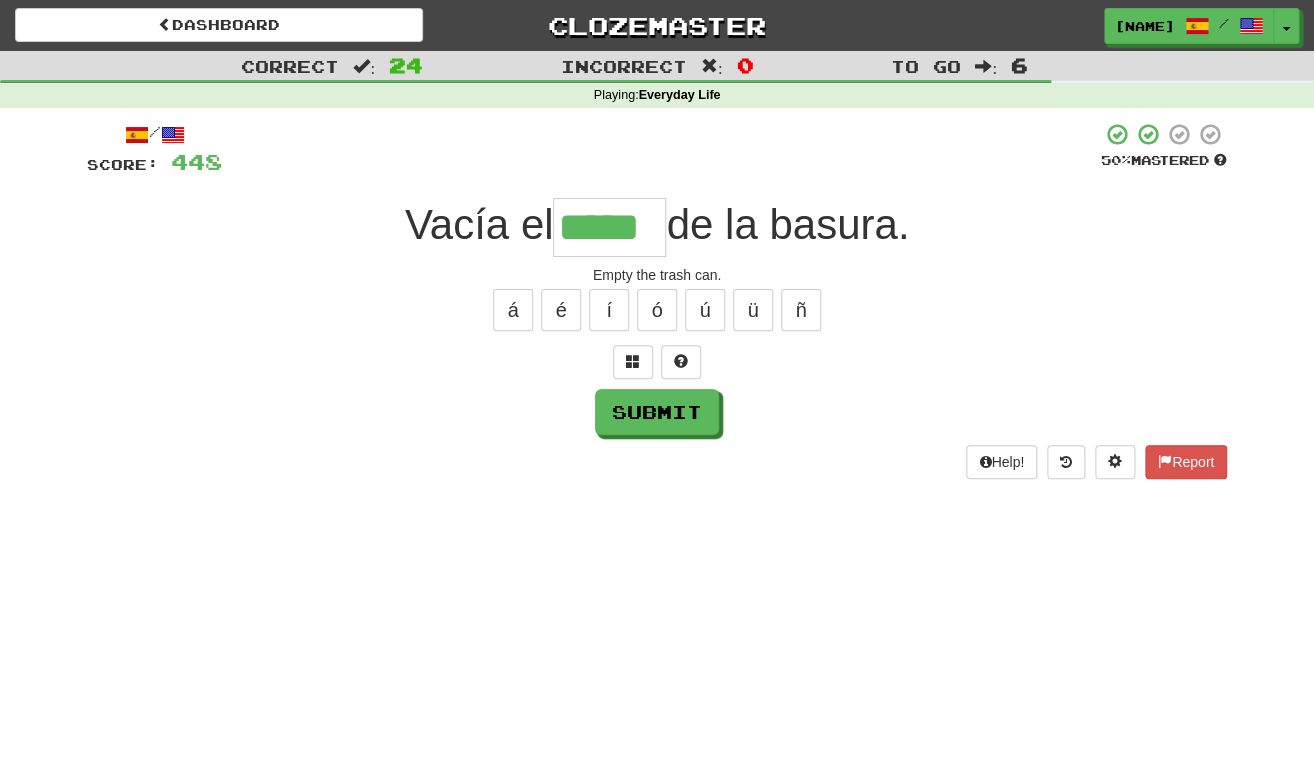 type on "*****" 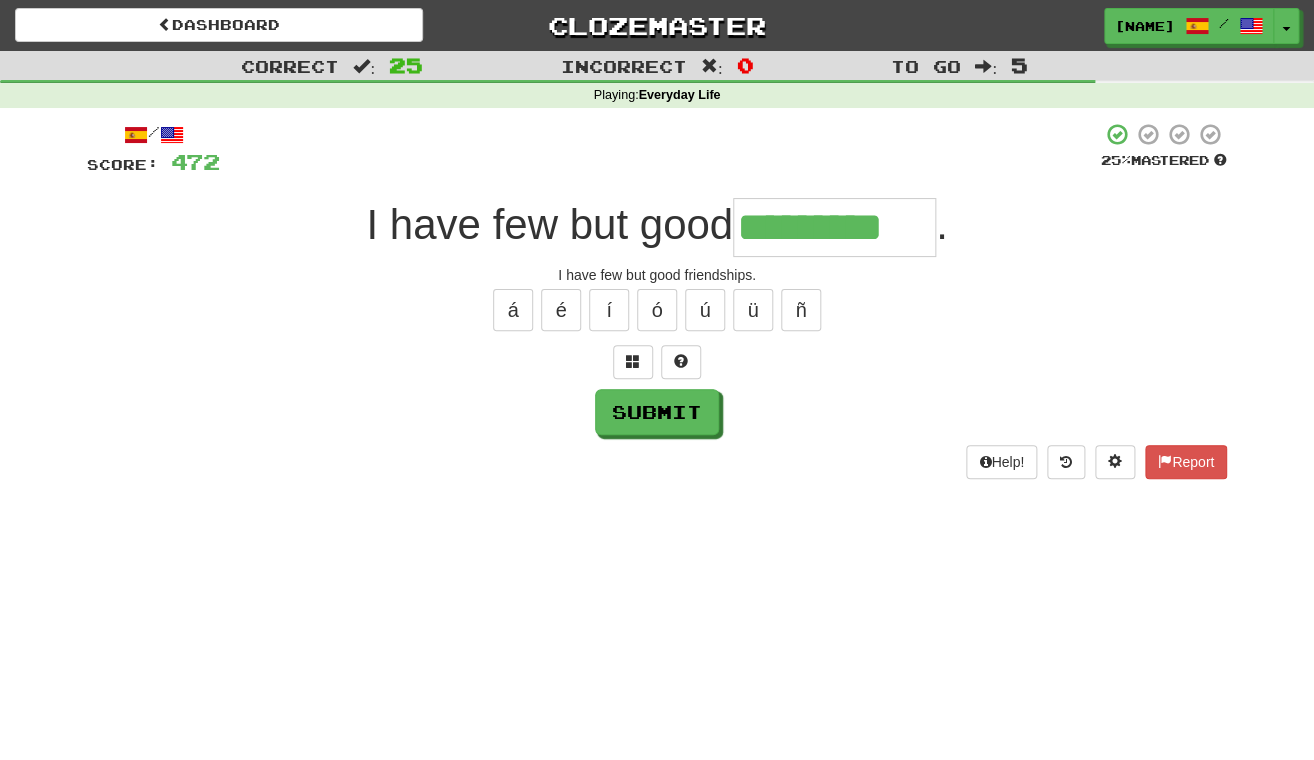 type on "*********" 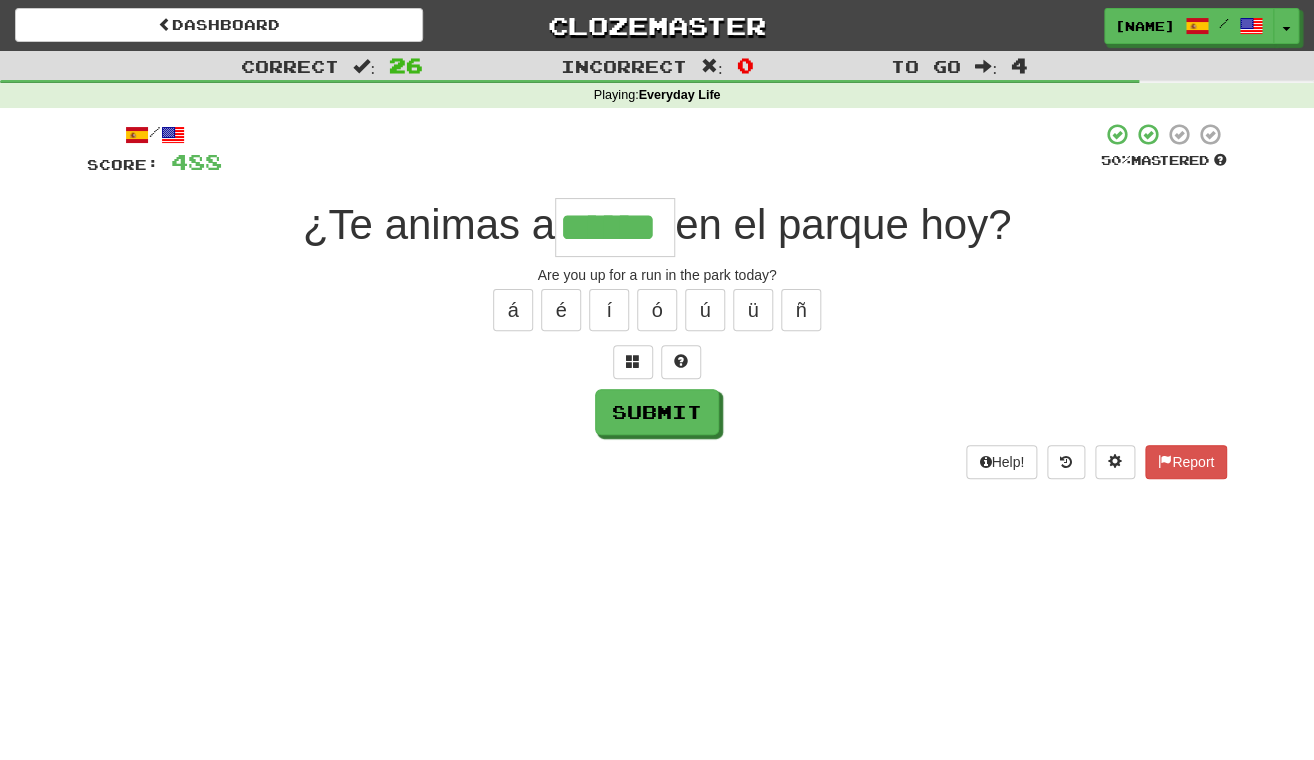 type on "******" 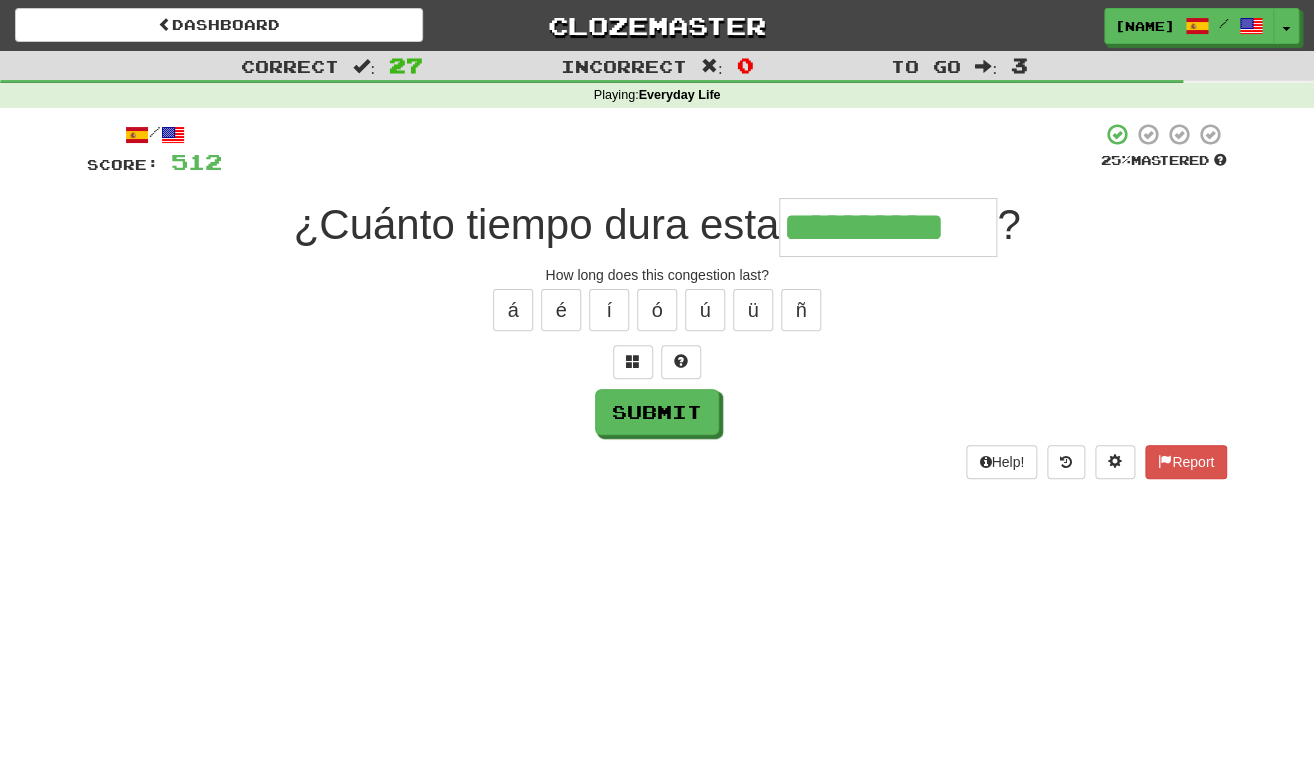 type on "**********" 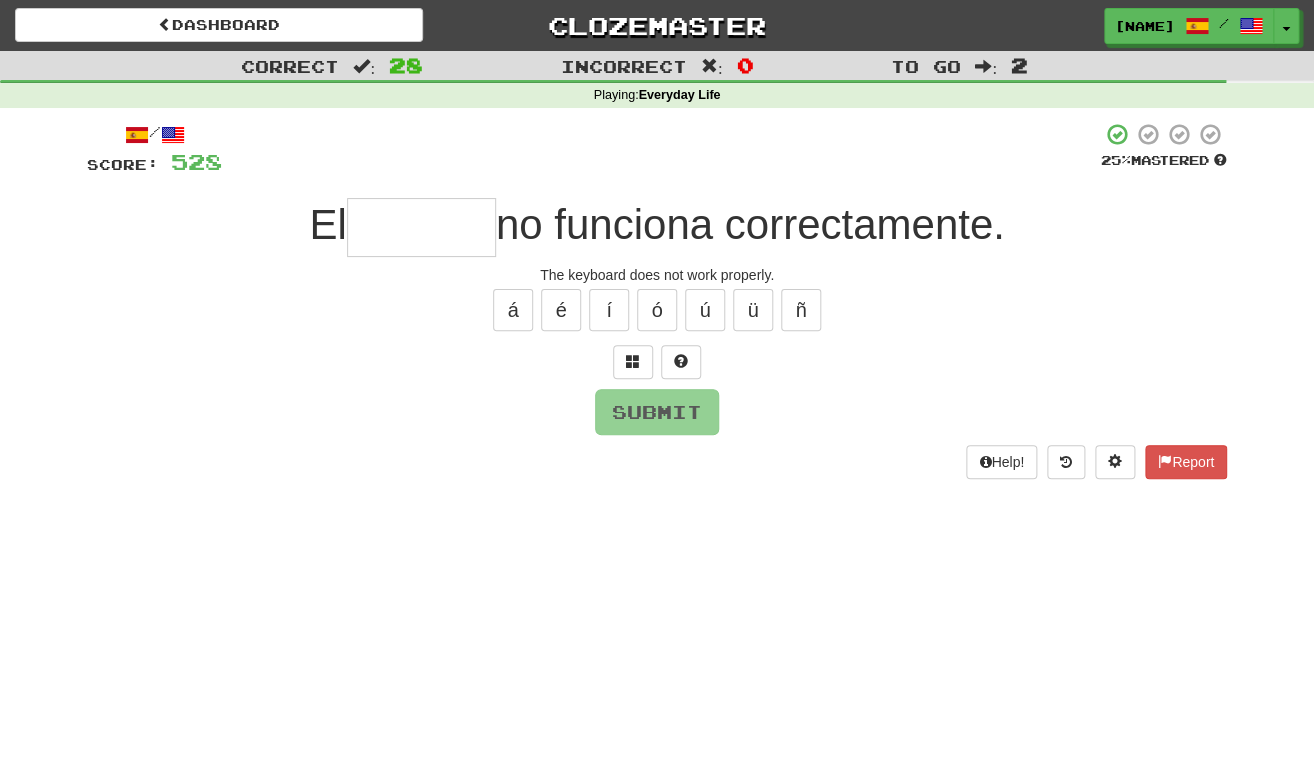type on "*" 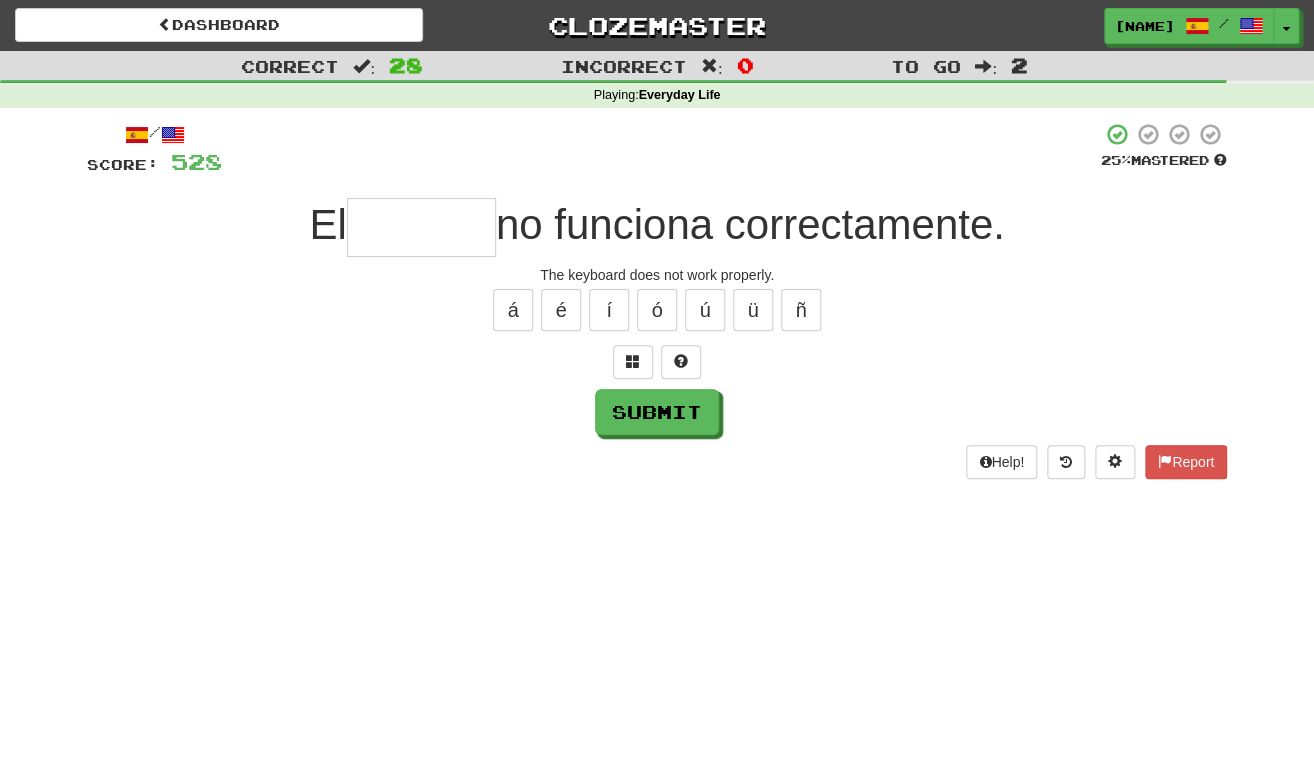 type on "*" 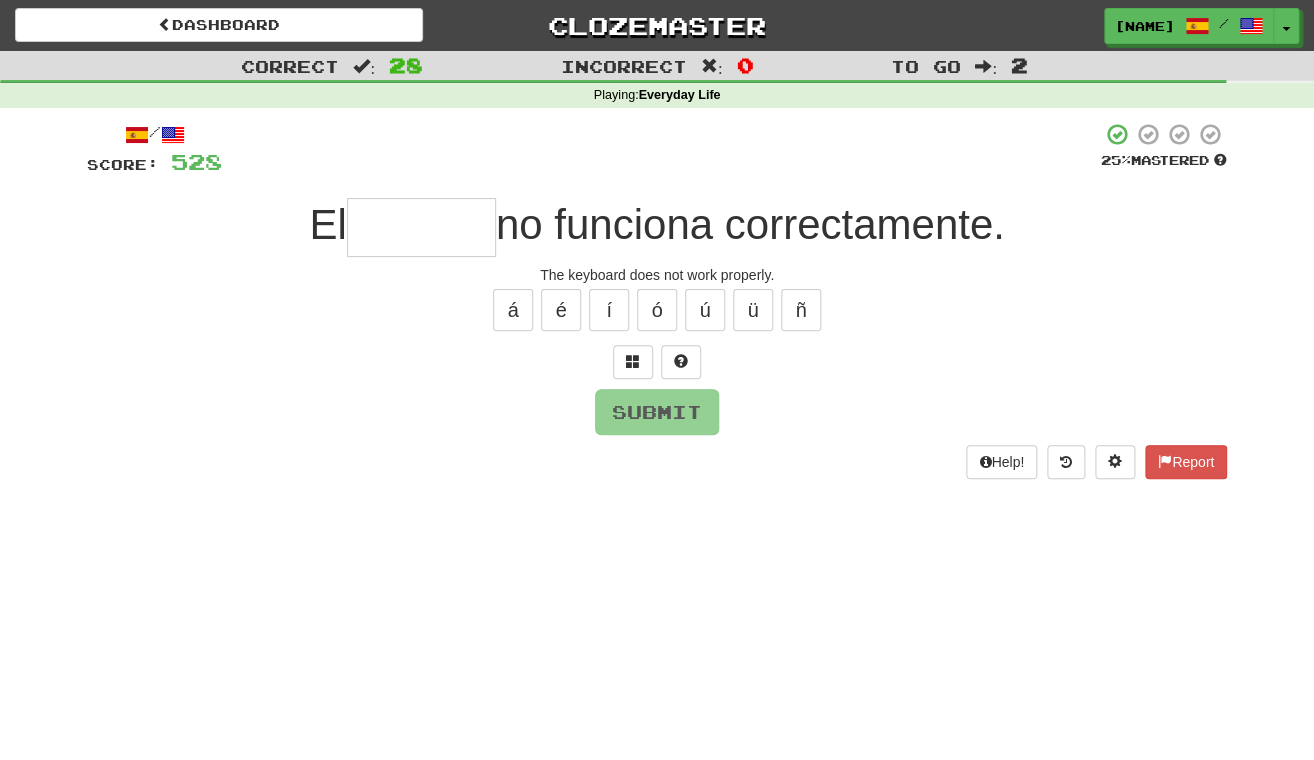 type on "*" 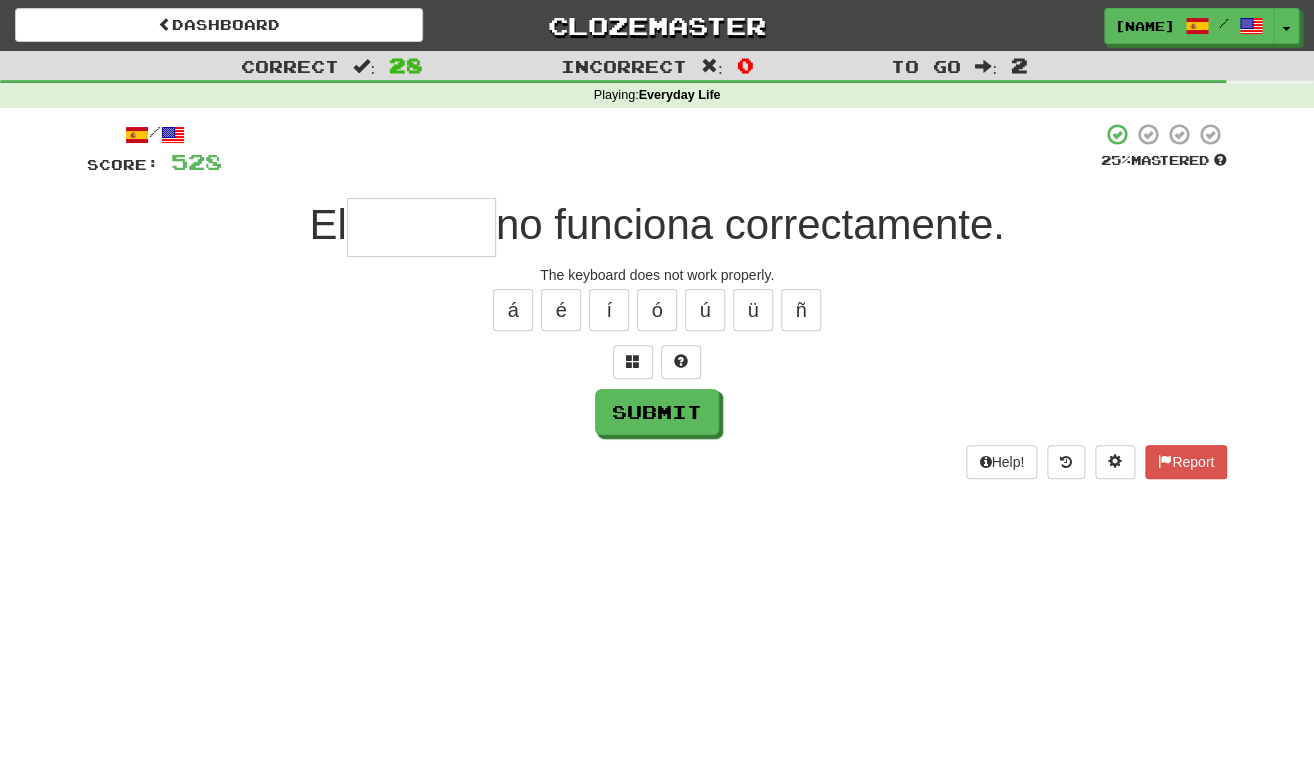 type on "*" 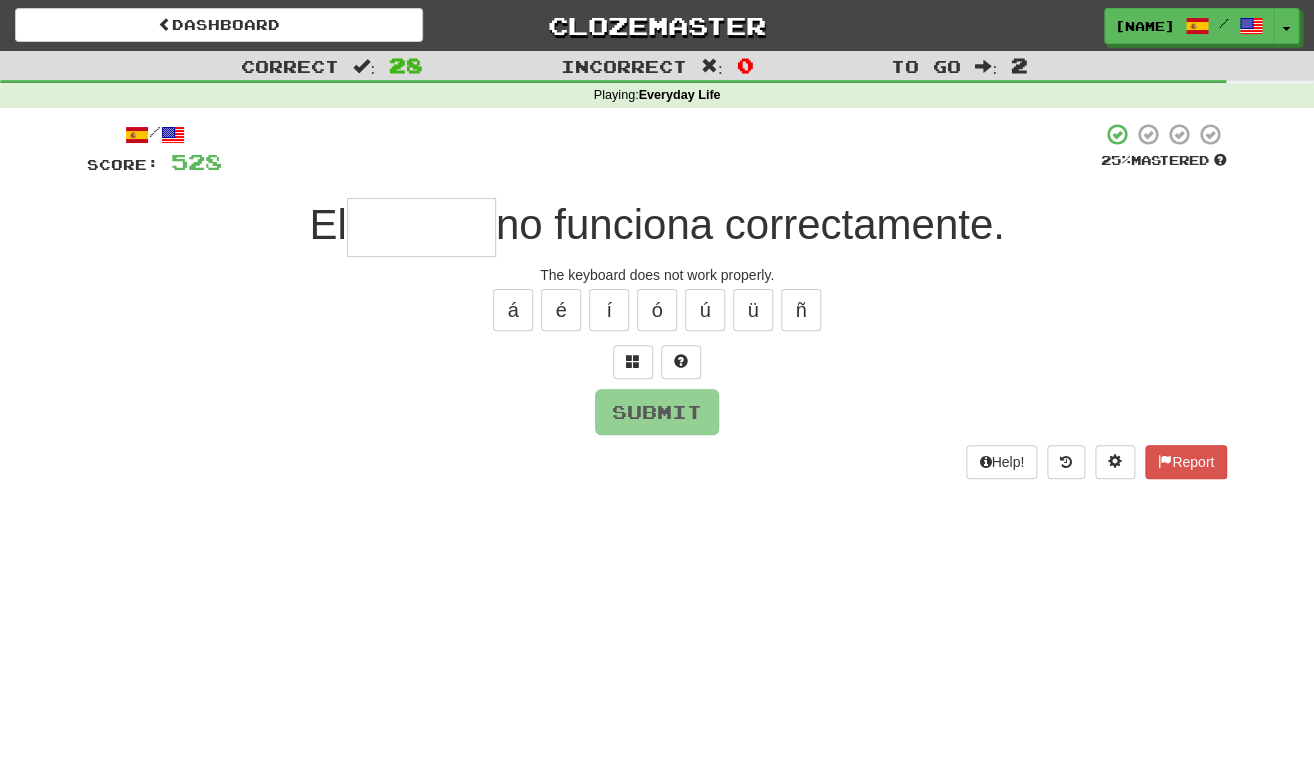 type on "*" 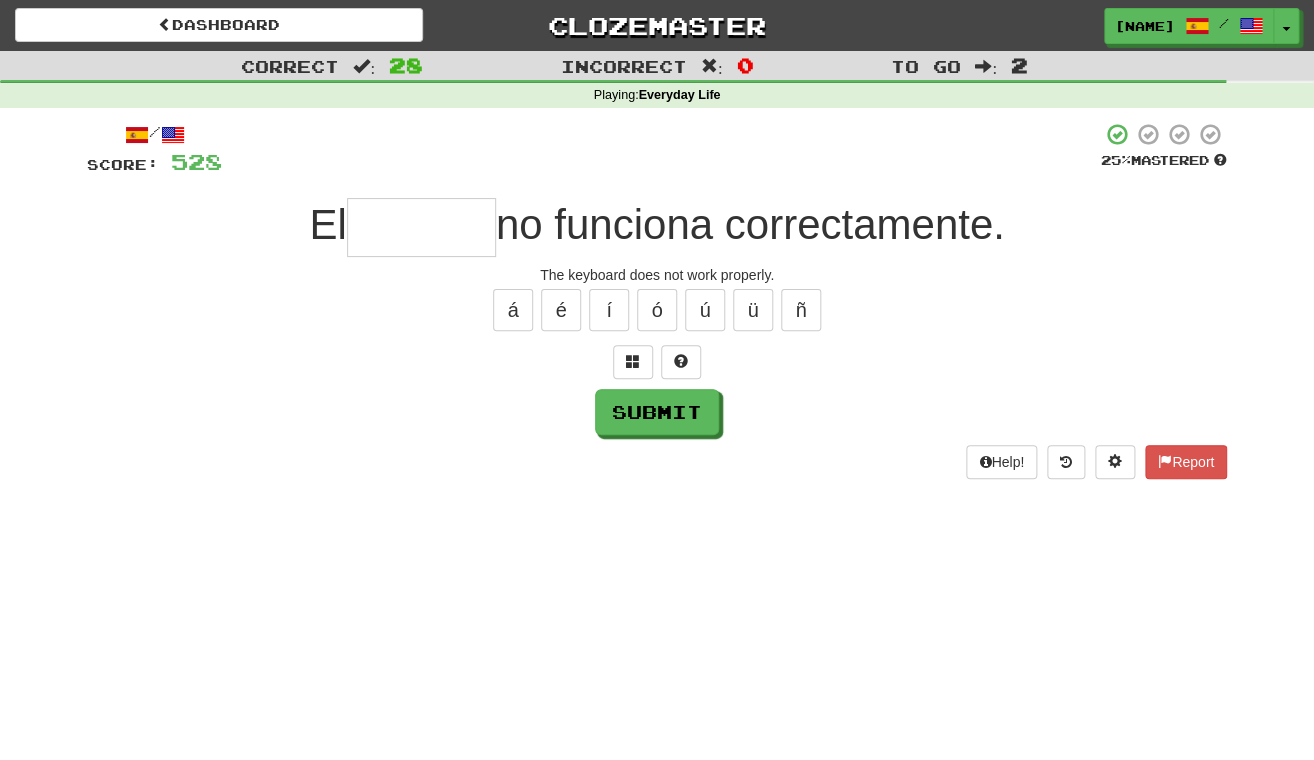 type on "*" 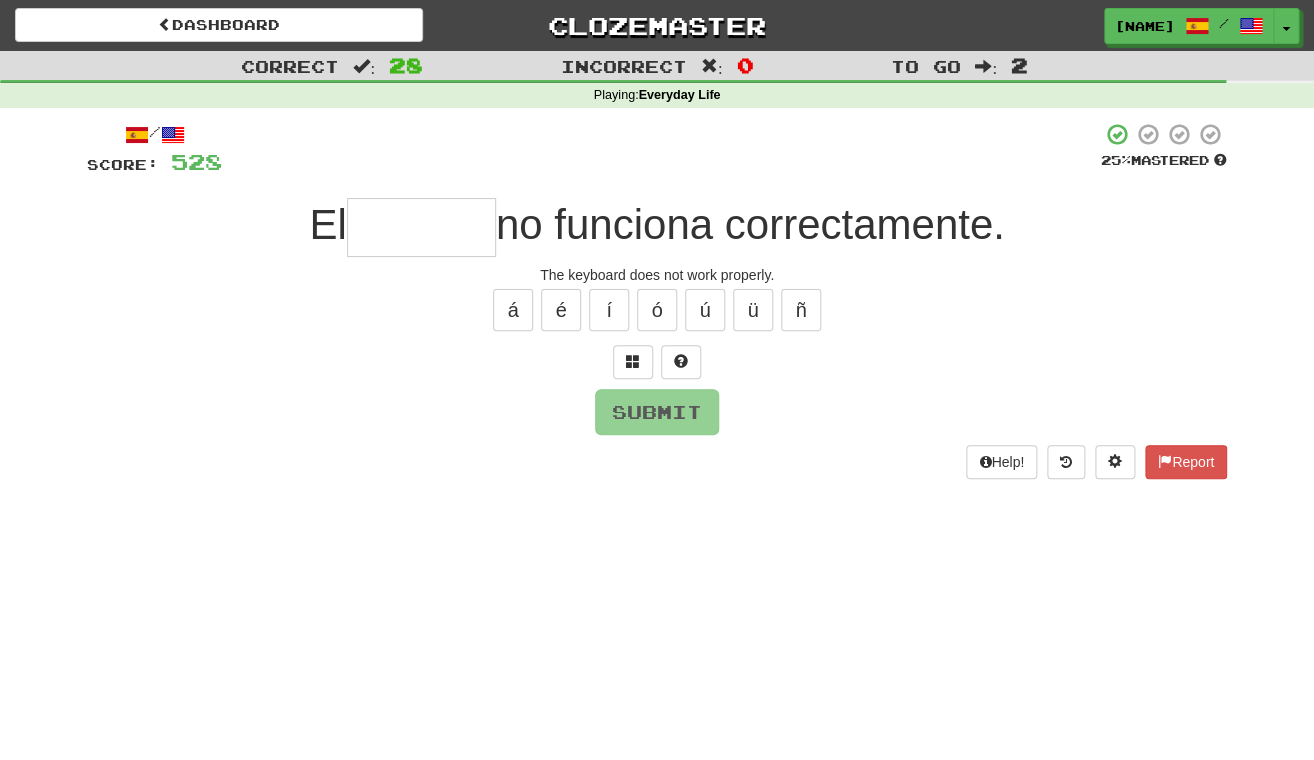 type on "*" 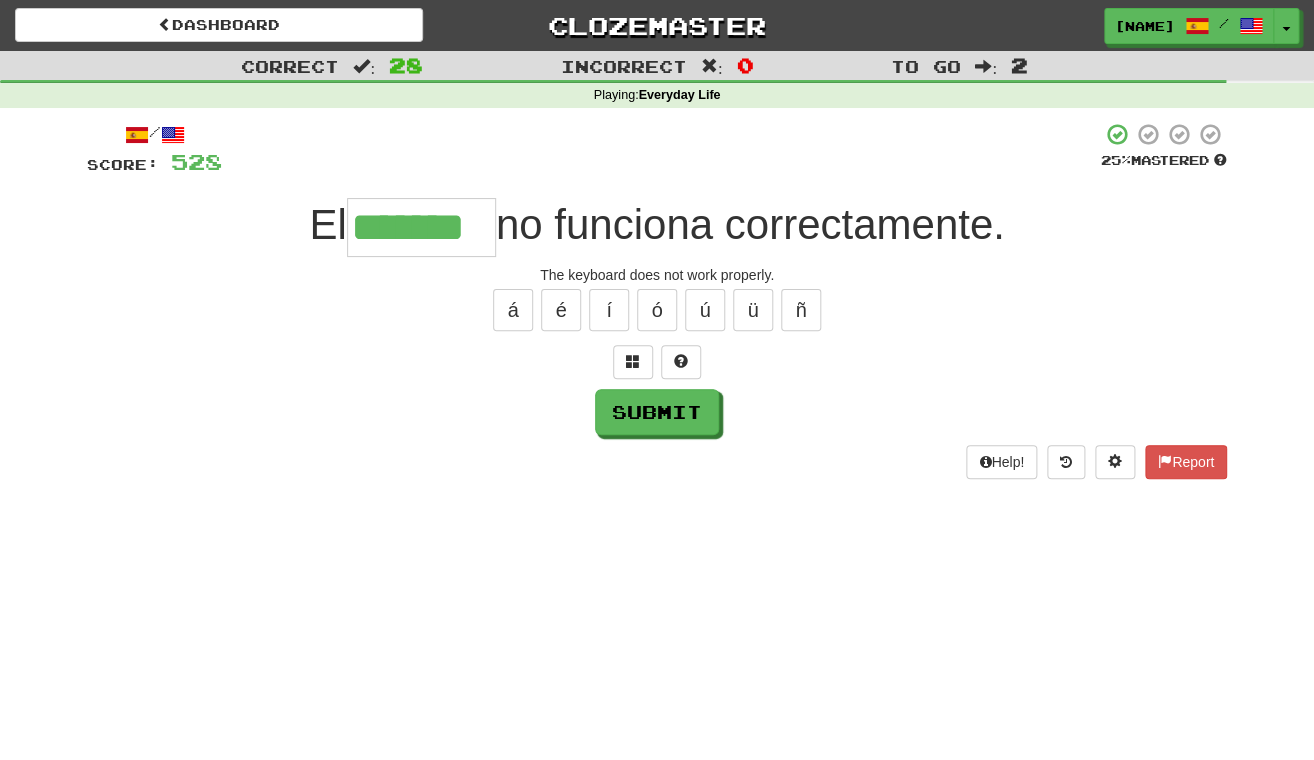 type on "*******" 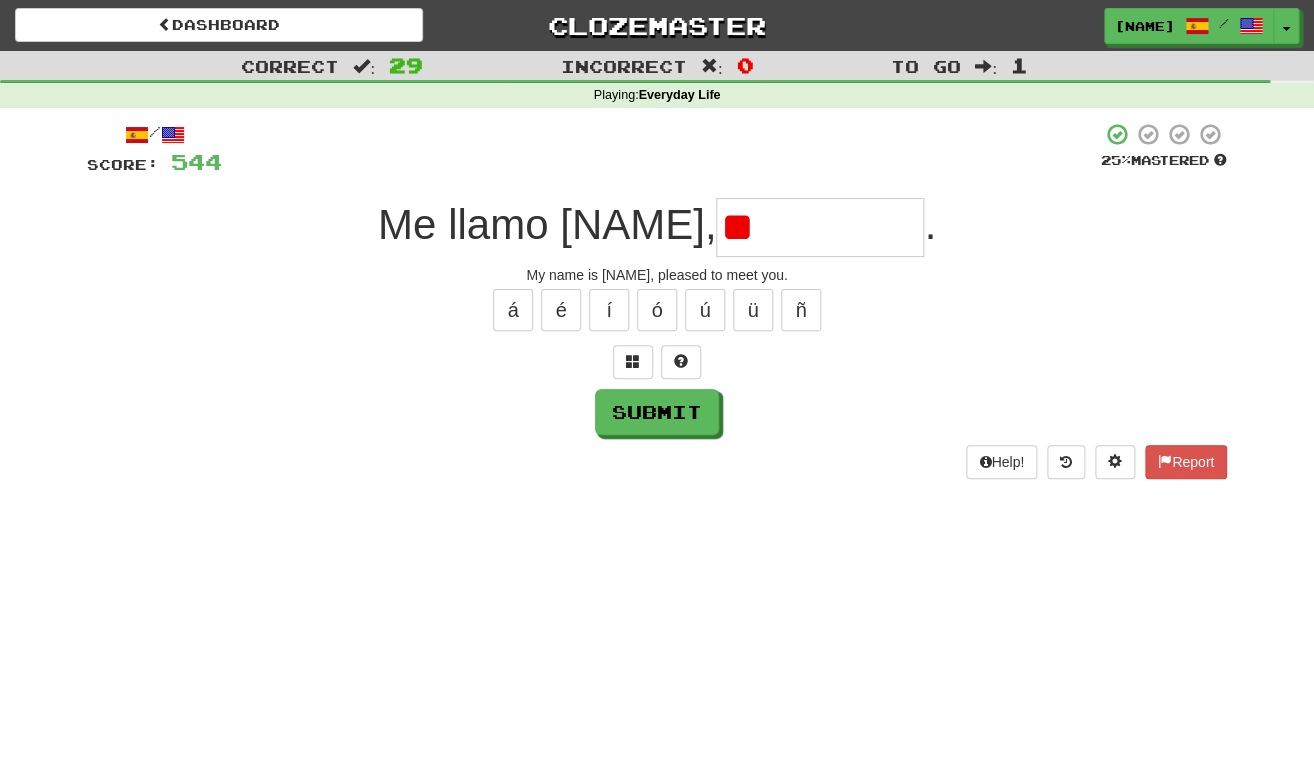 type on "*" 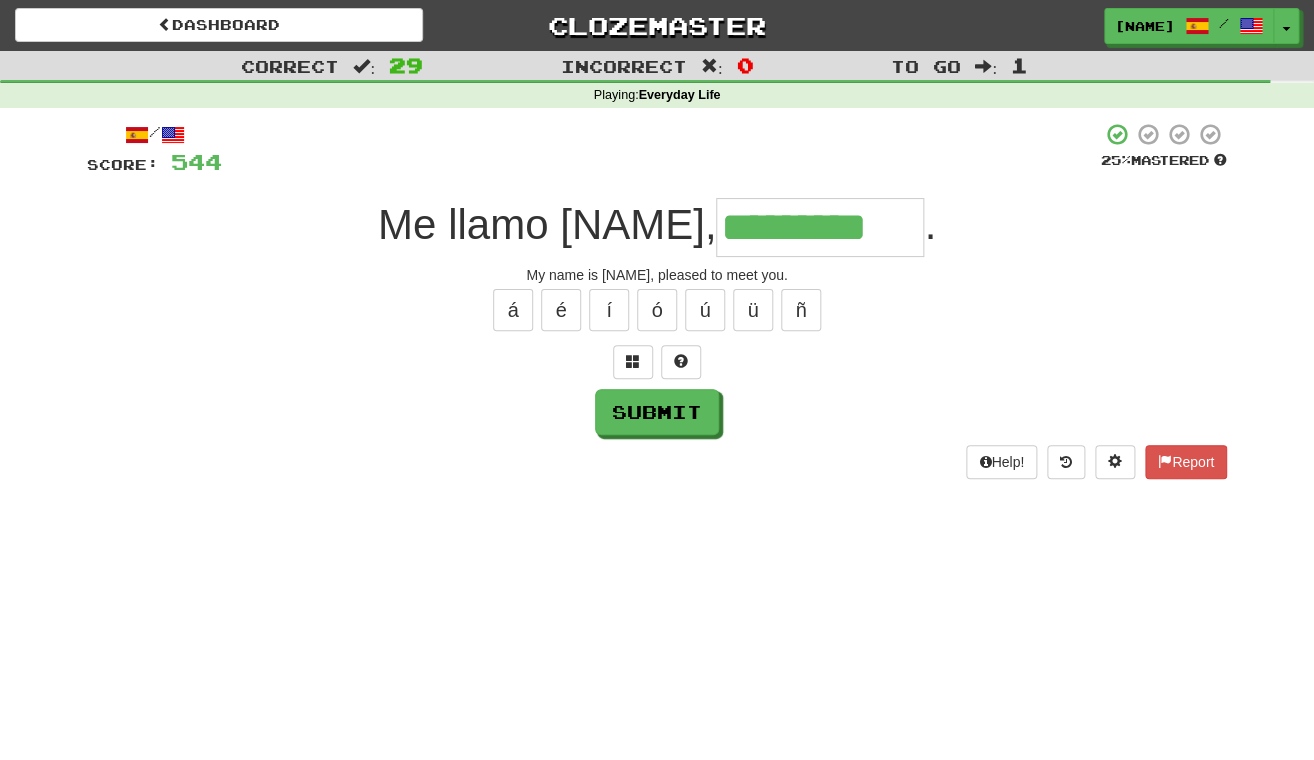 type on "*********" 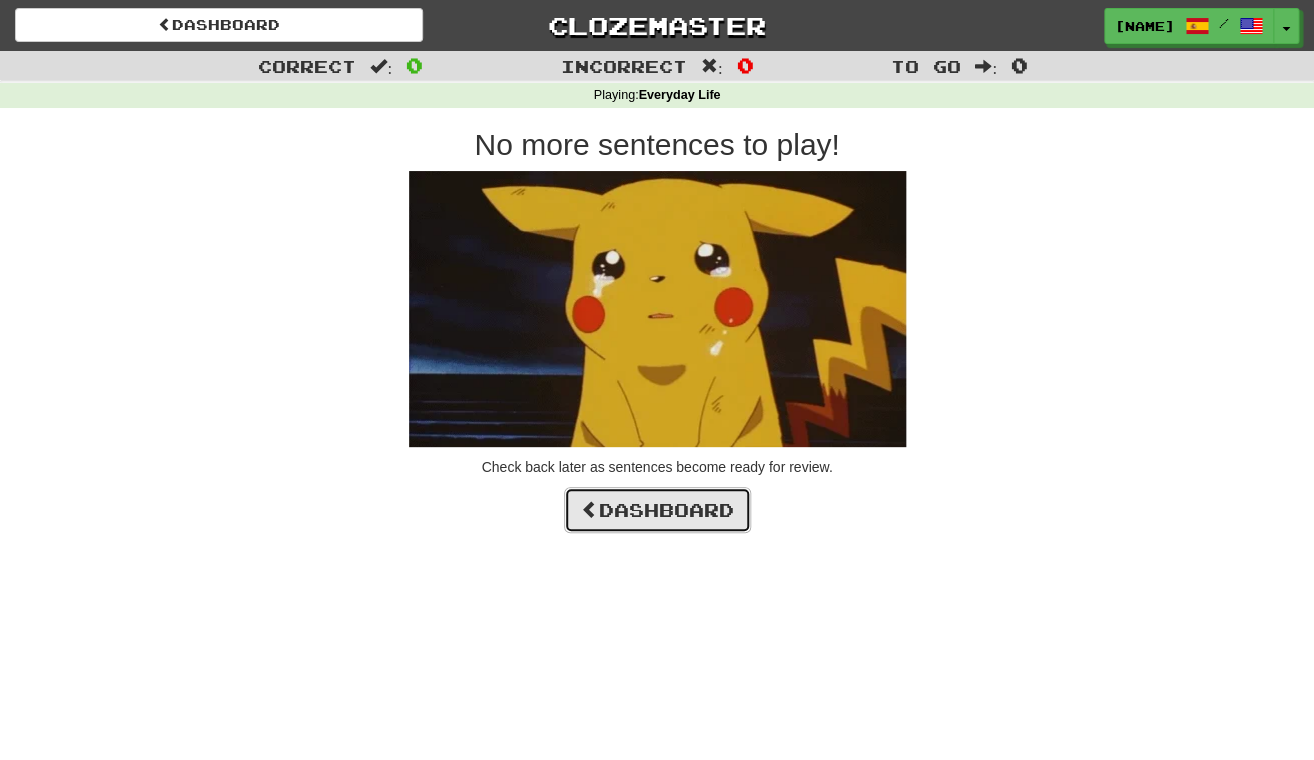 click on "Dashboard" at bounding box center (657, 510) 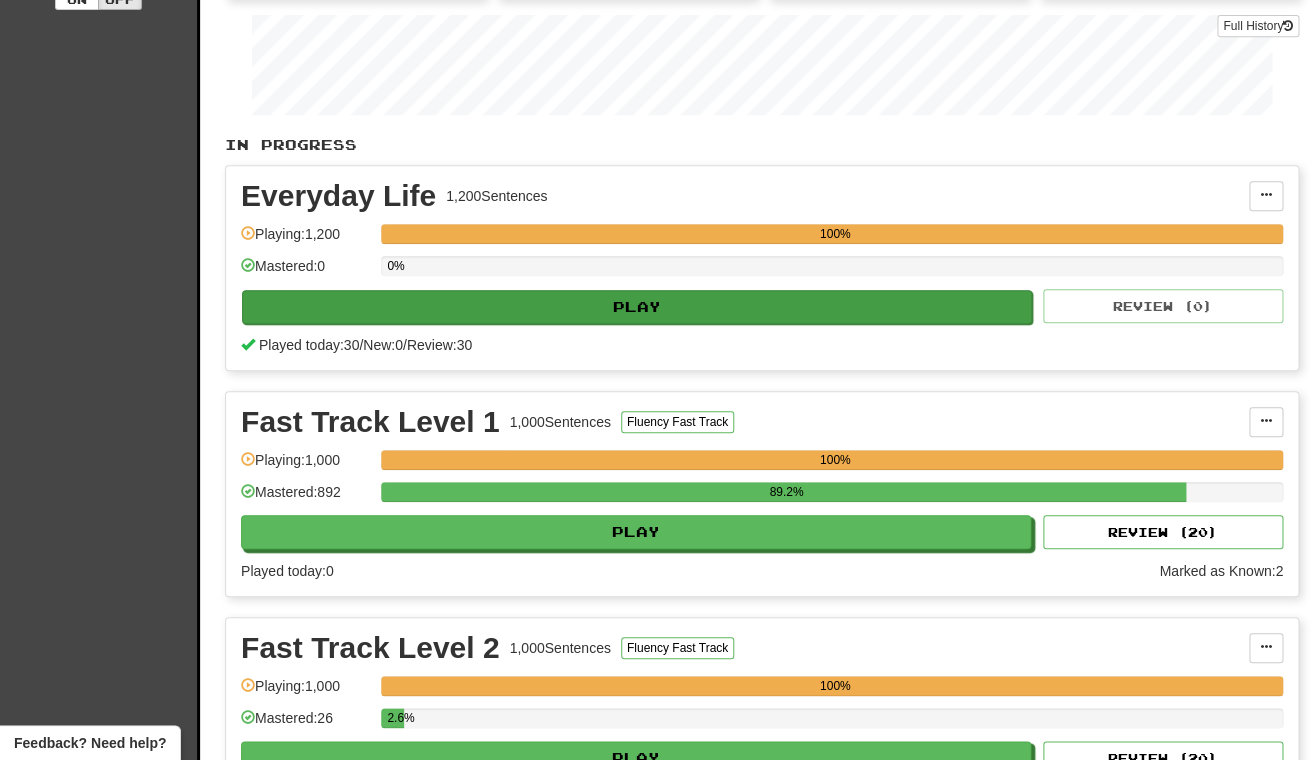 scroll, scrollTop: 295, scrollLeft: 0, axis: vertical 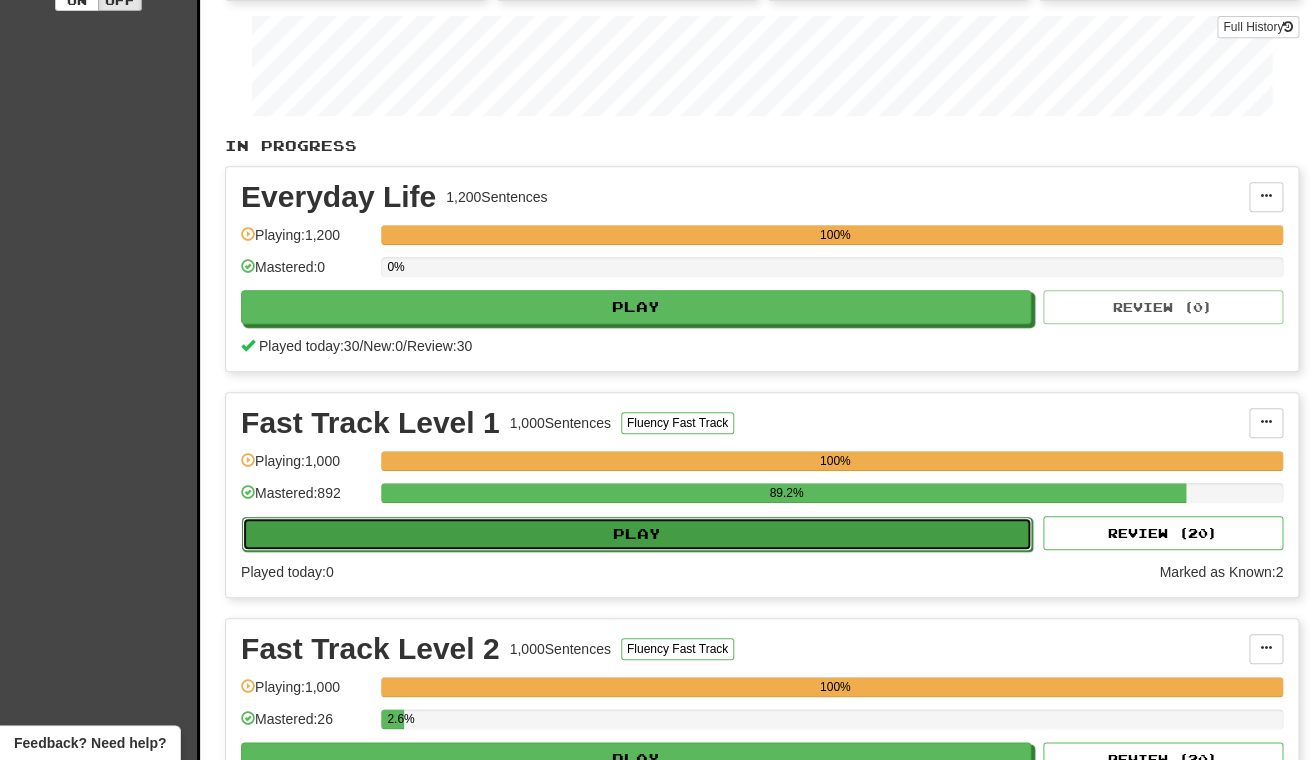 click on "Play" at bounding box center (637, 534) 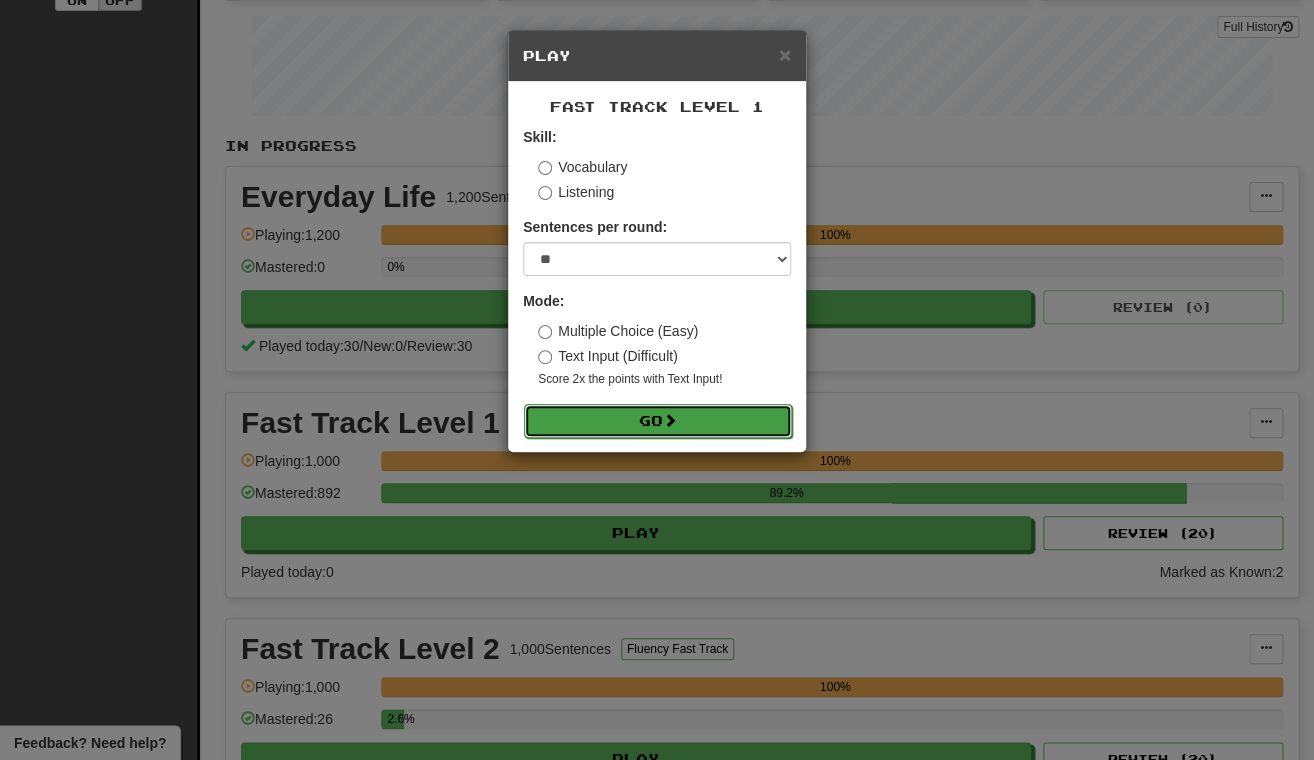 click on "Go" at bounding box center [658, 421] 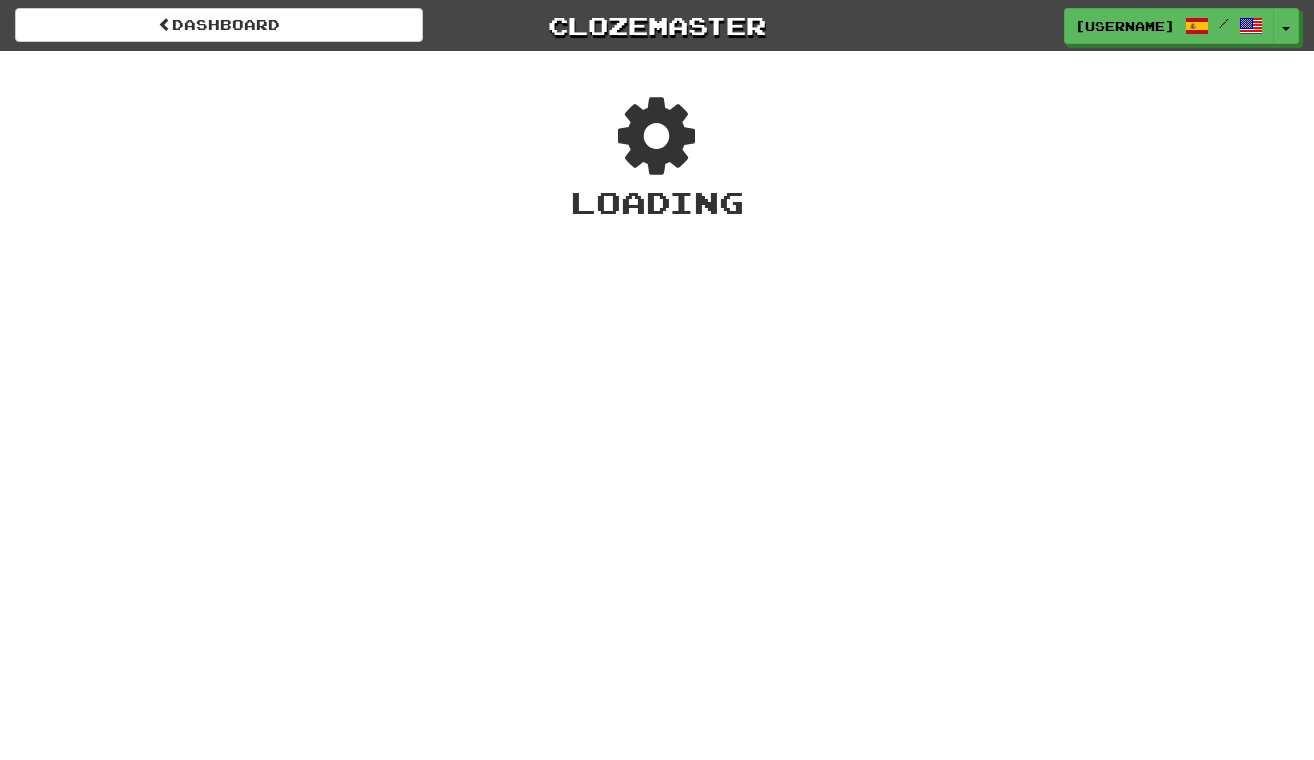 scroll, scrollTop: 0, scrollLeft: 0, axis: both 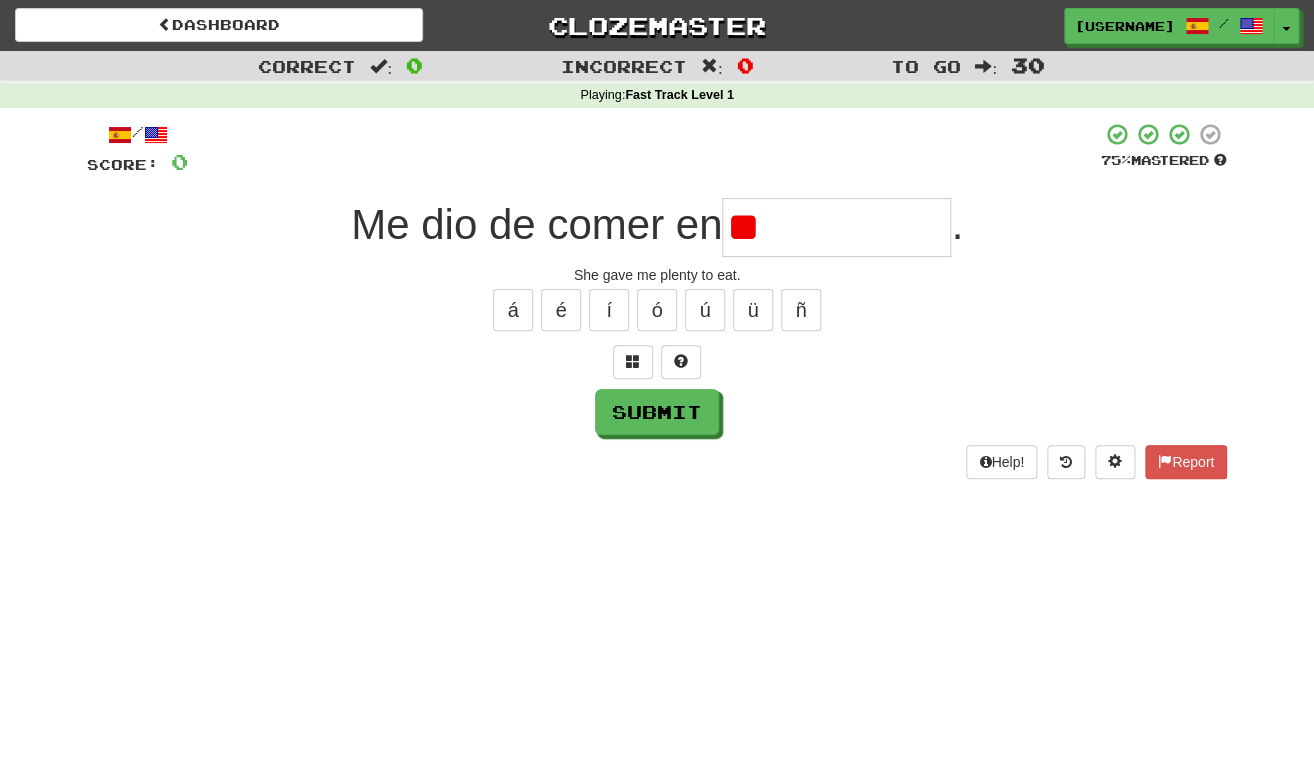 type on "*" 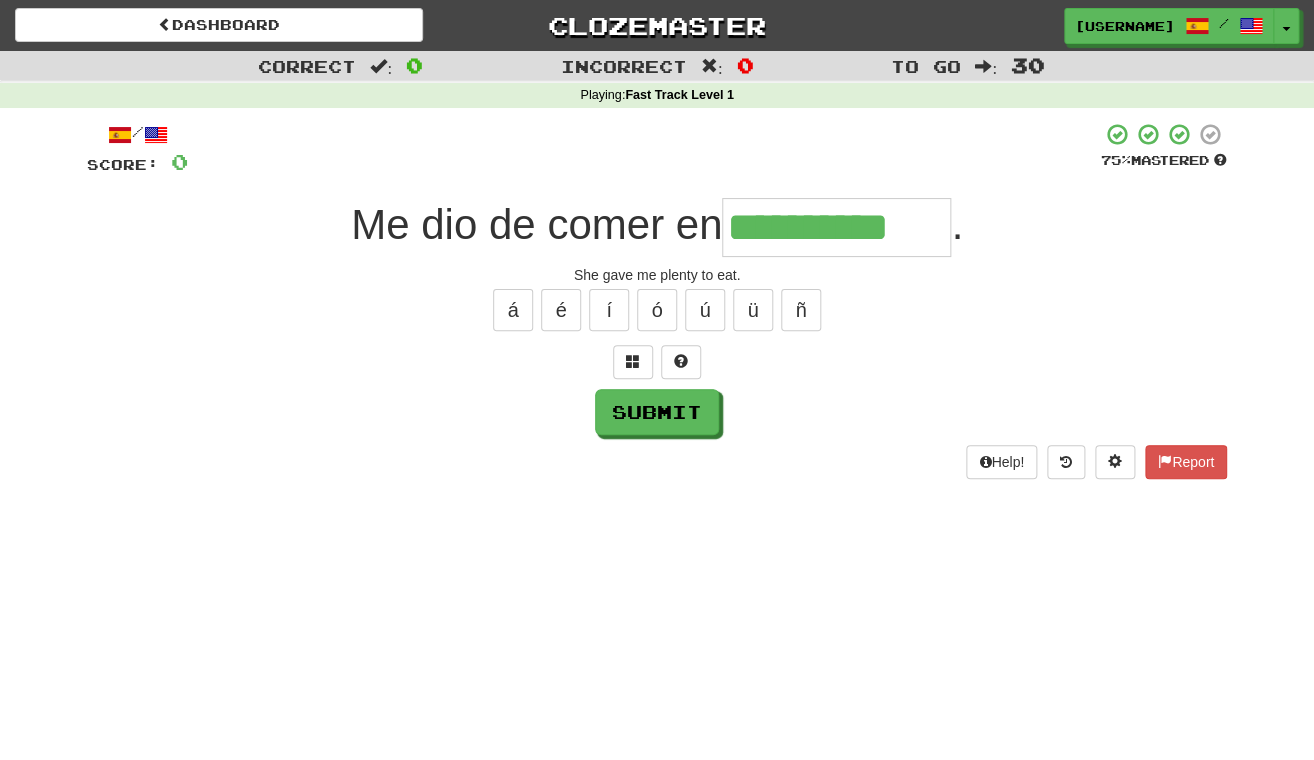 type on "**********" 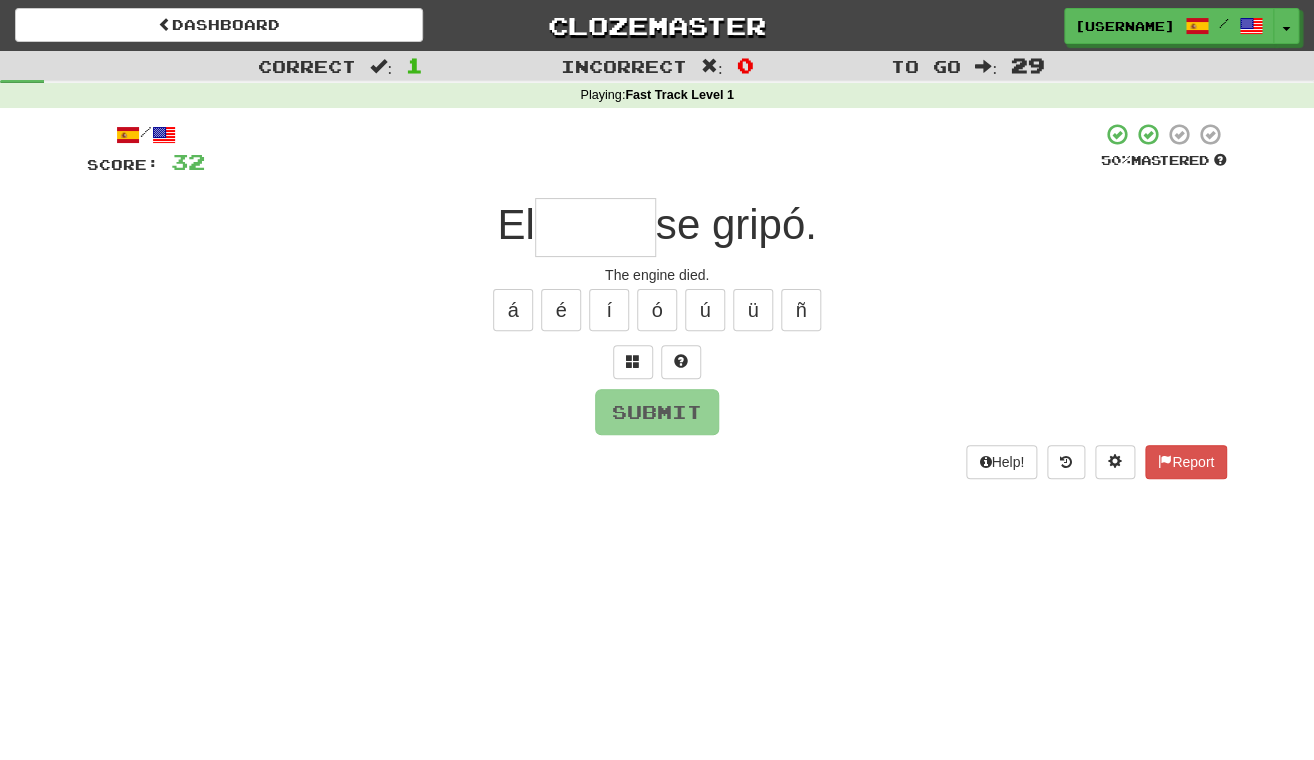 type on "*" 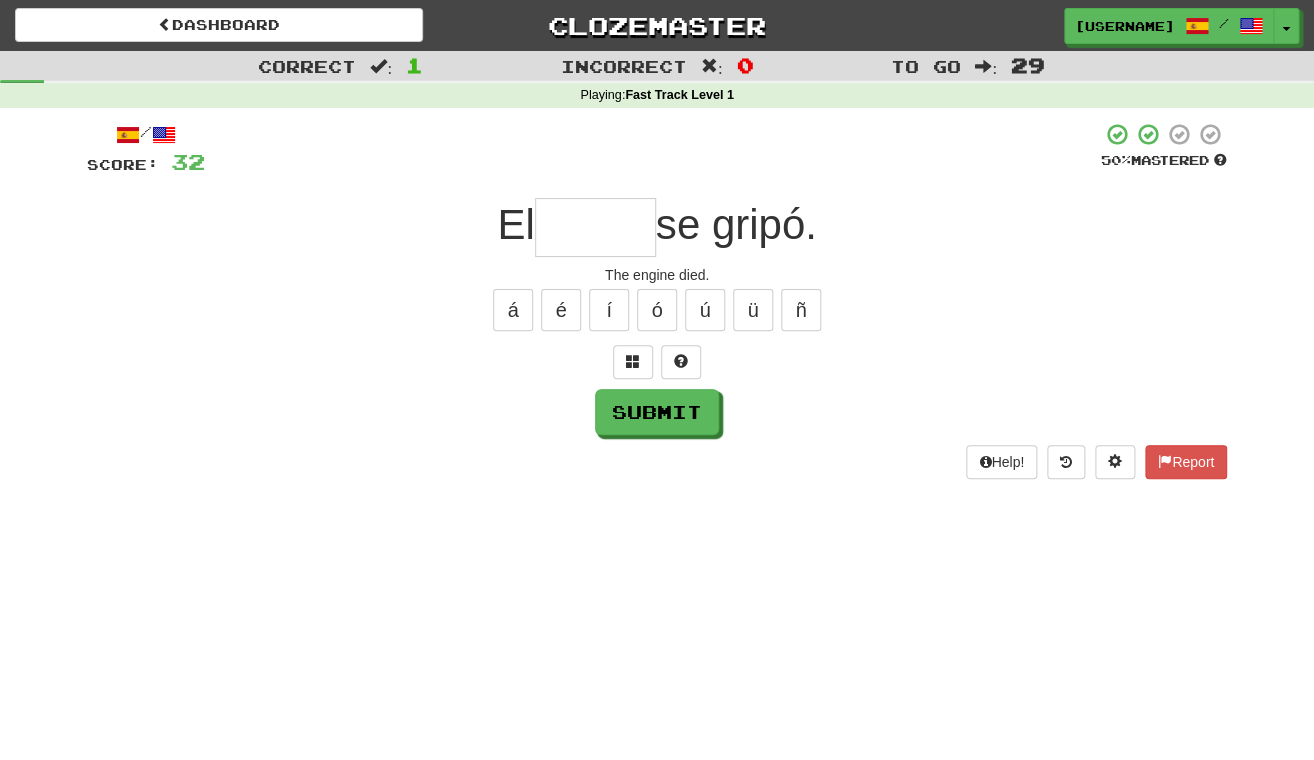 type on "*" 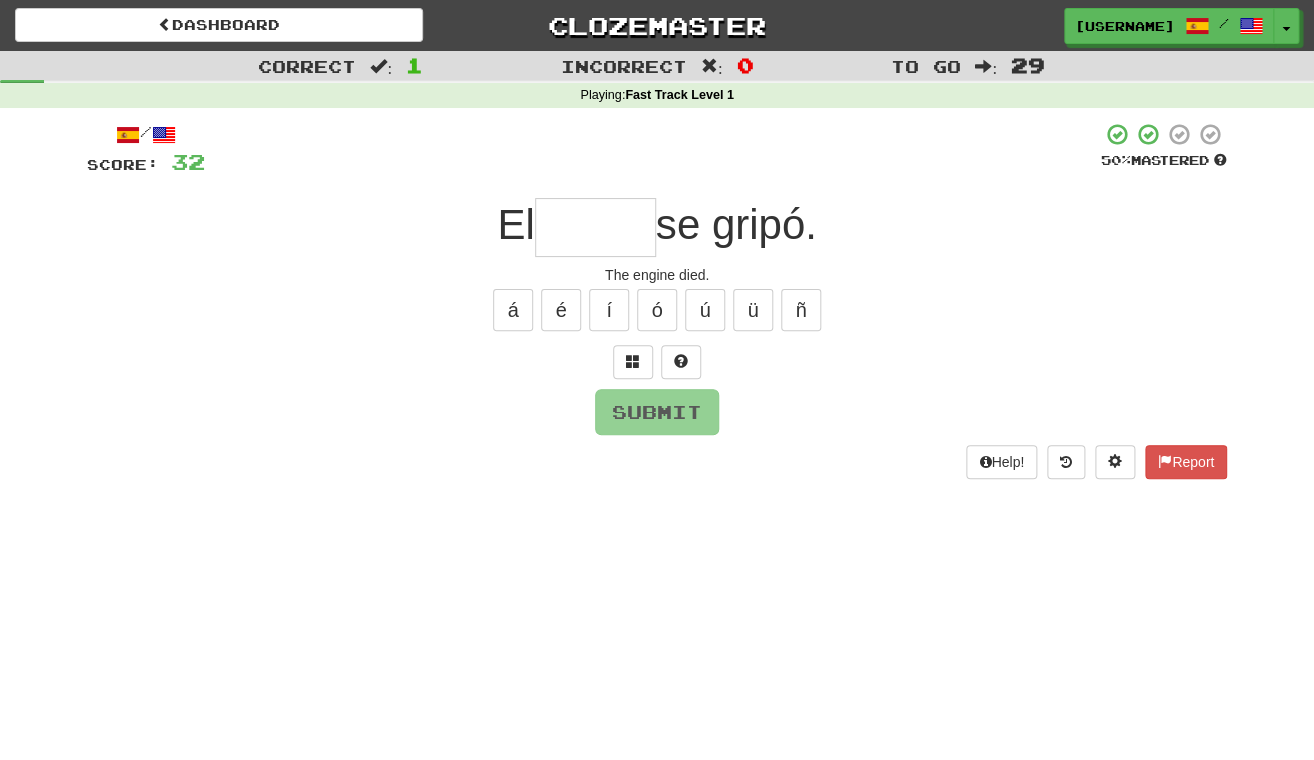 type on "*" 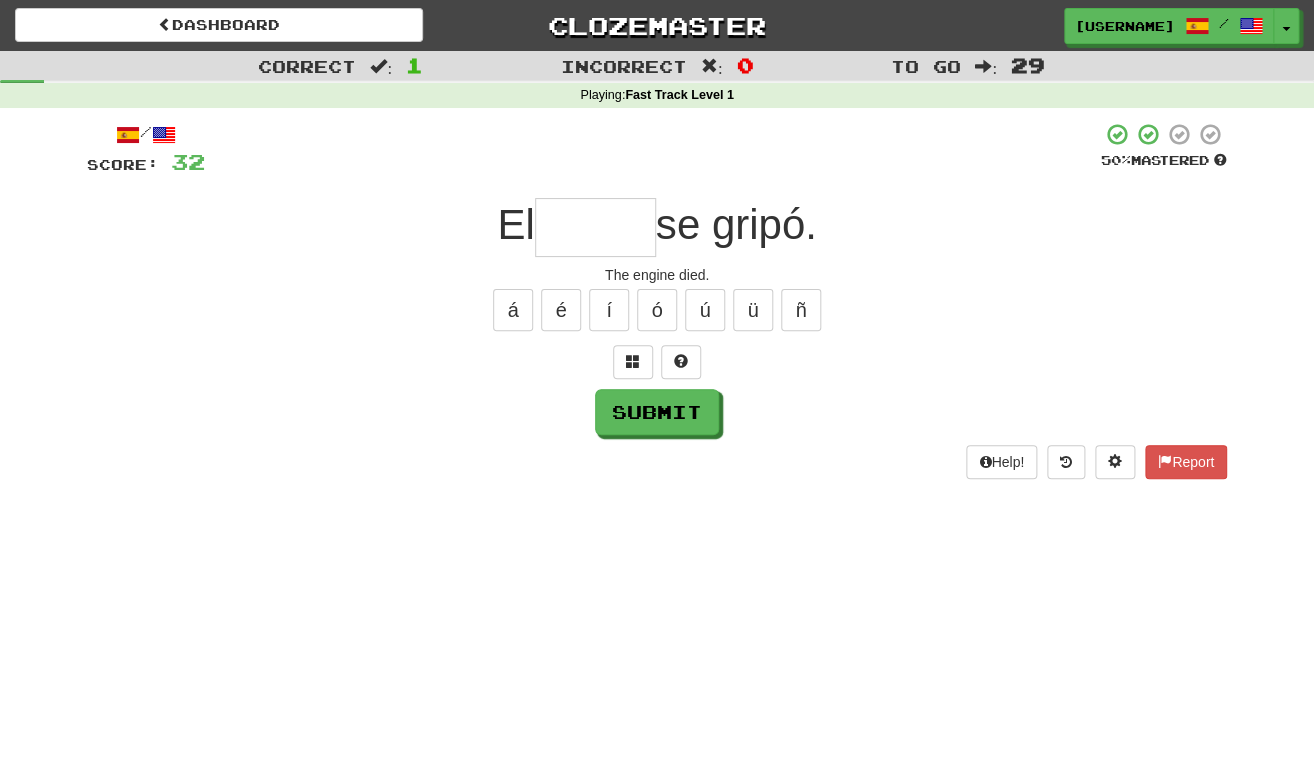 type on "*" 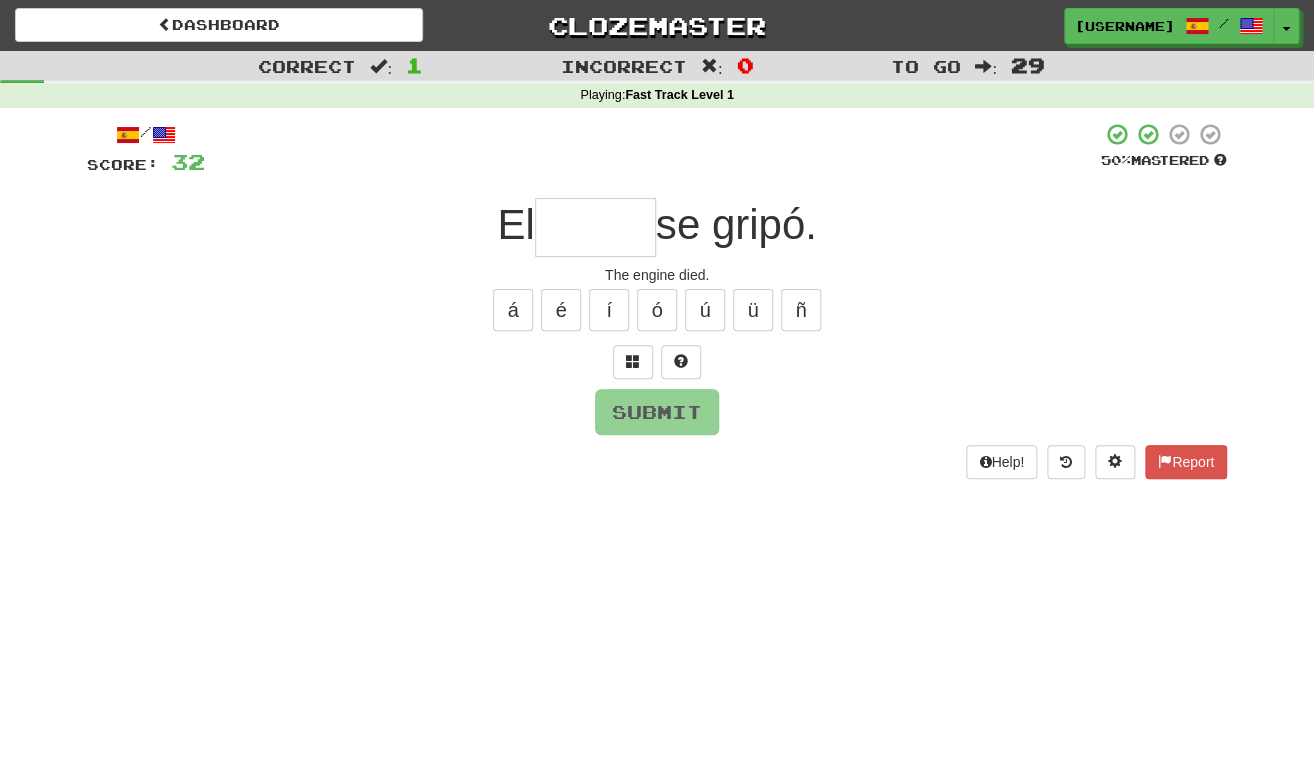 type on "*" 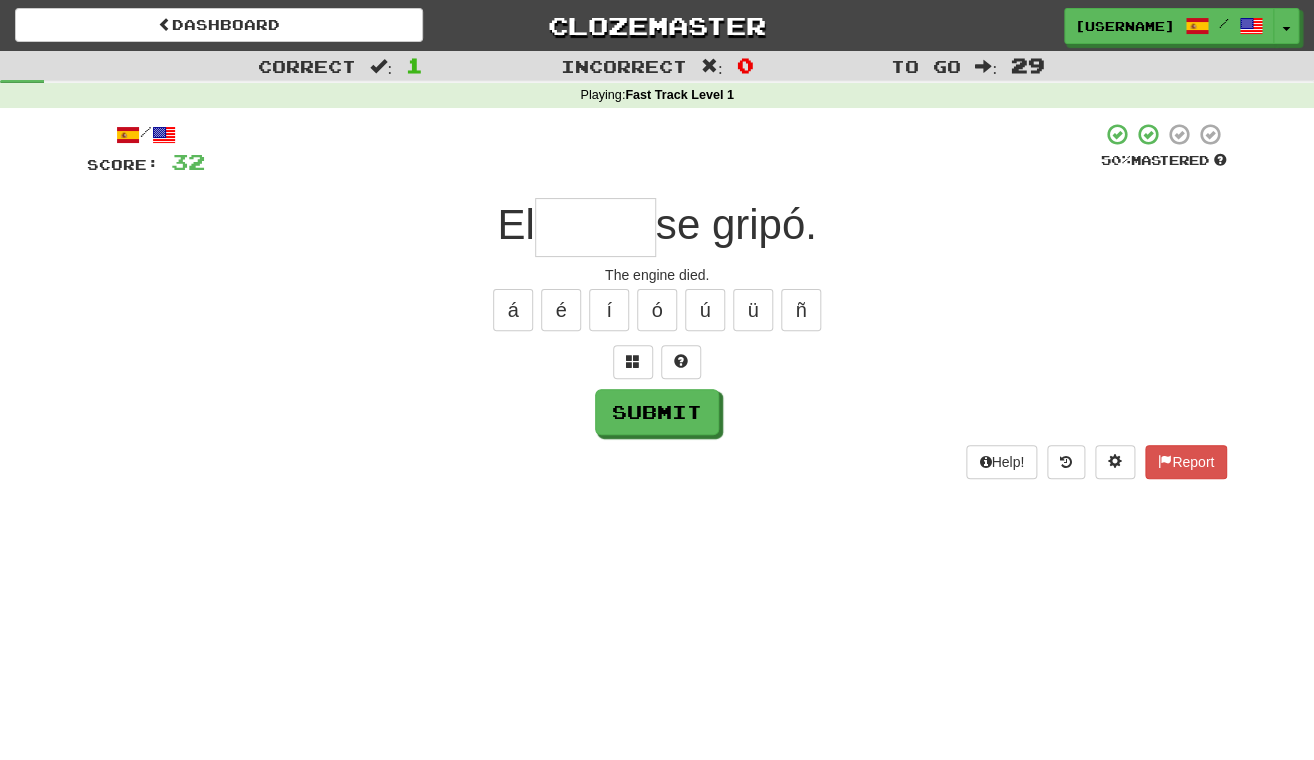 type on "*" 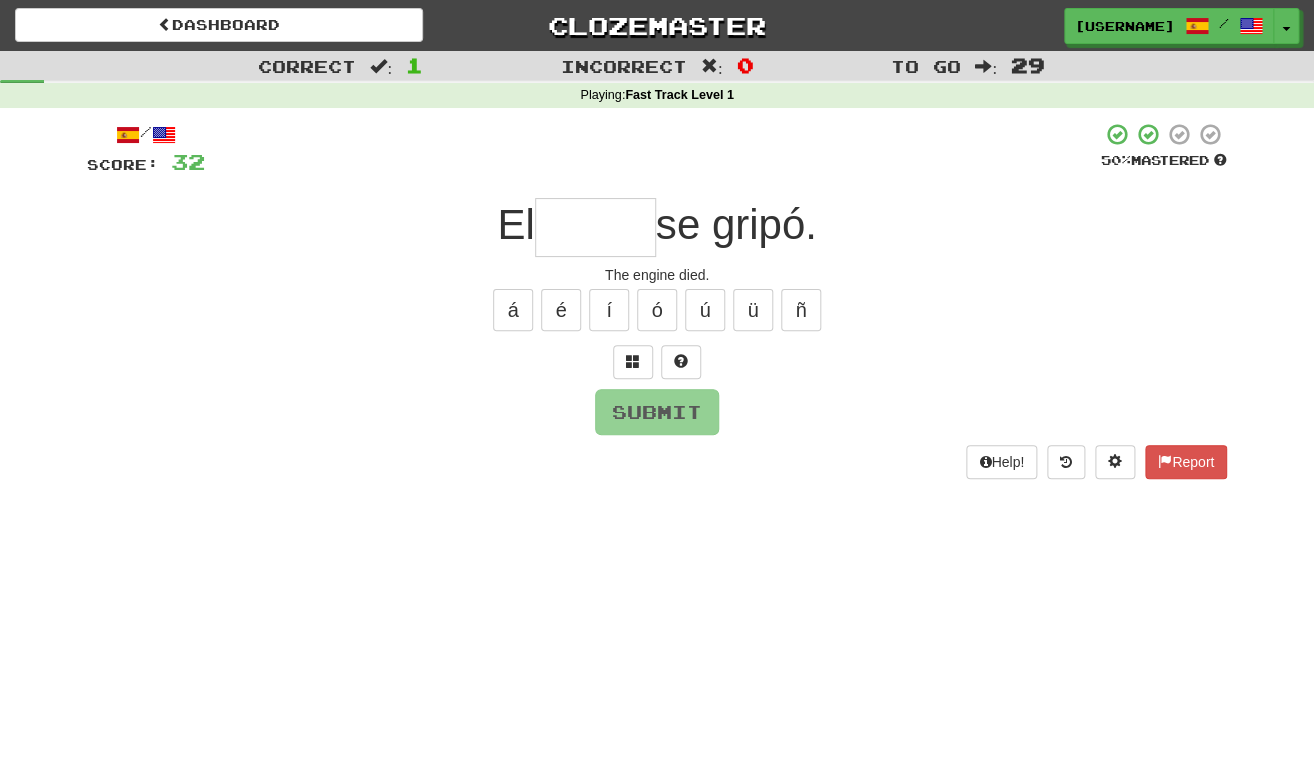 type on "*" 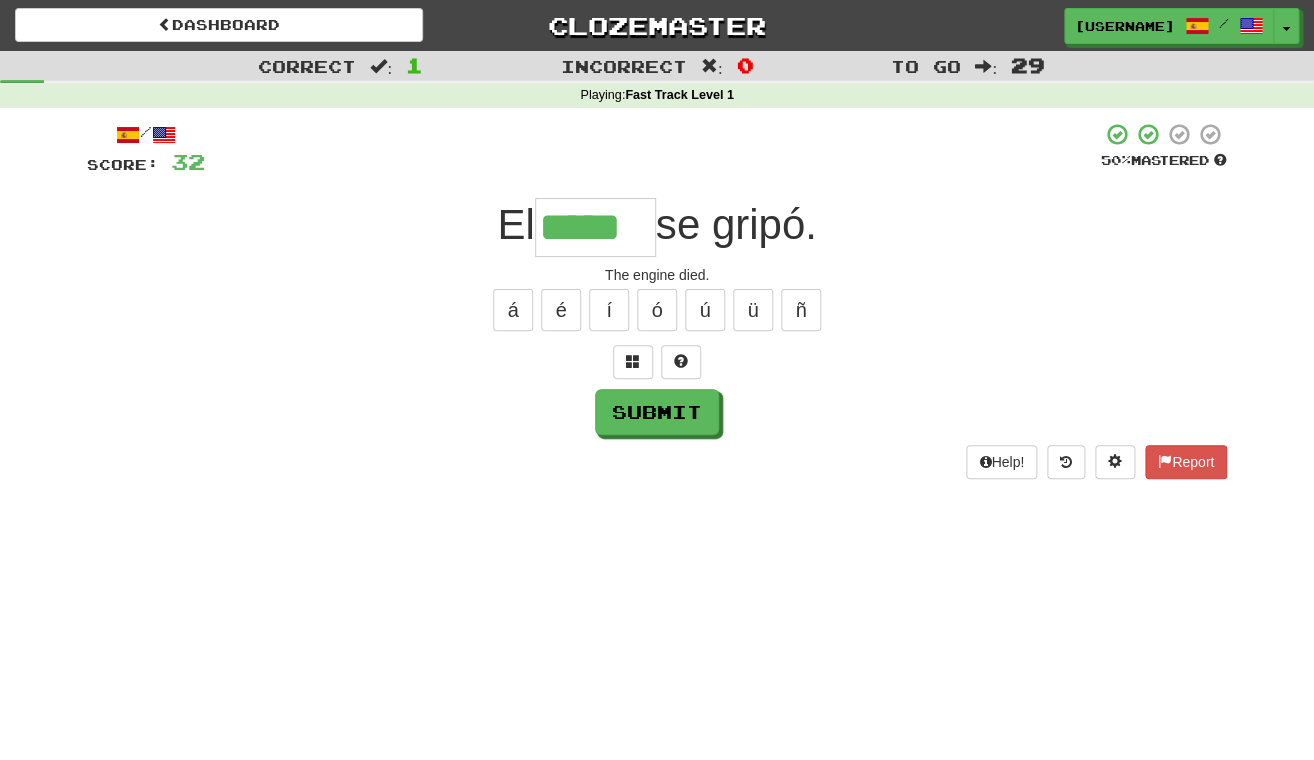 type on "*****" 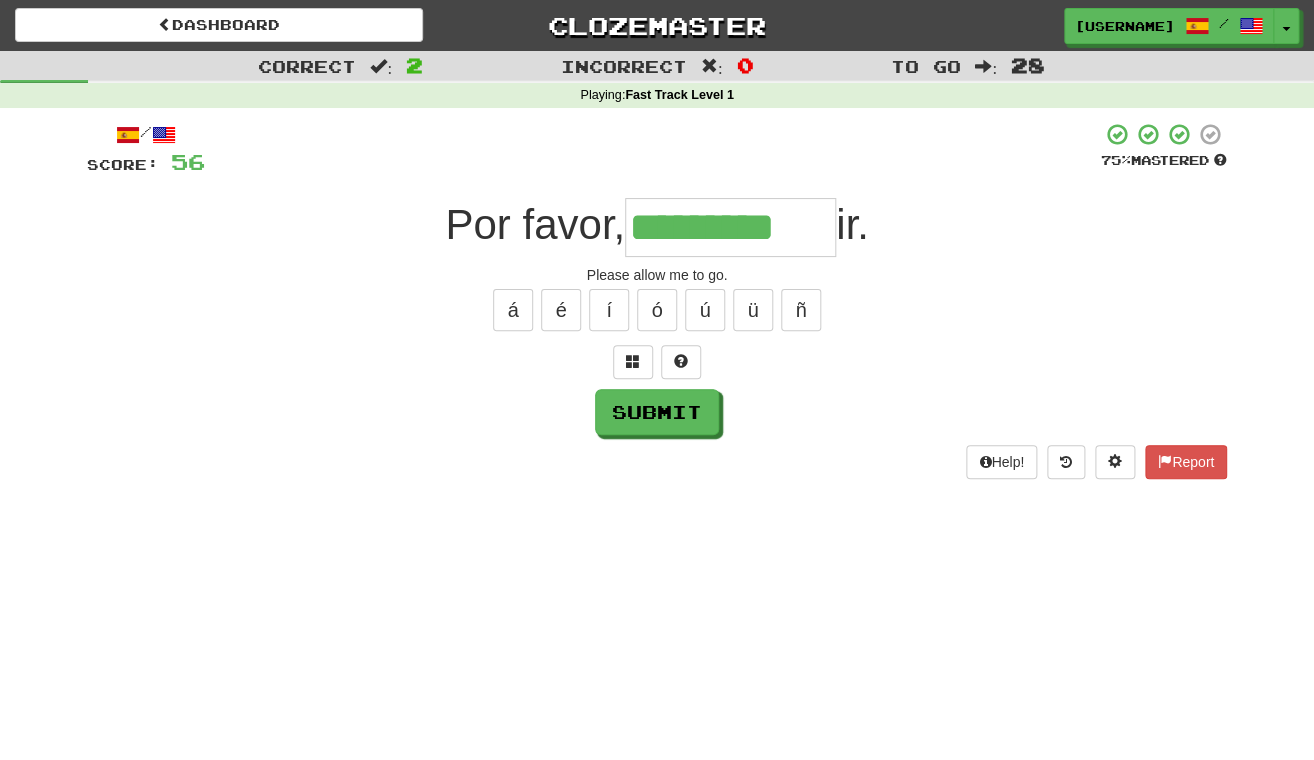 type on "*********" 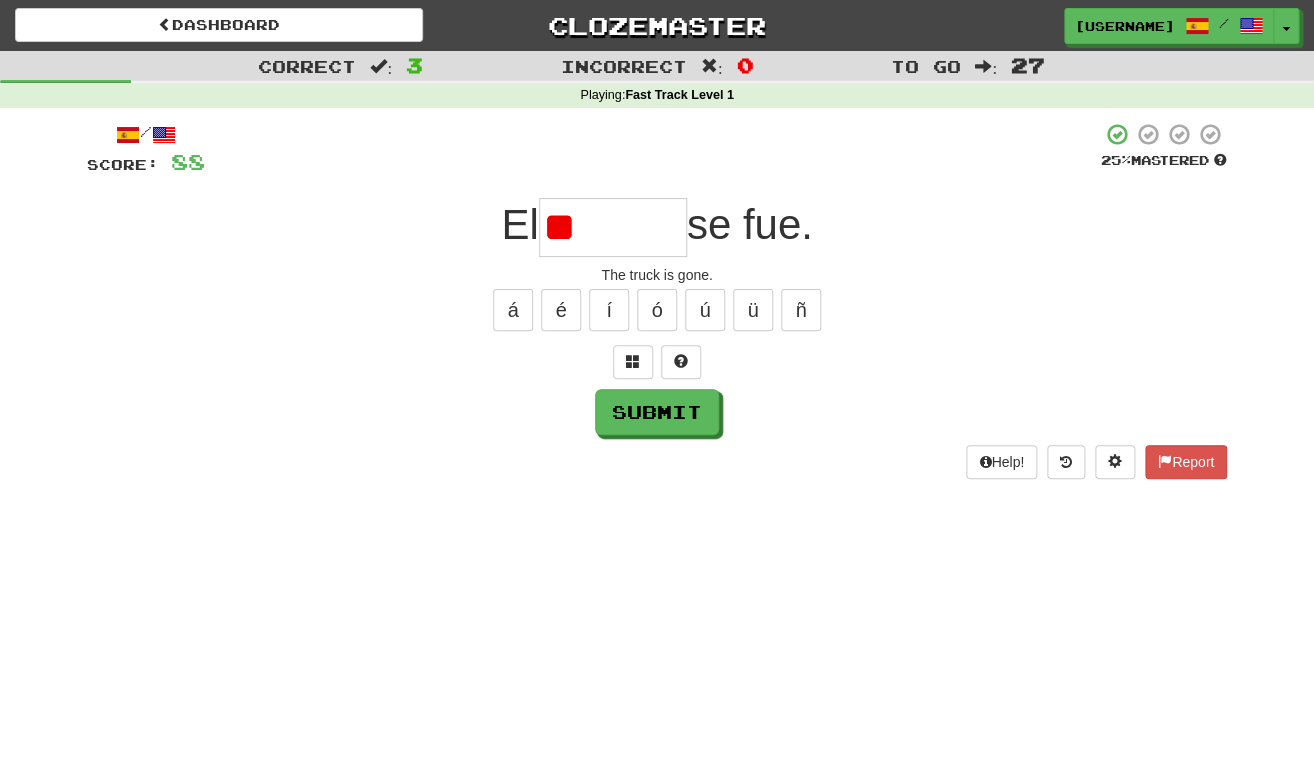 type on "*" 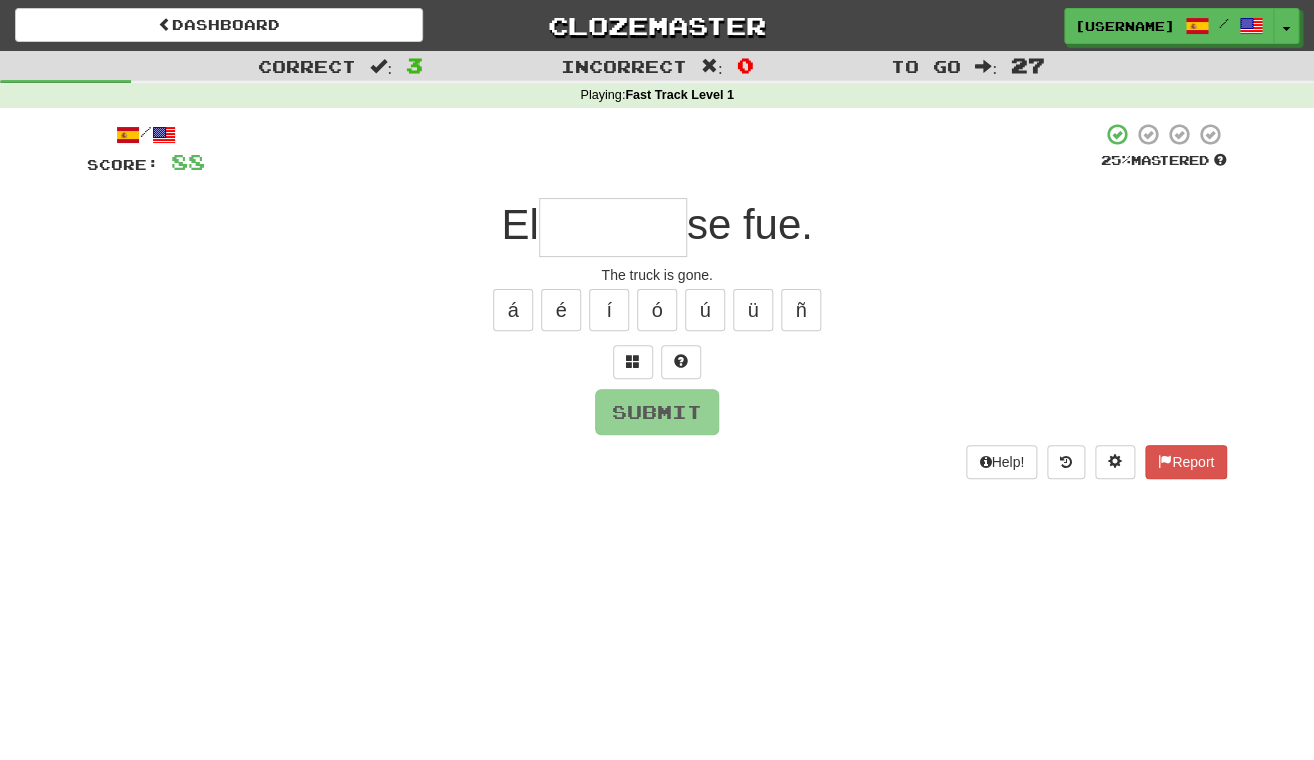 type on "*" 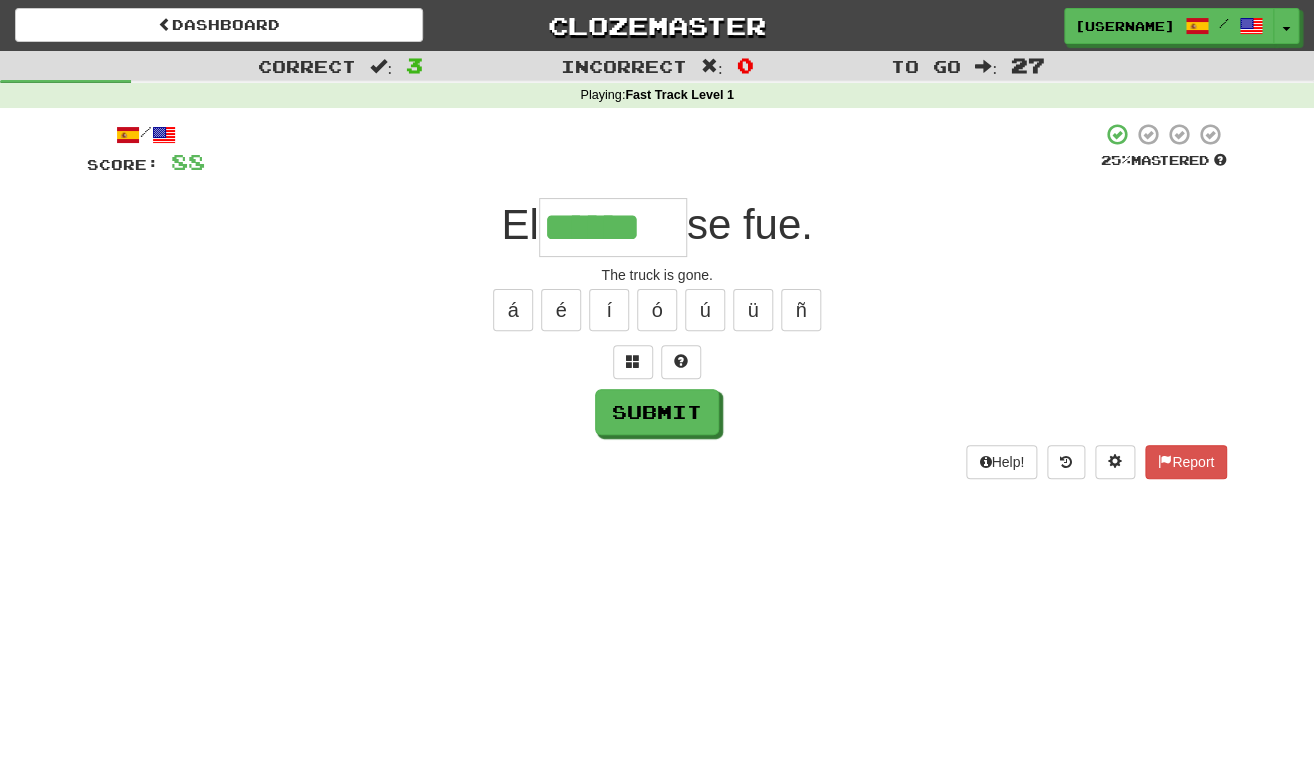 type on "******" 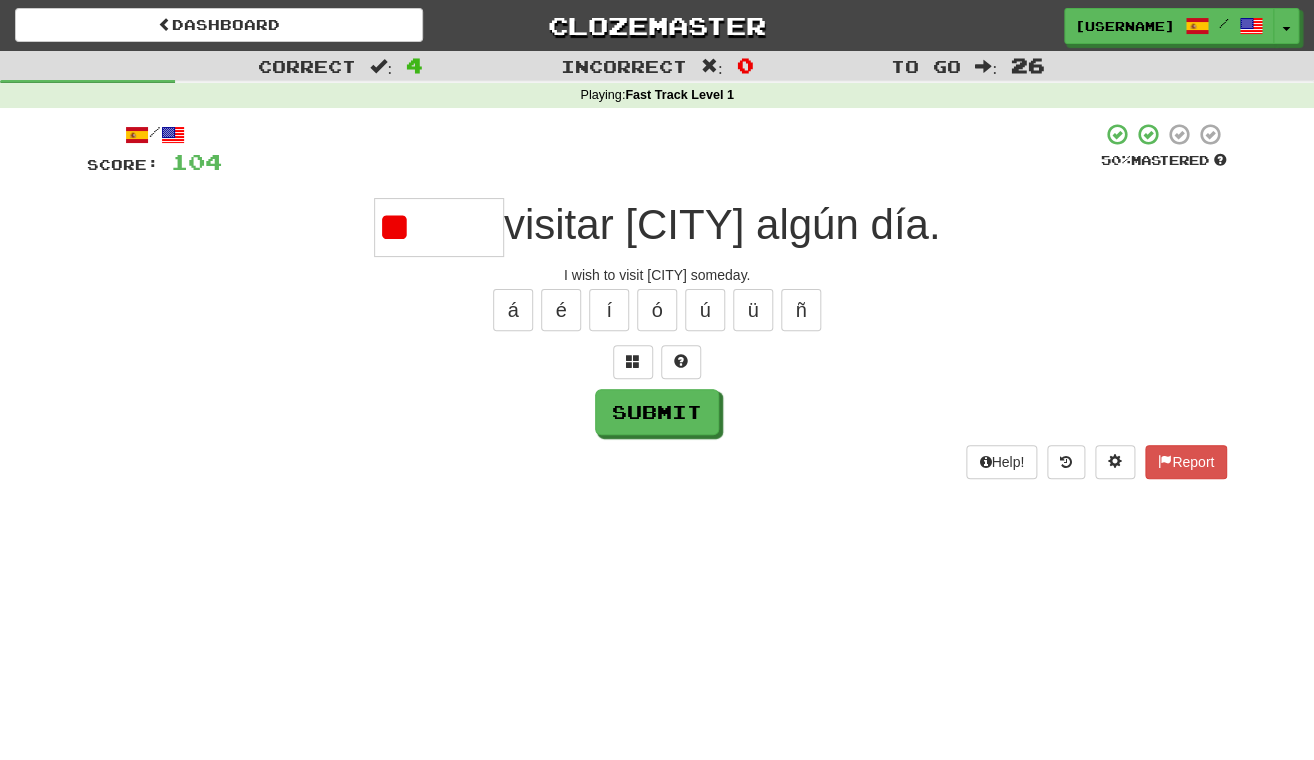 type on "*" 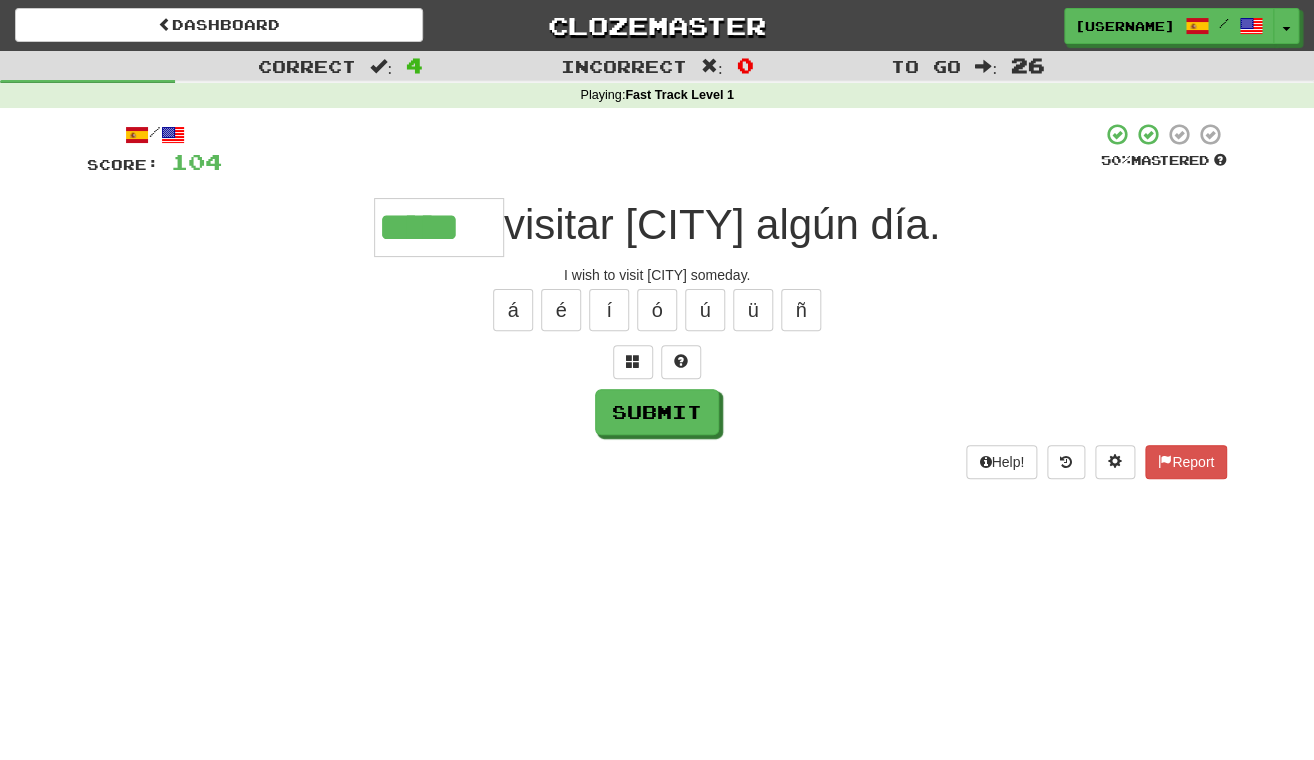 type on "*****" 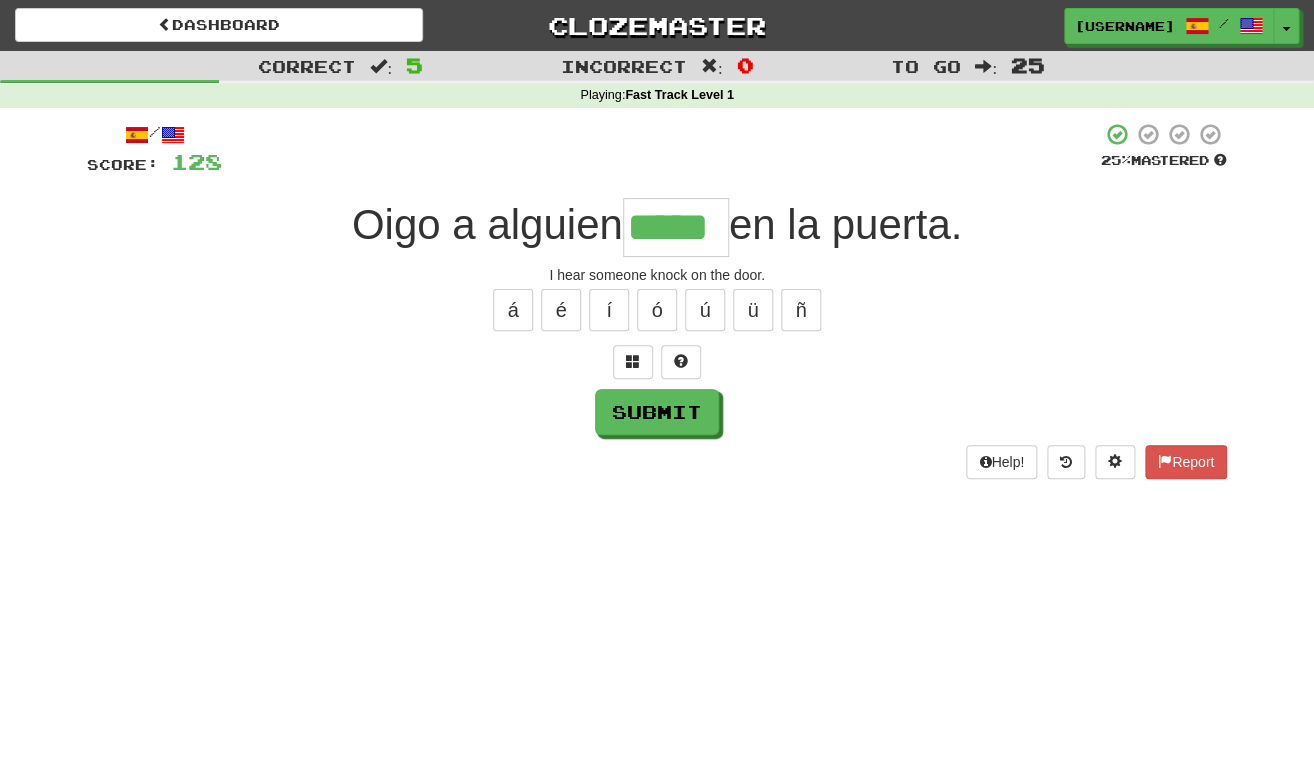type on "*****" 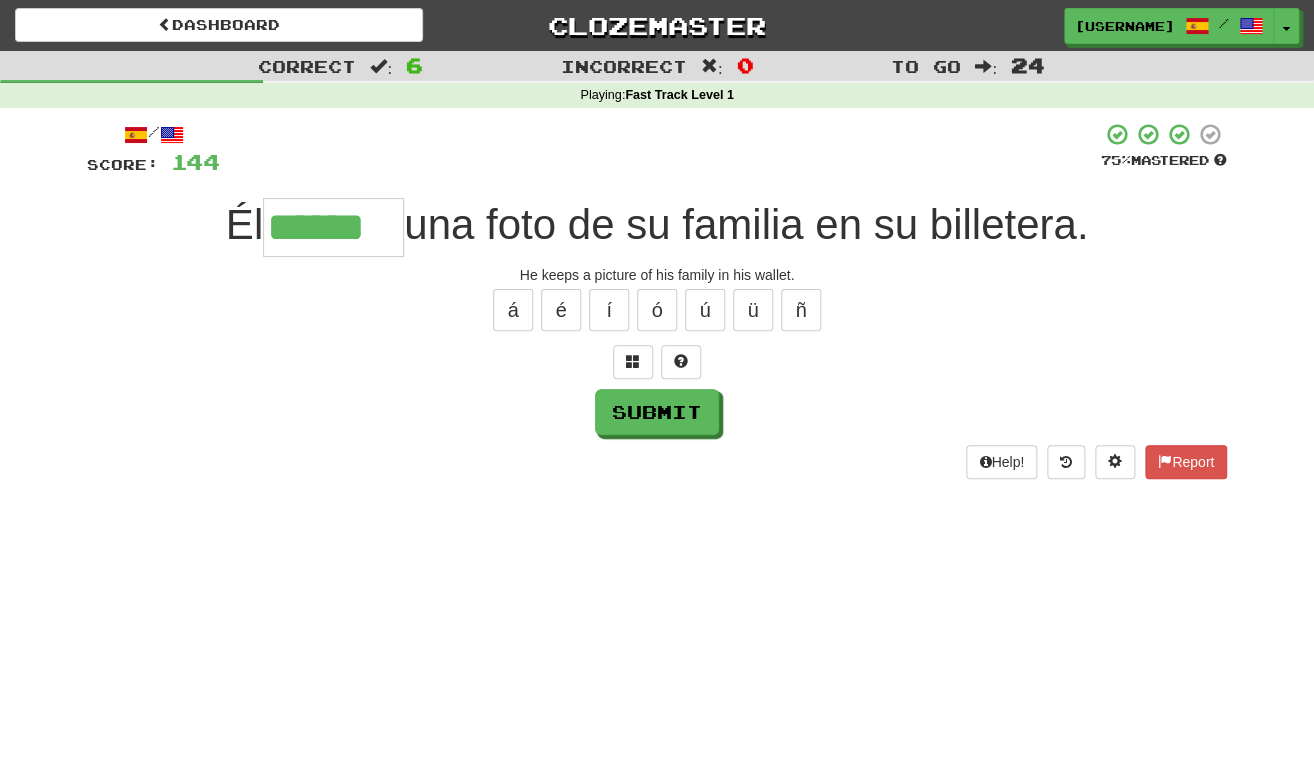 type on "******" 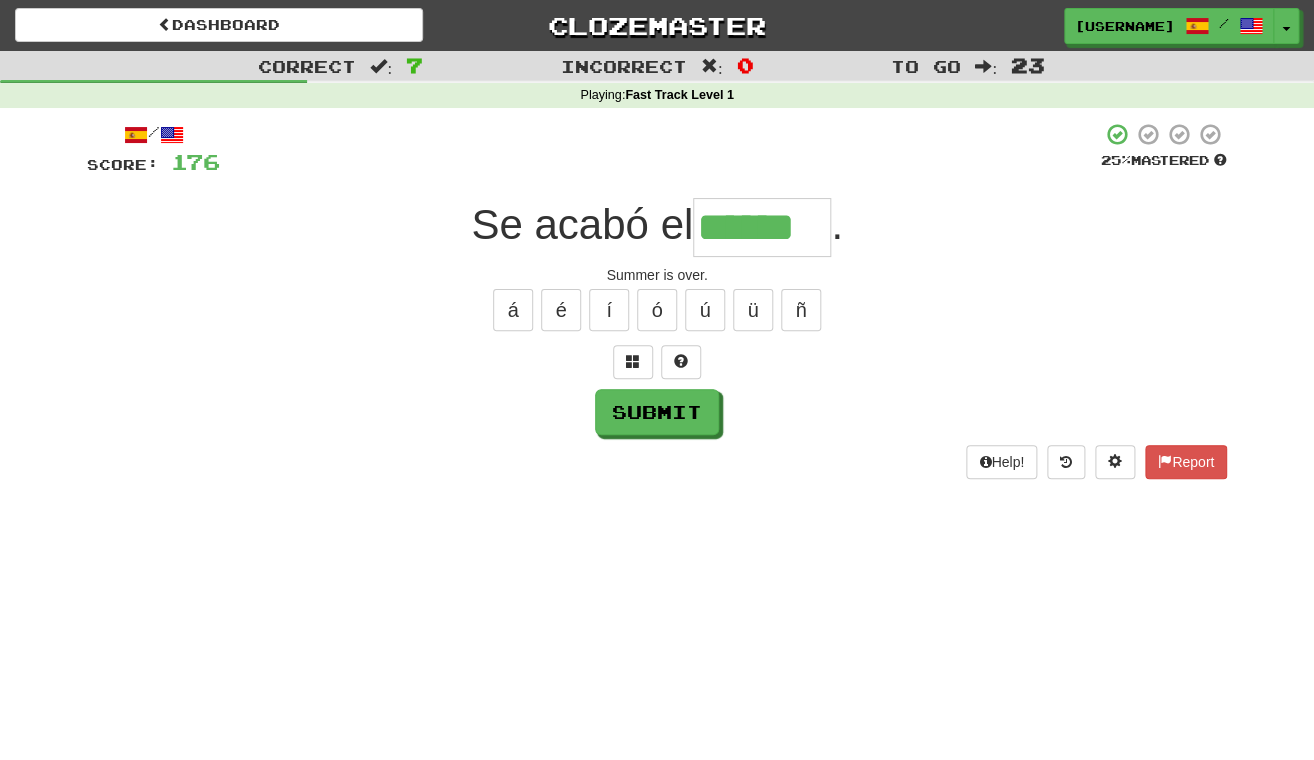 type on "******" 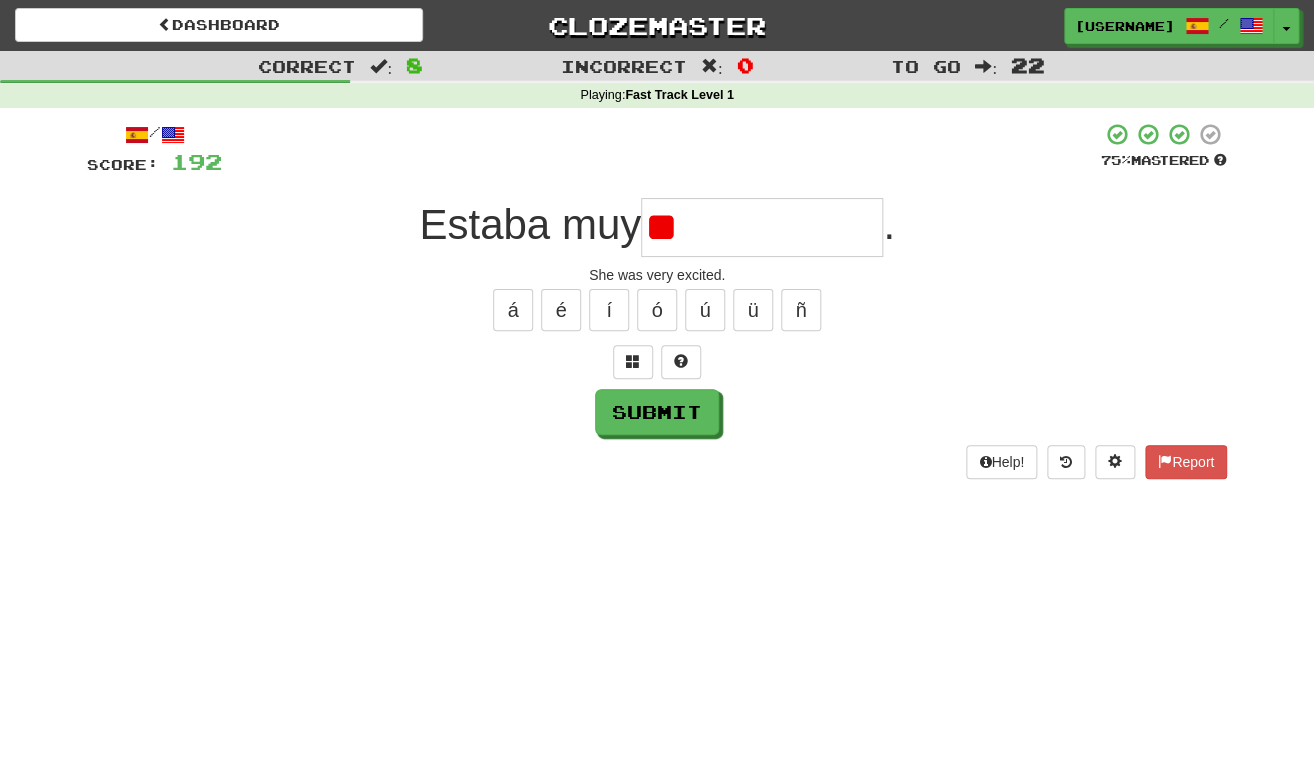 type on "*" 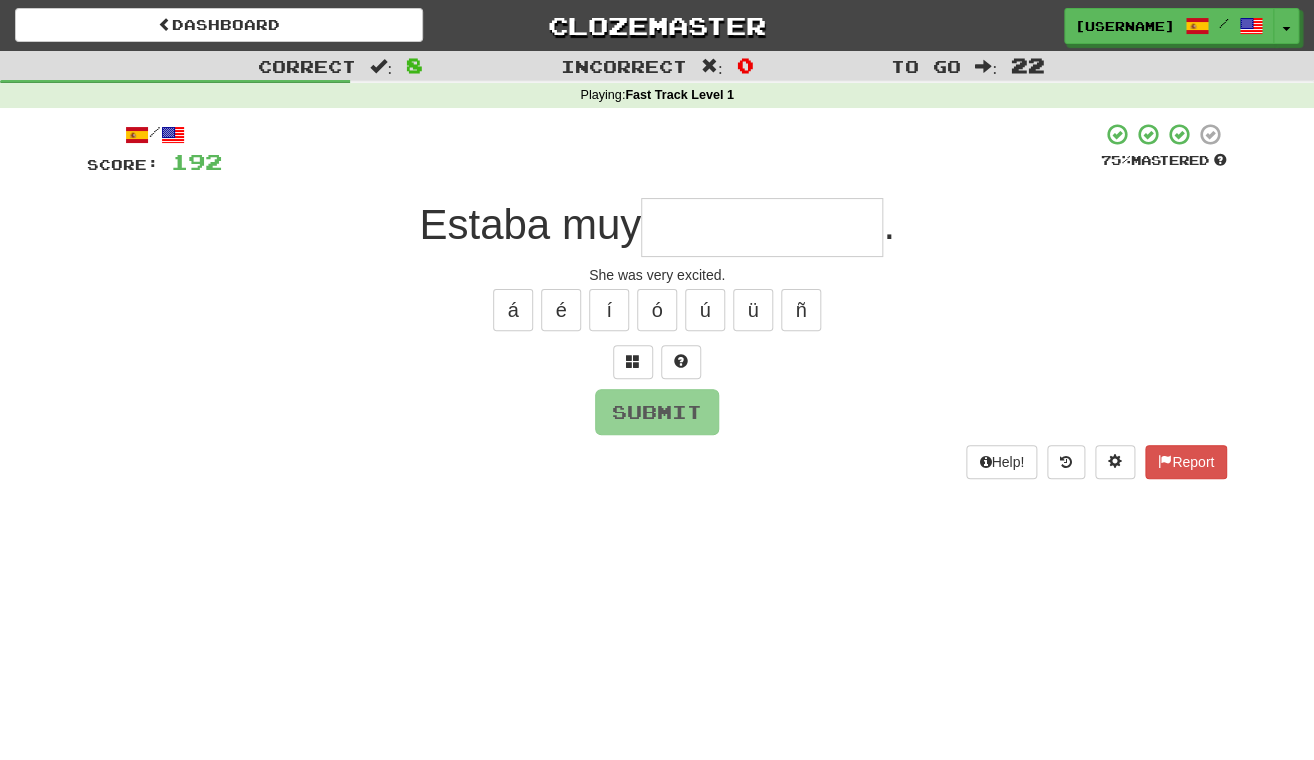 type on "*" 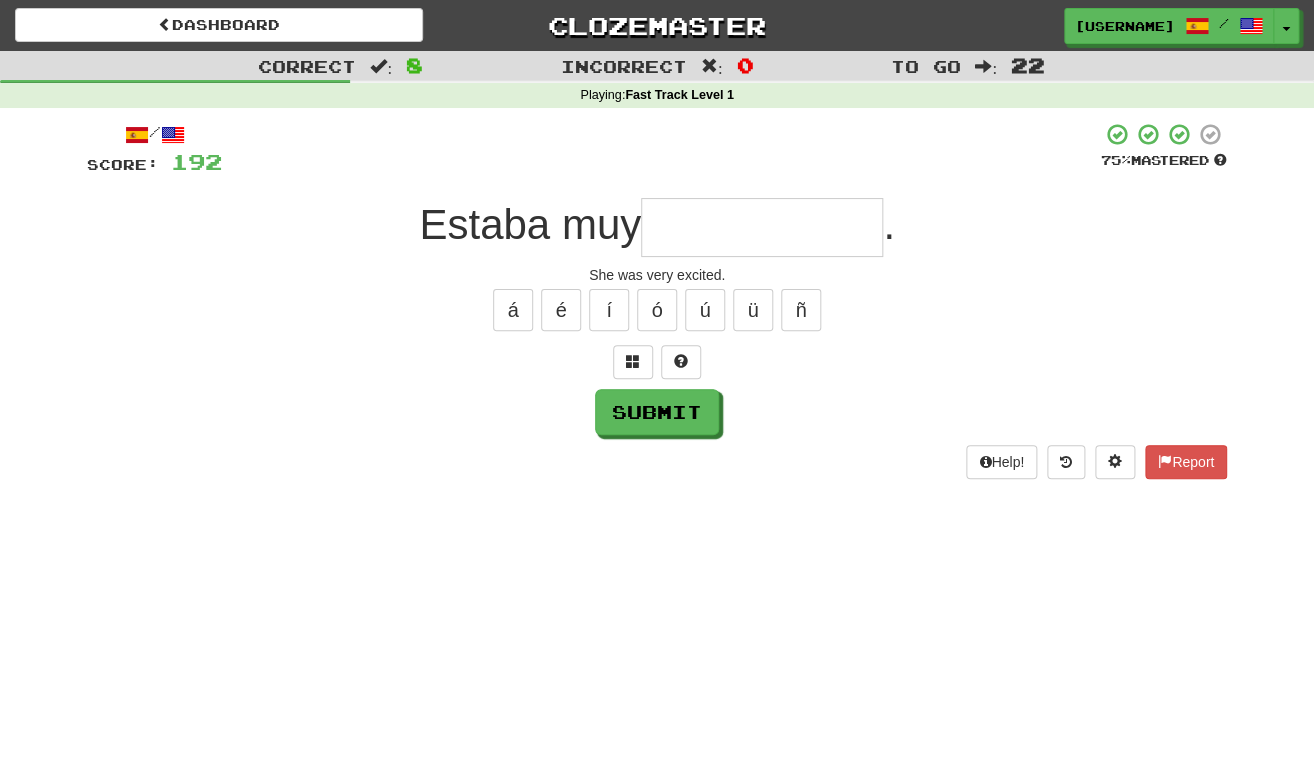 type on "*" 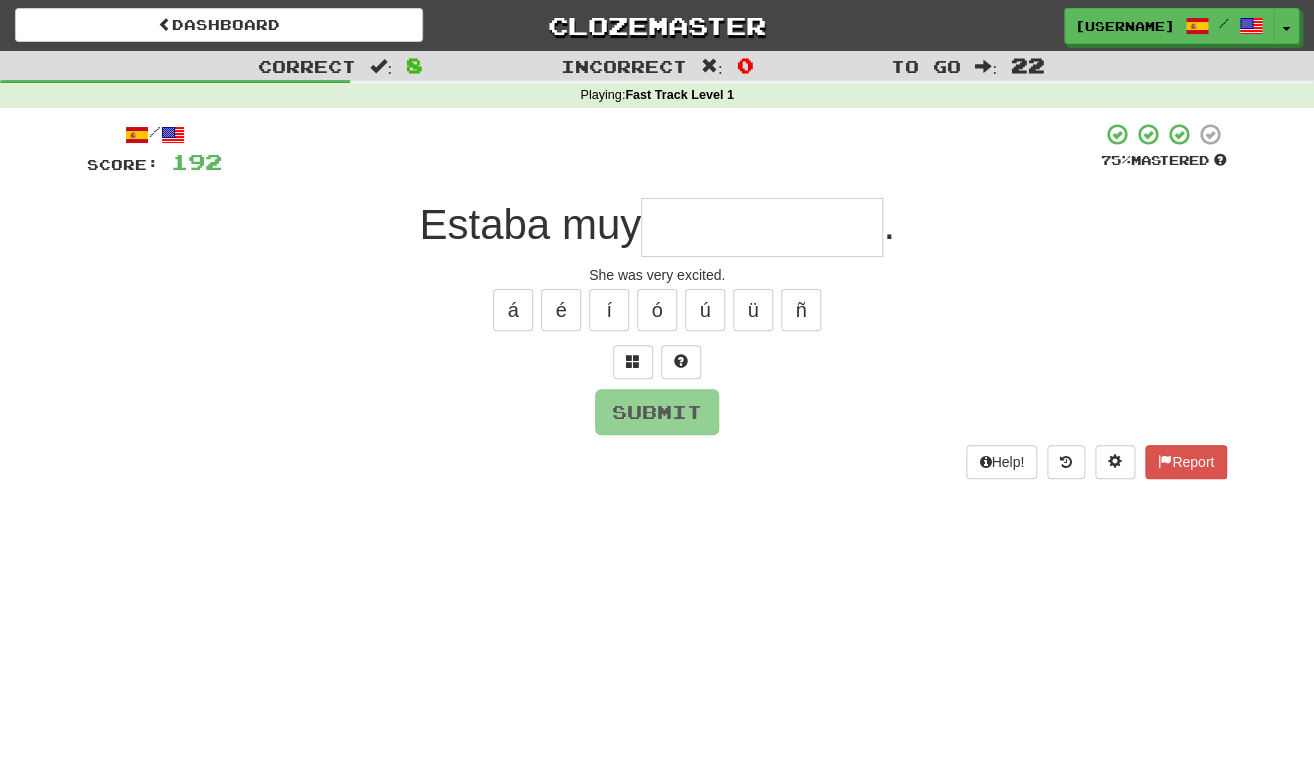 type on "*" 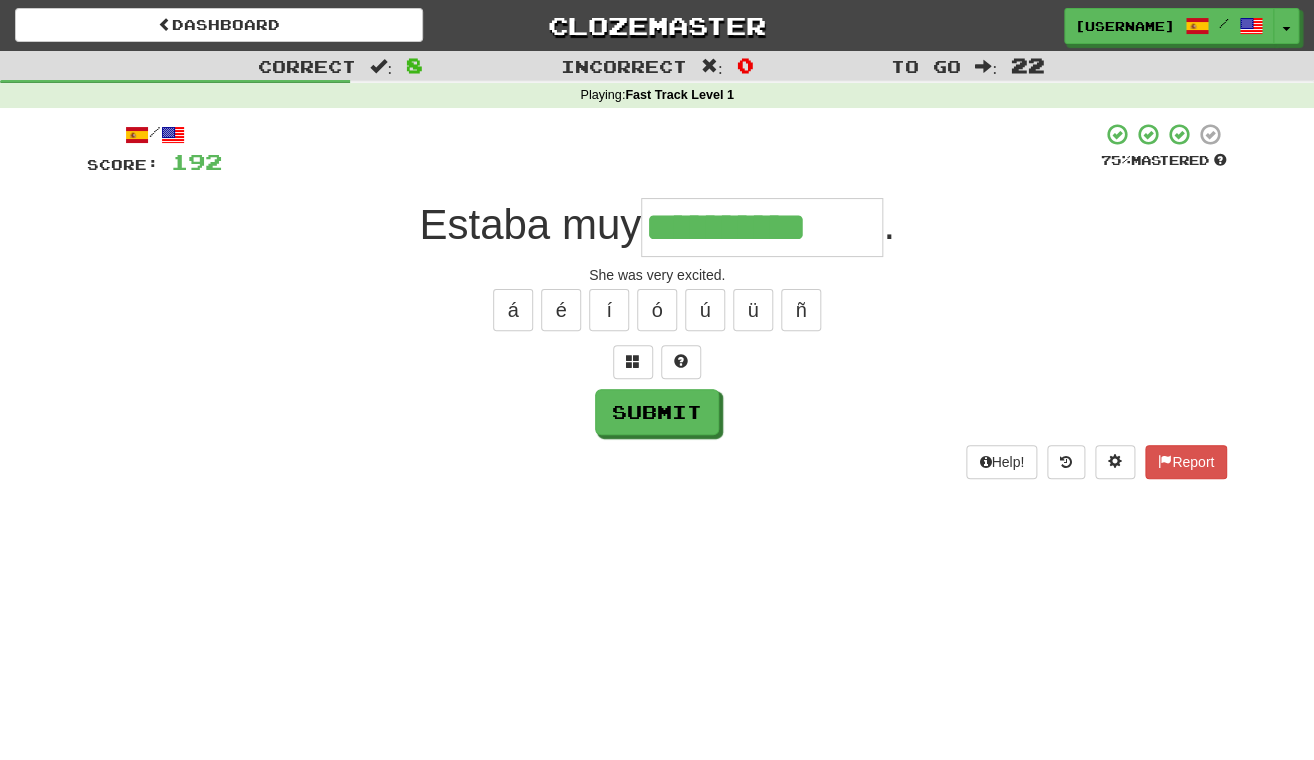 type on "**********" 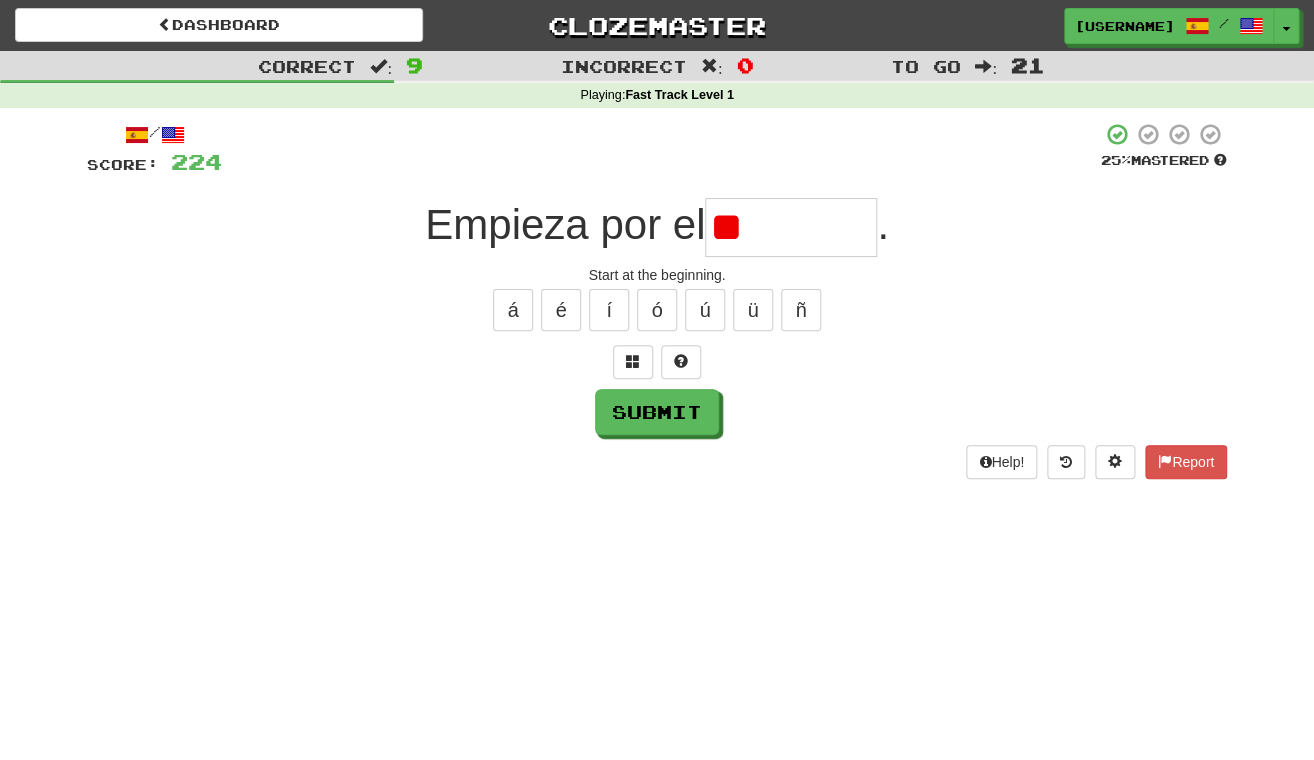 type on "*" 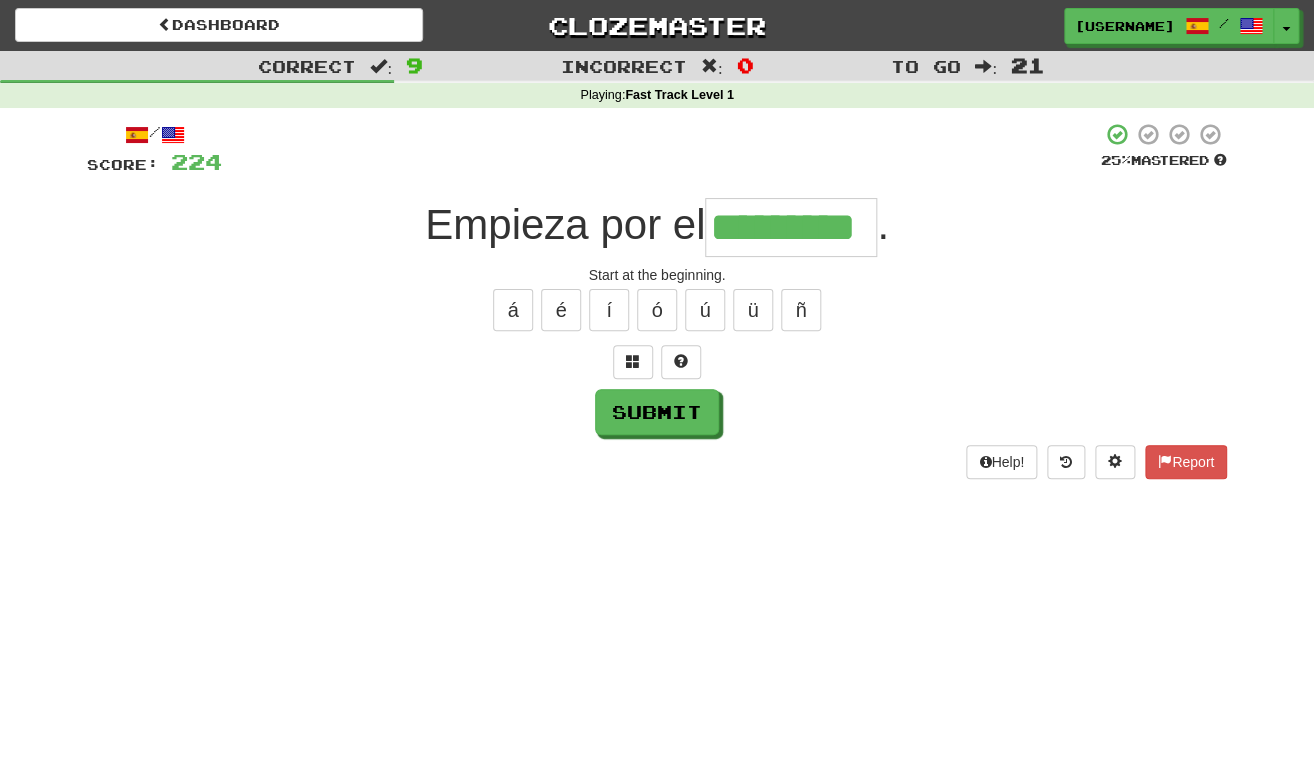 type on "*********" 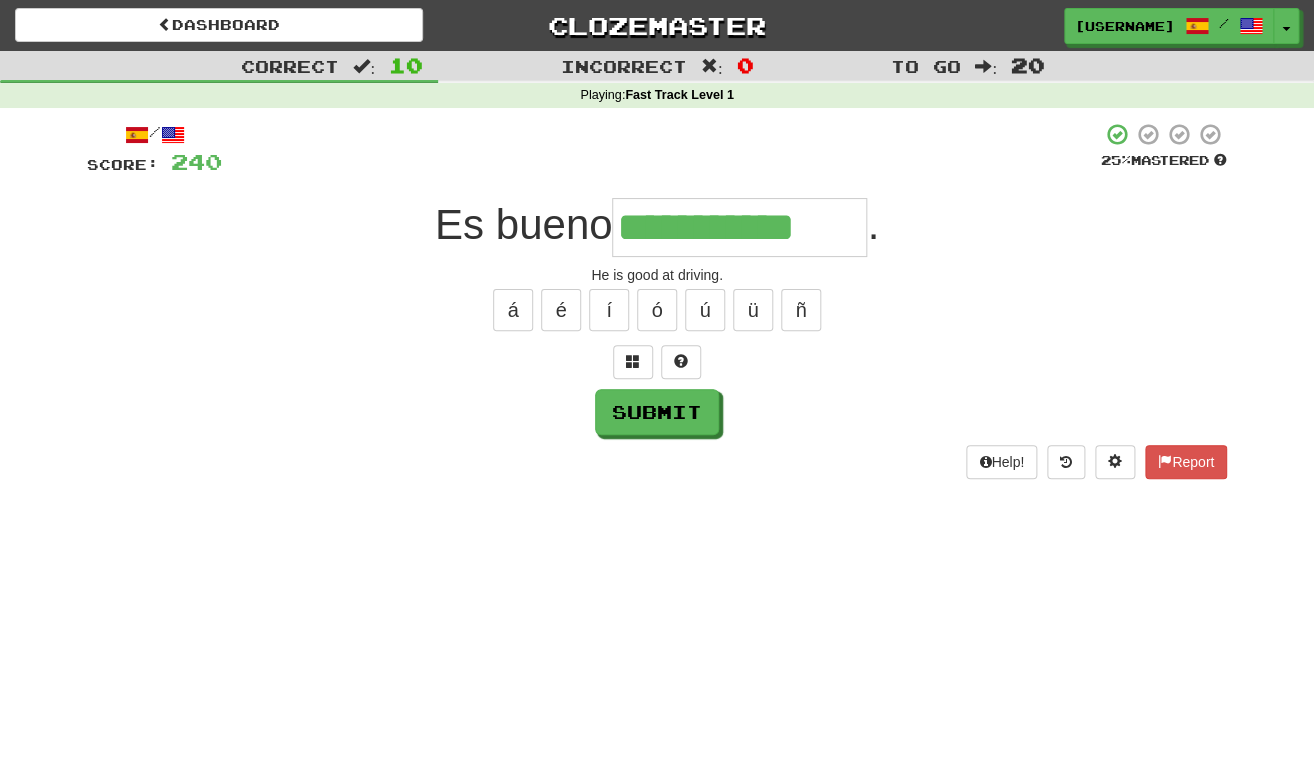 type on "**********" 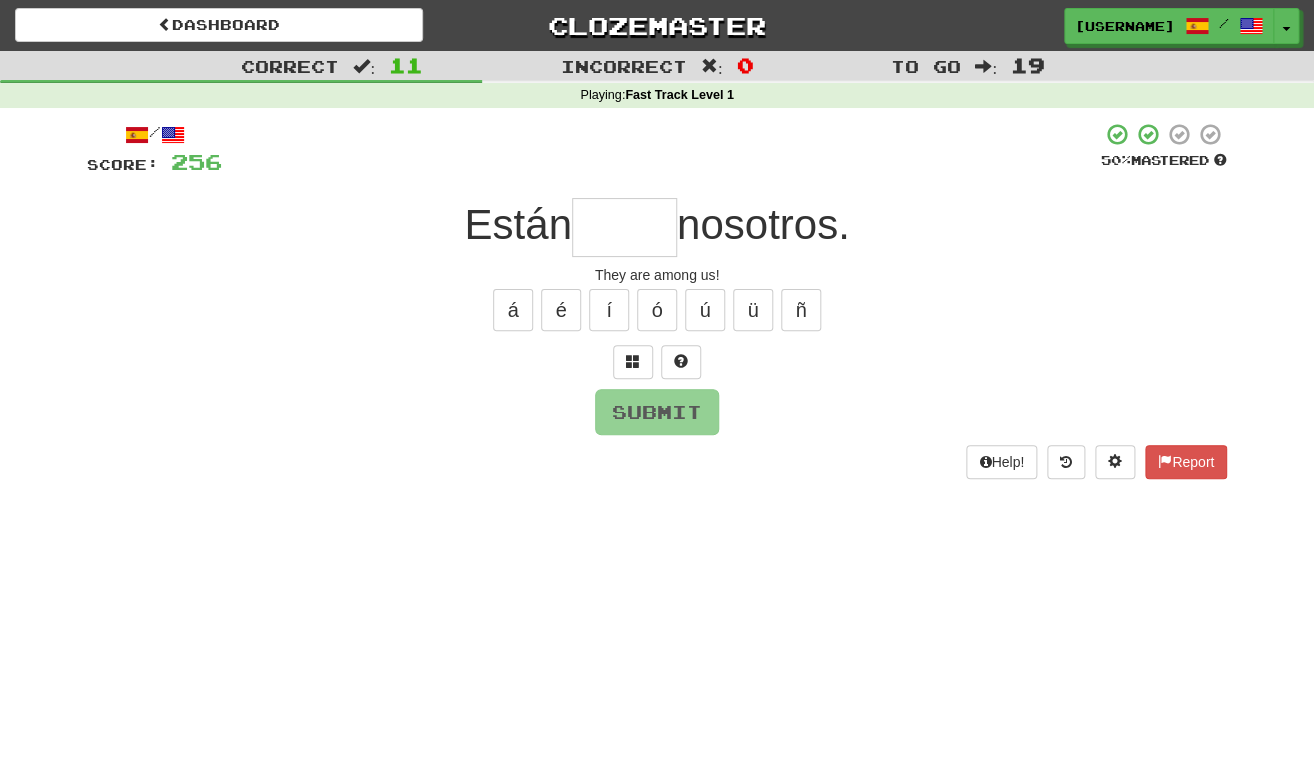 type on "*" 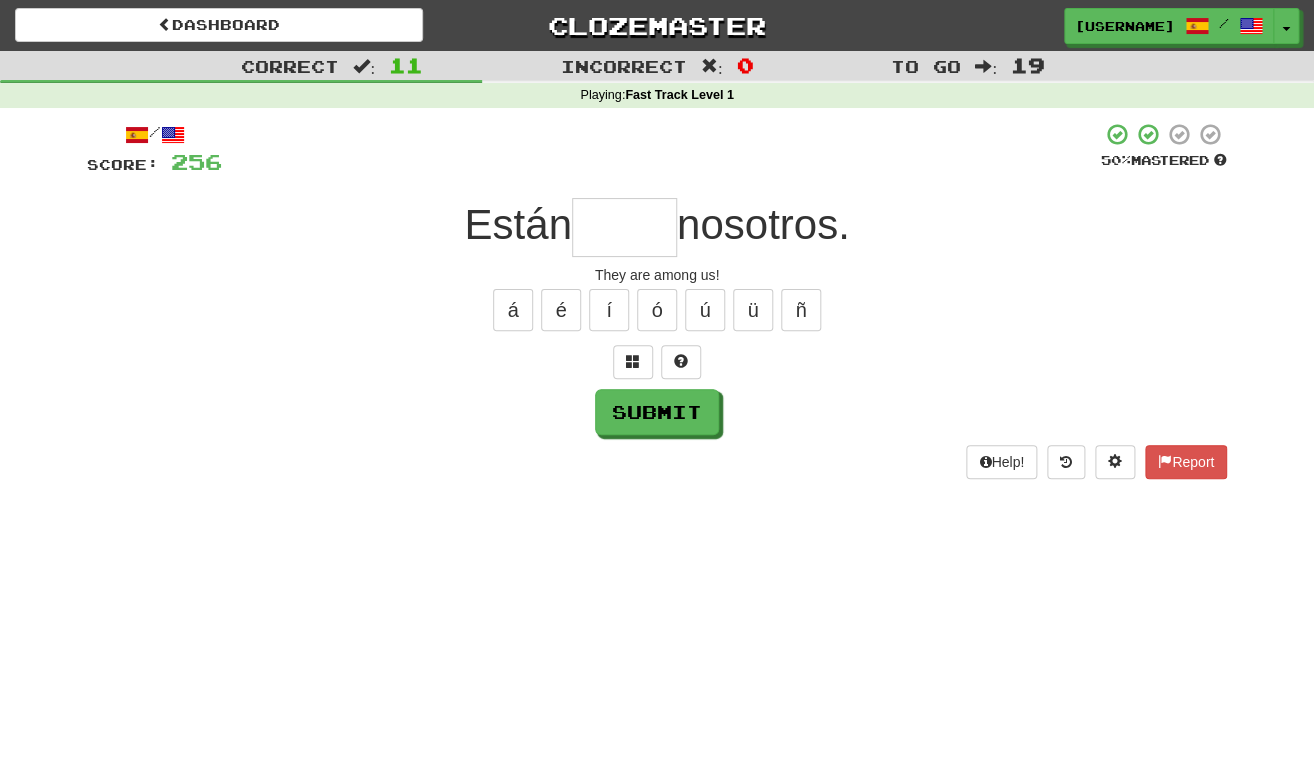 type on "*" 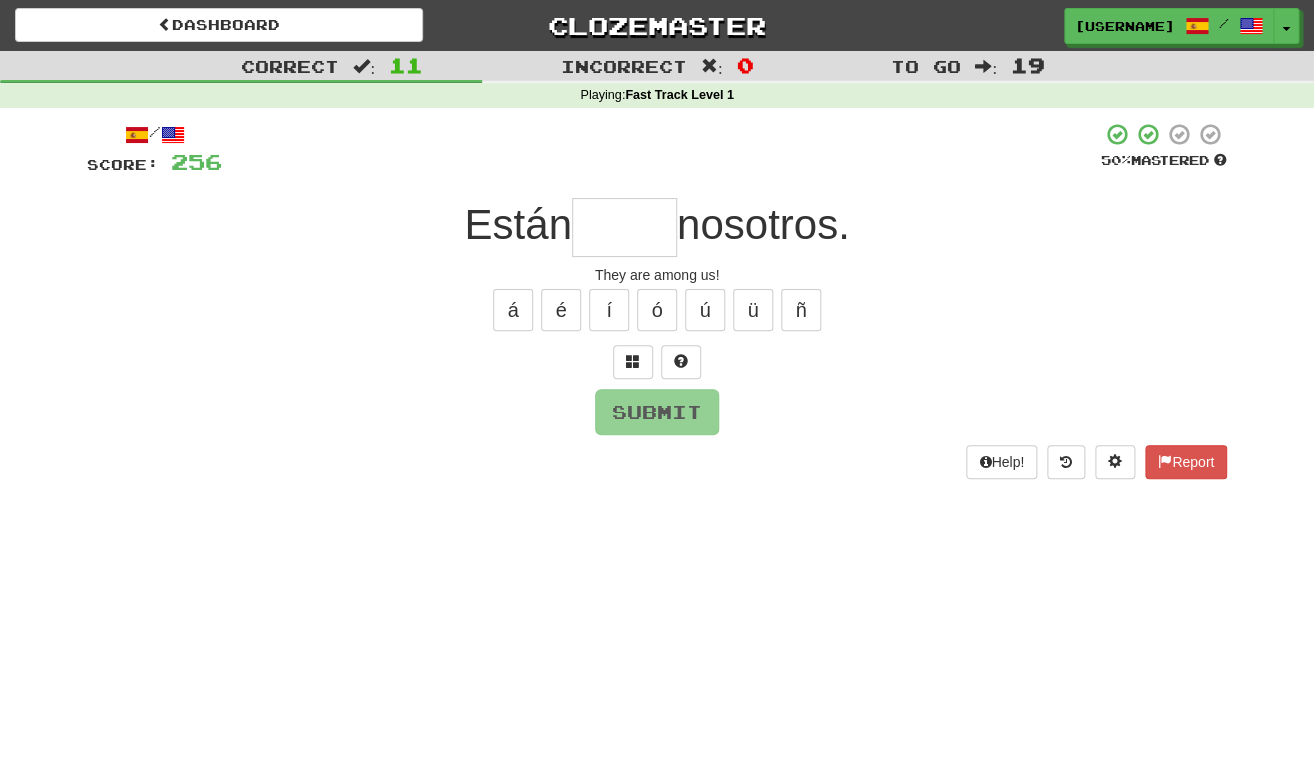 type on "*" 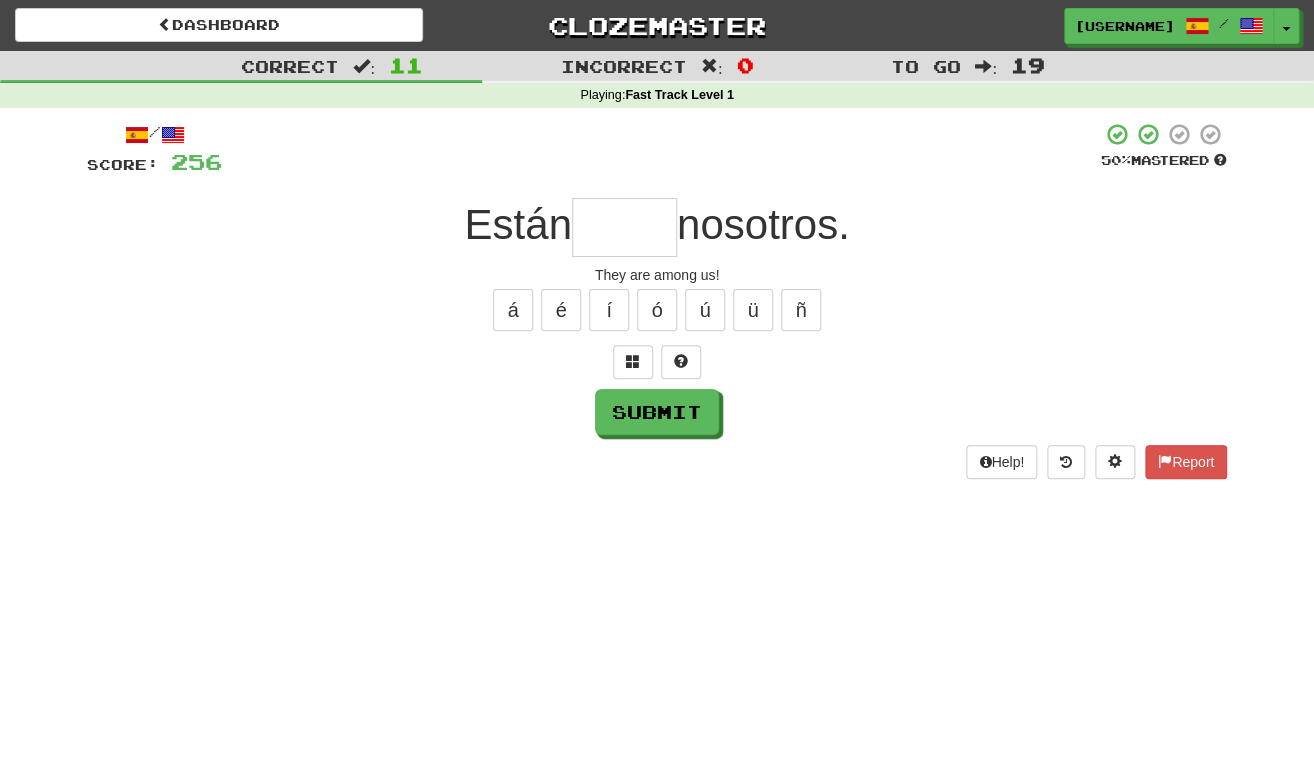 type on "*" 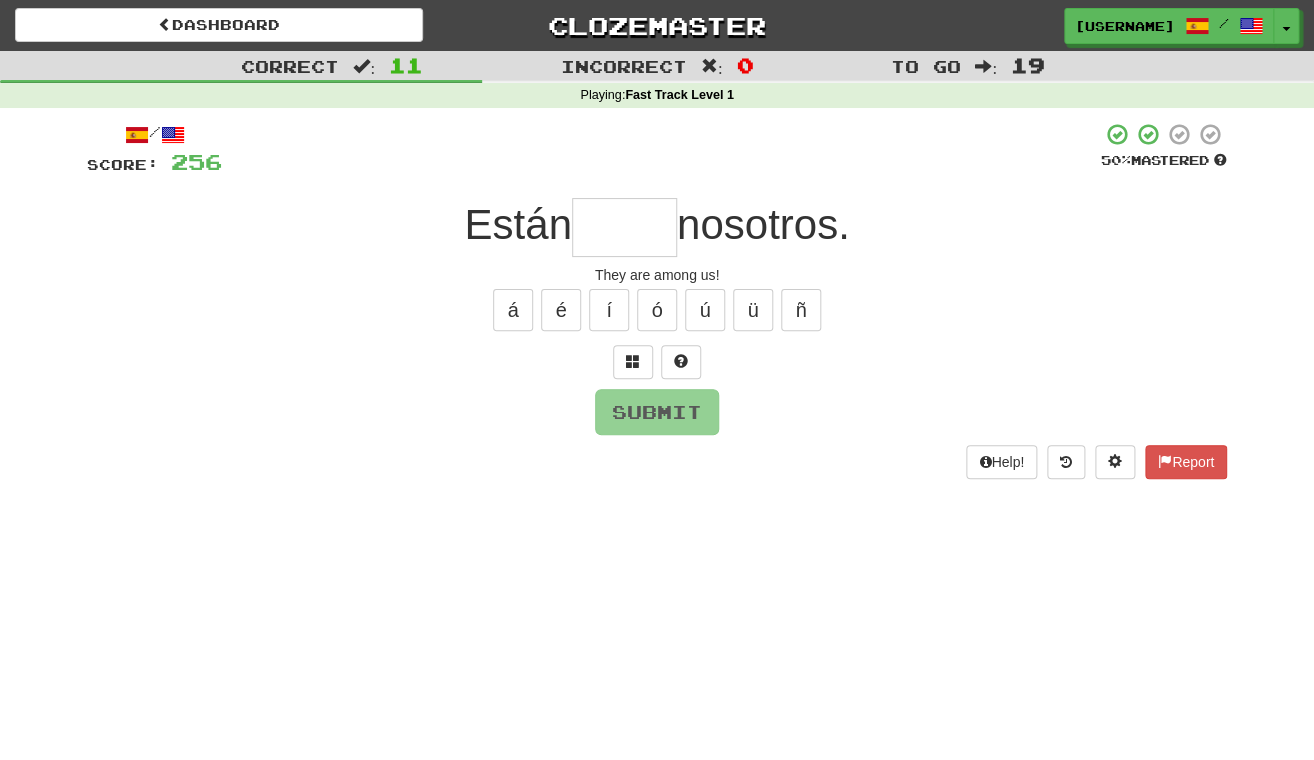 type on "*" 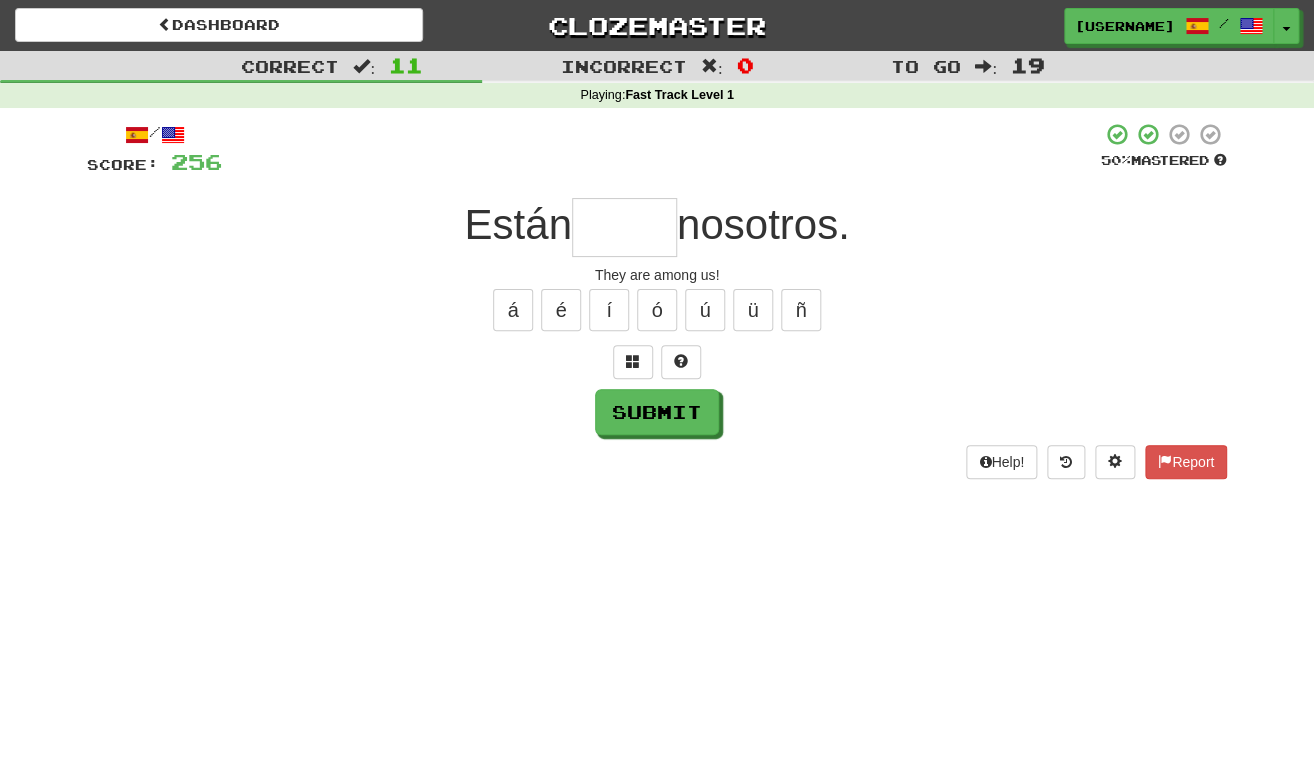 type on "*" 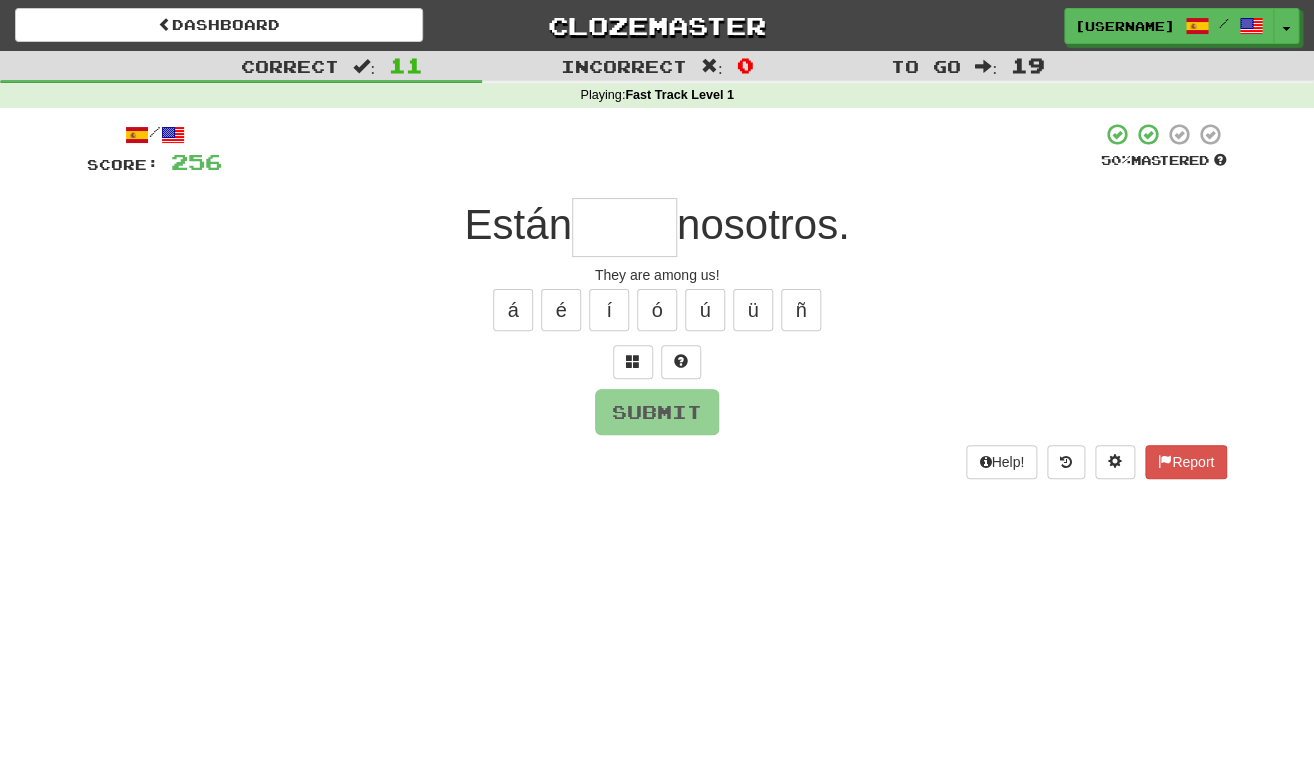 type on "*" 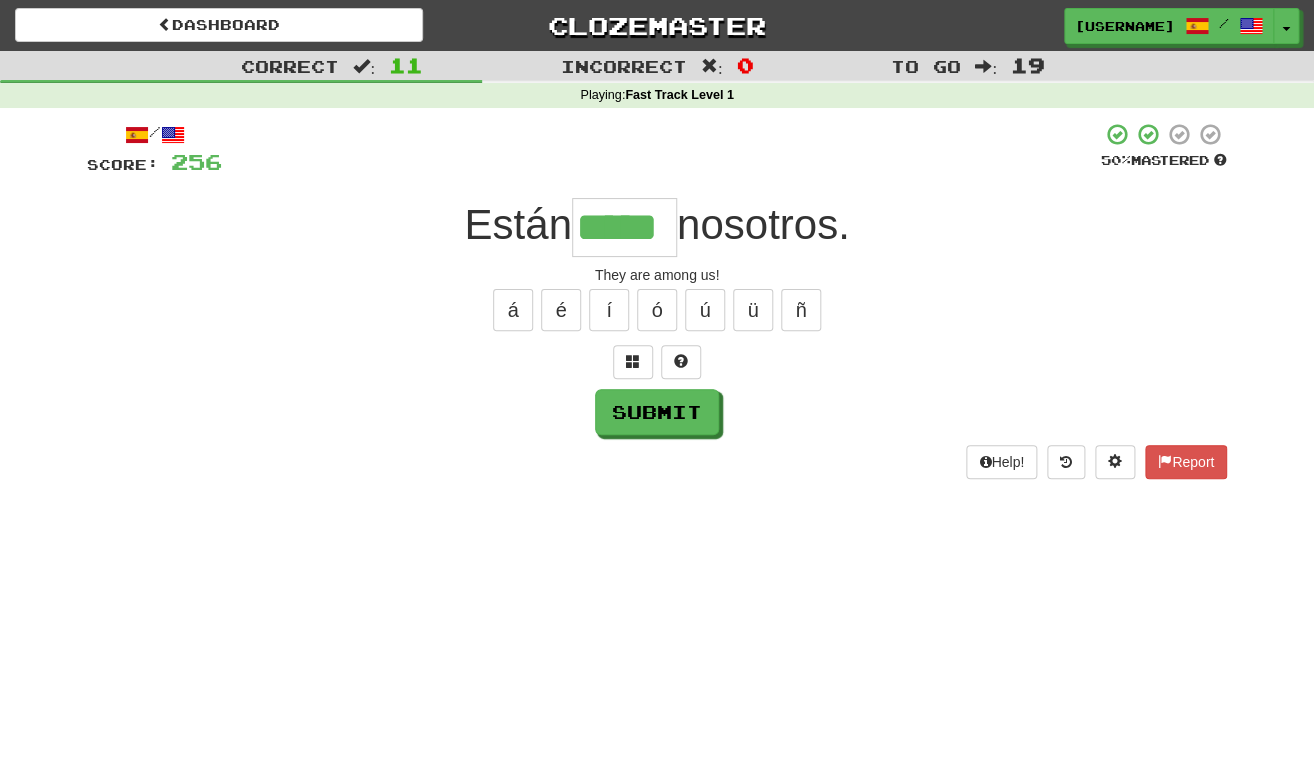 type on "*****" 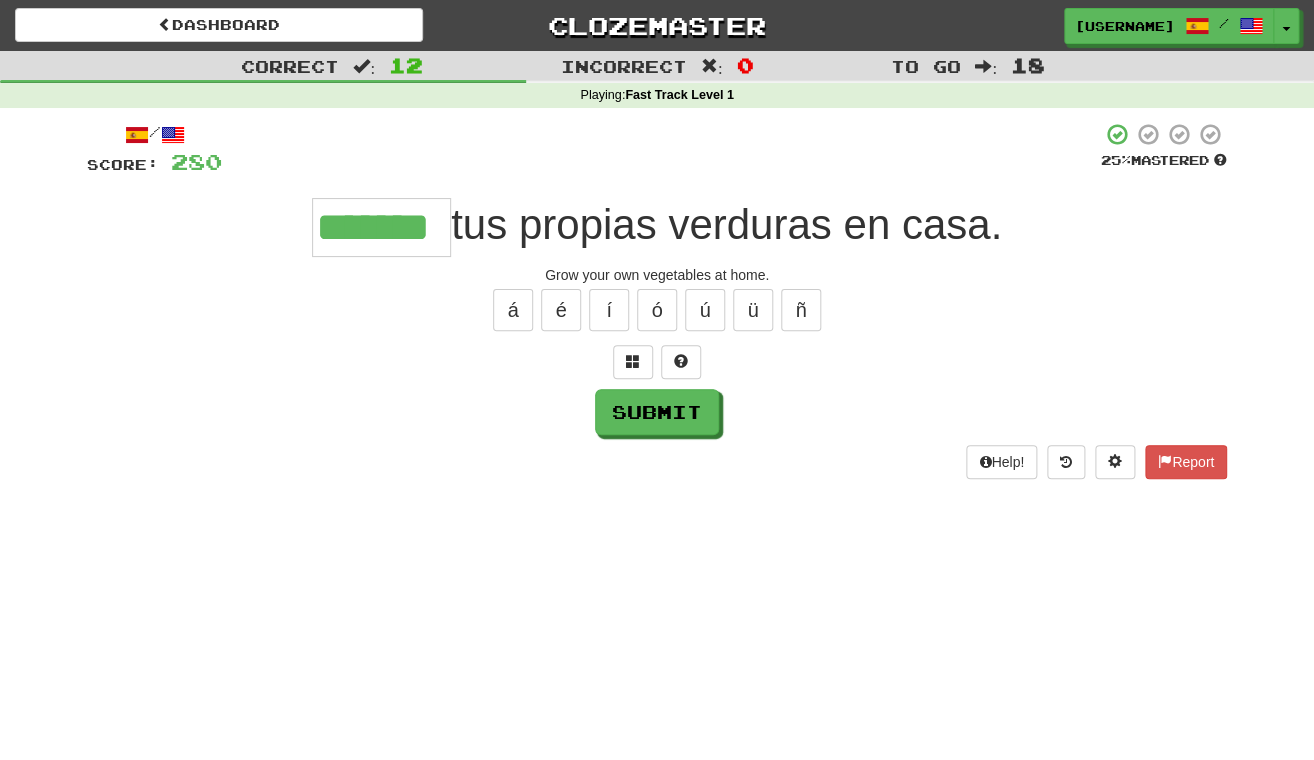 type on "*******" 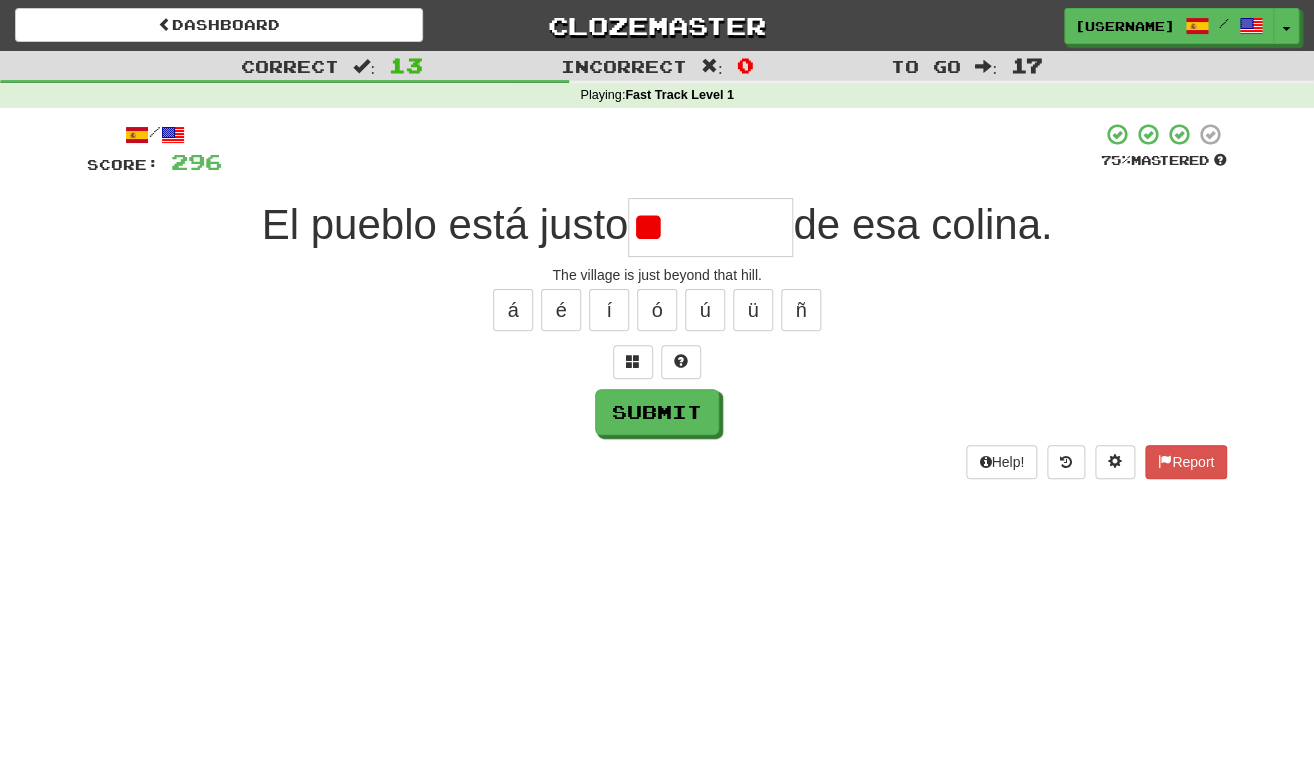type on "*" 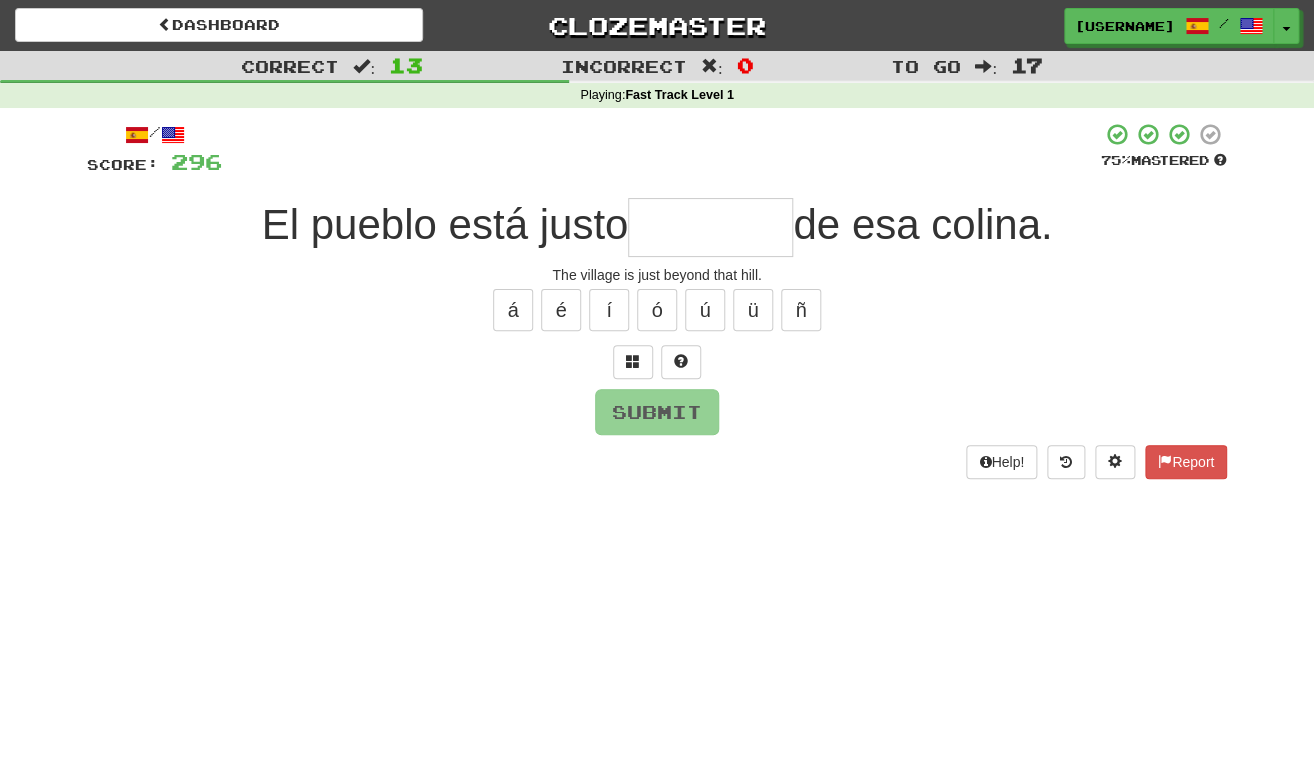 type on "*" 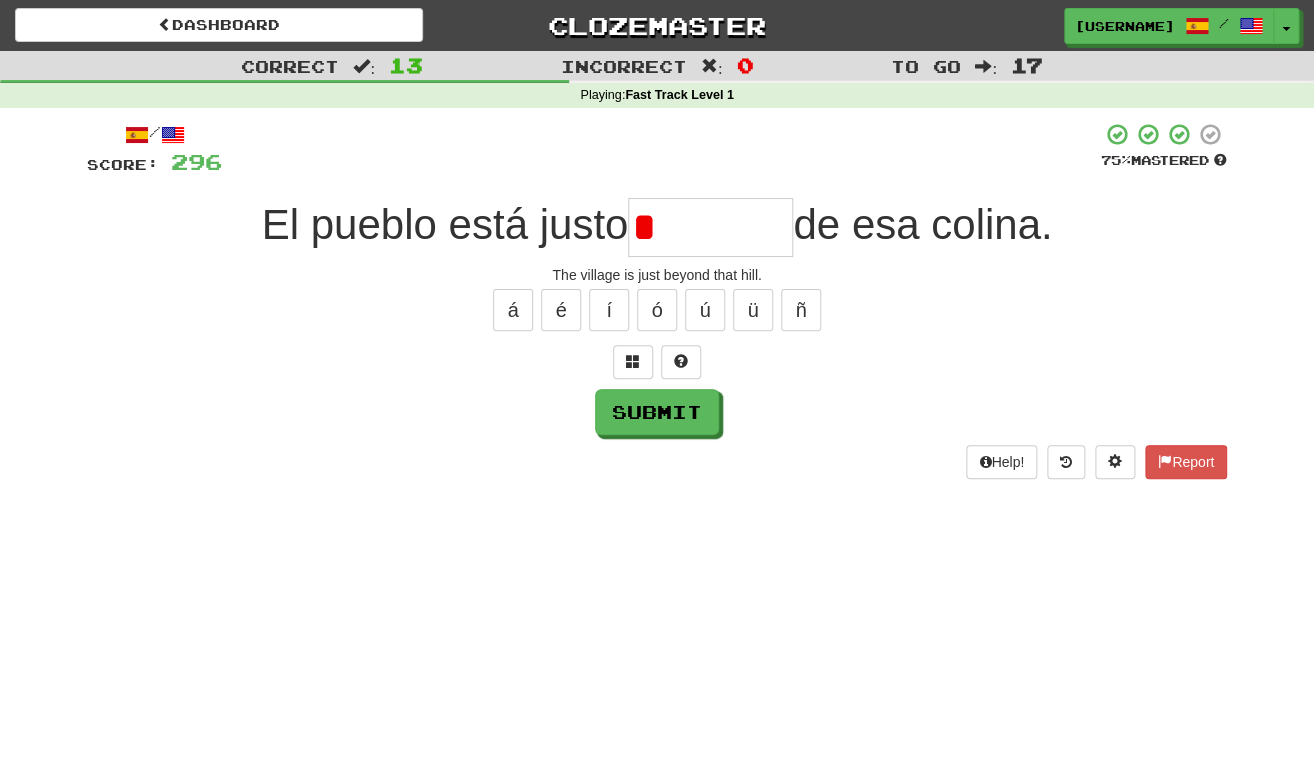 type on "*" 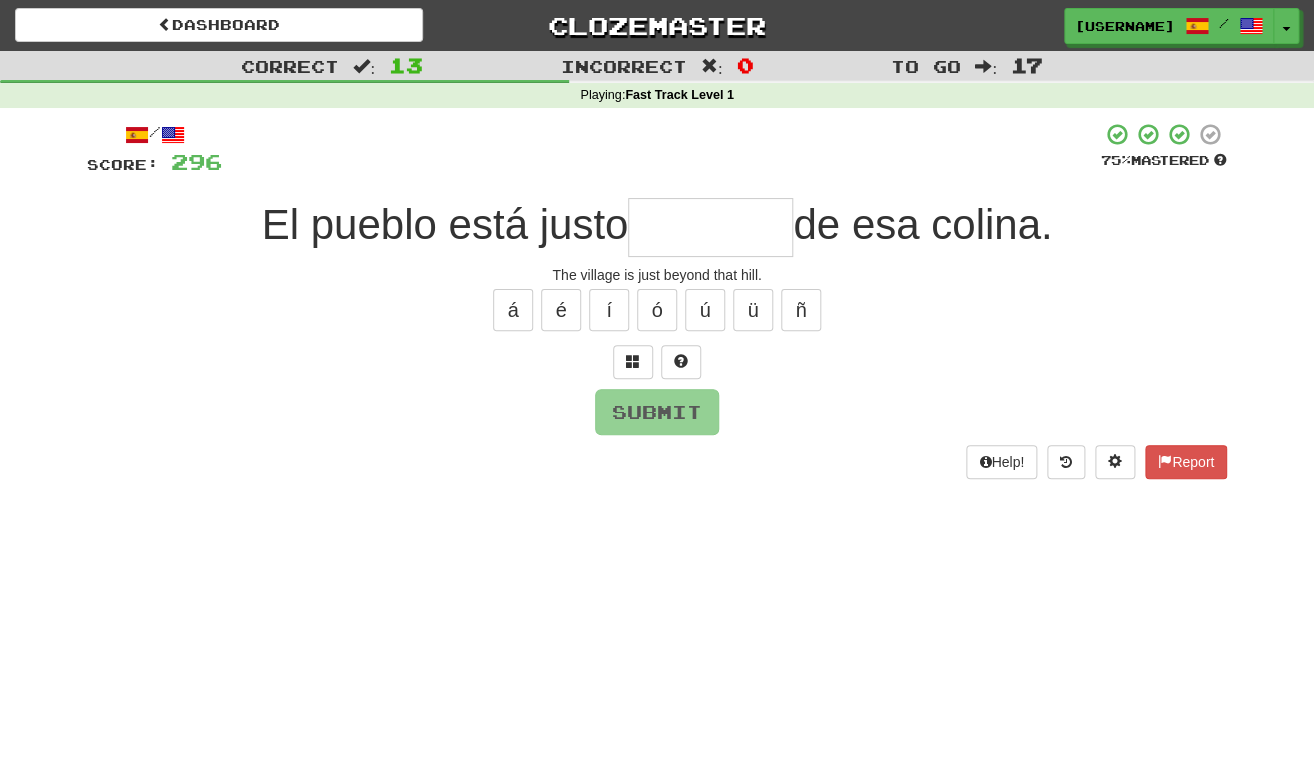 type on "*" 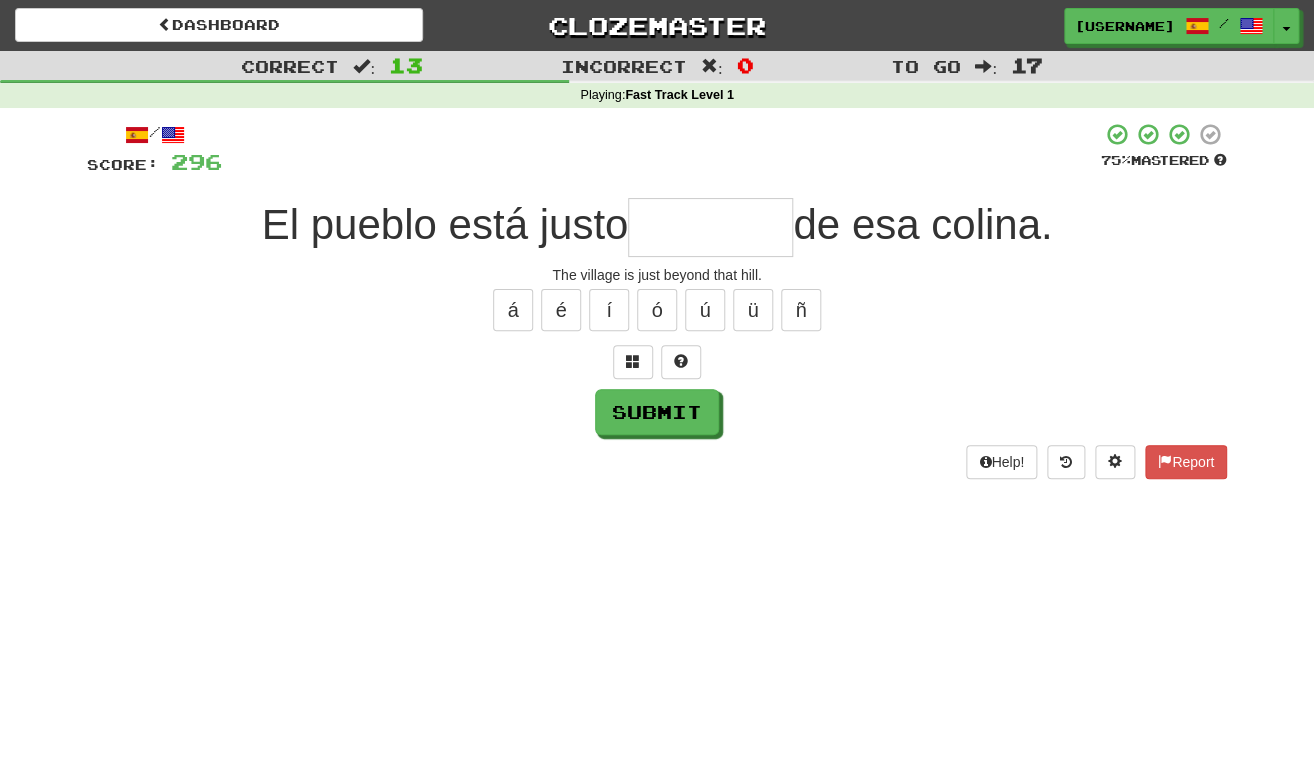 type on "*" 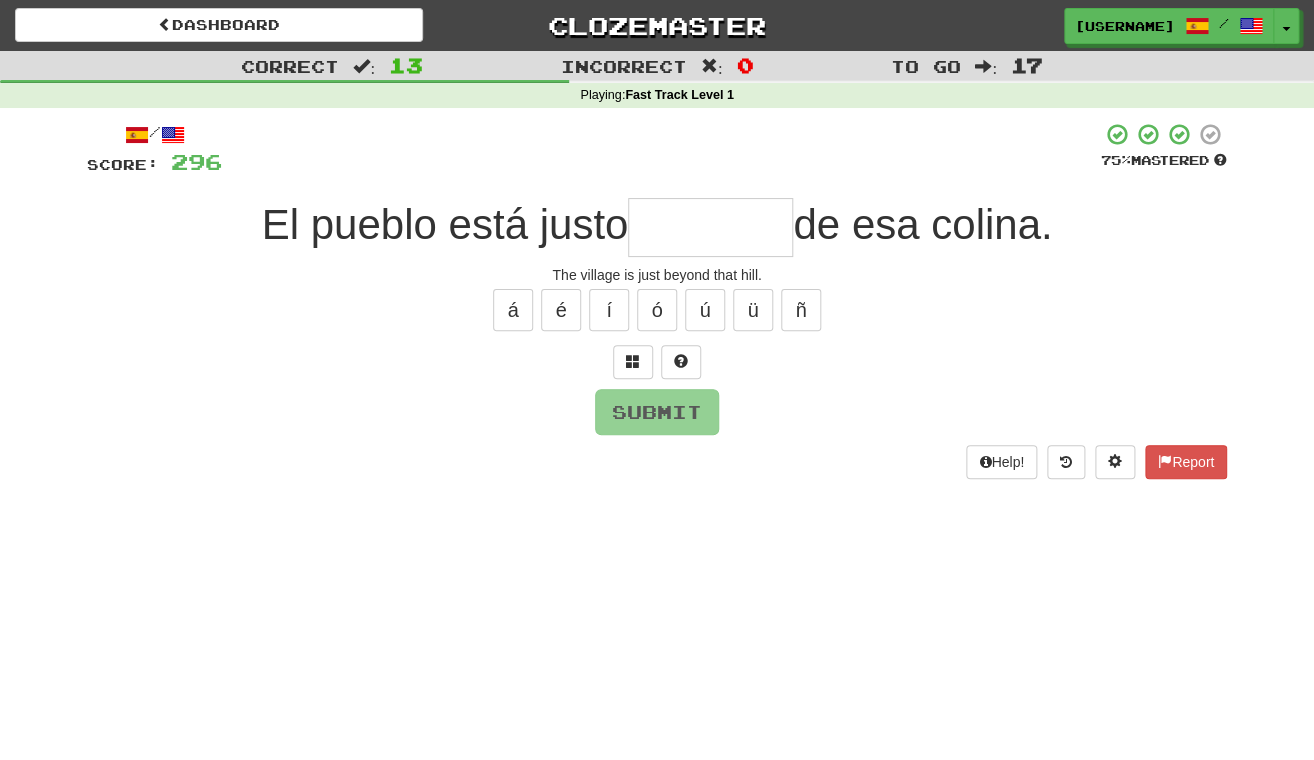 type on "*" 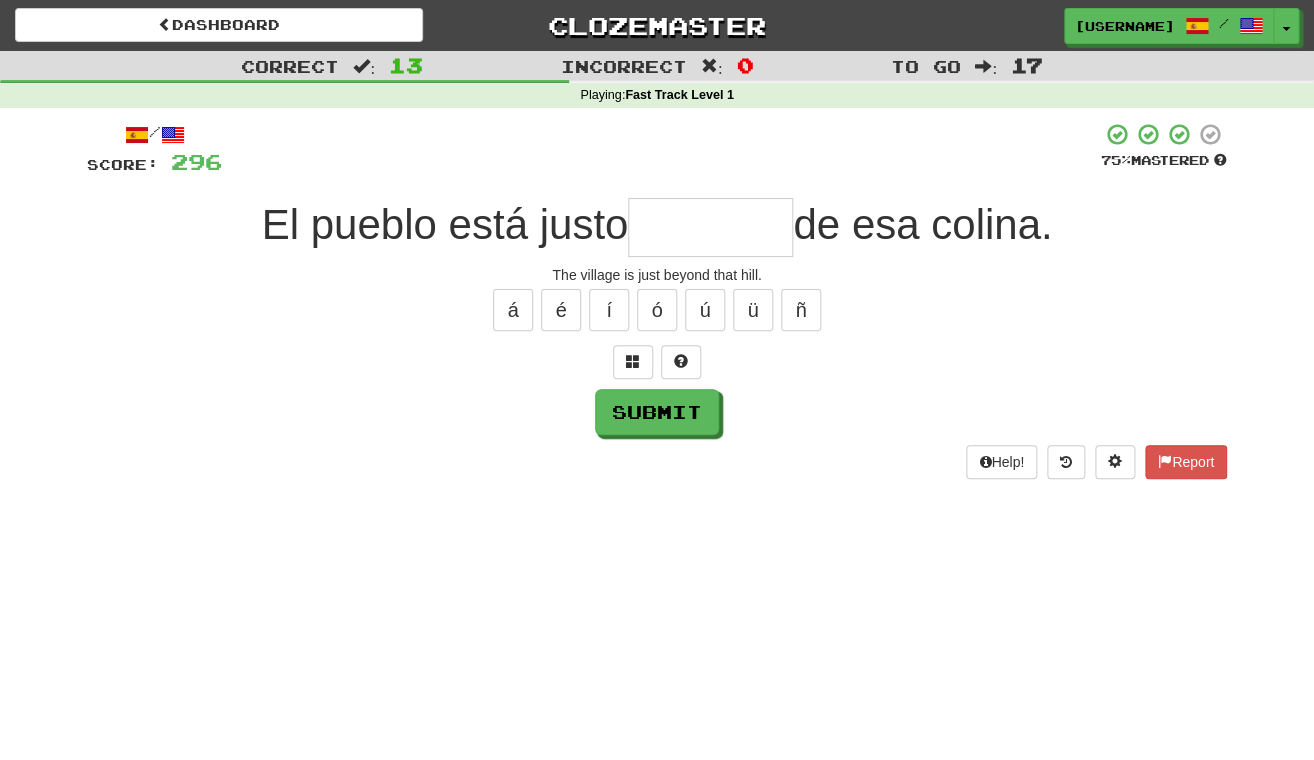 type on "*" 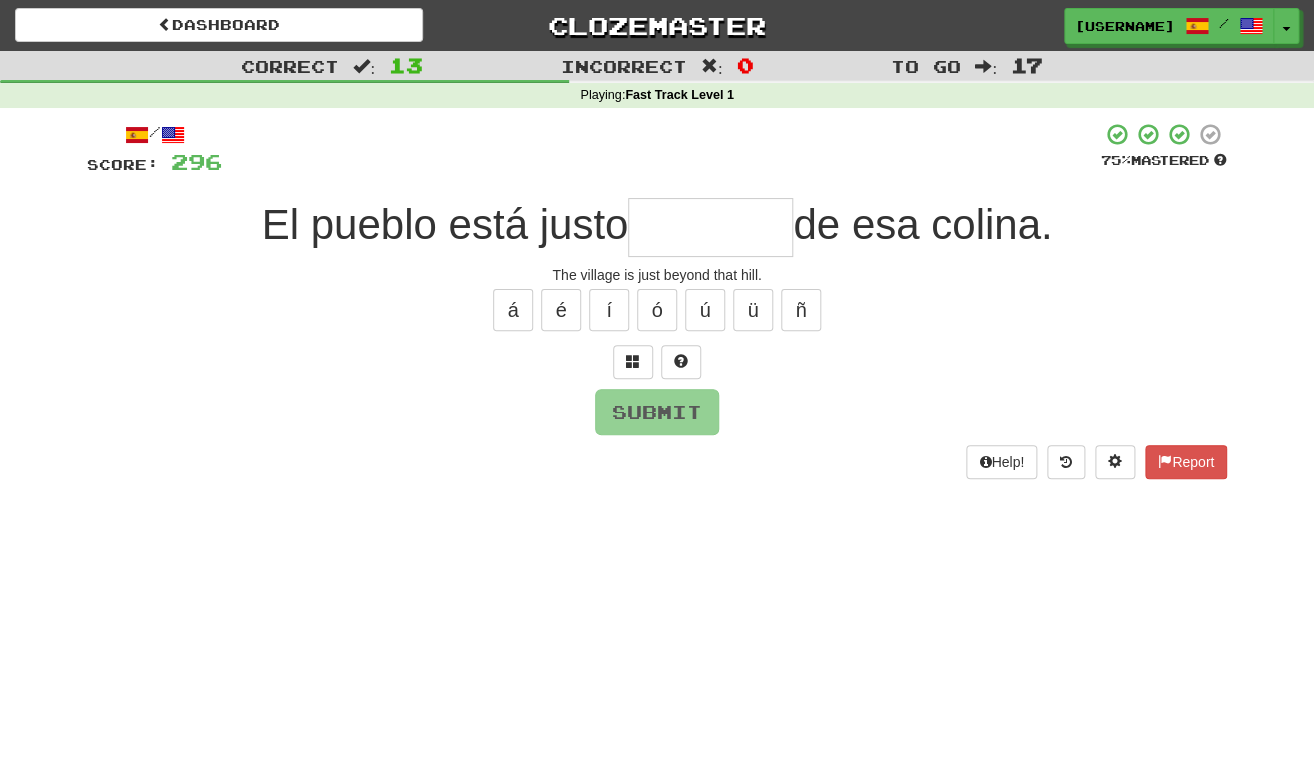 type on "*" 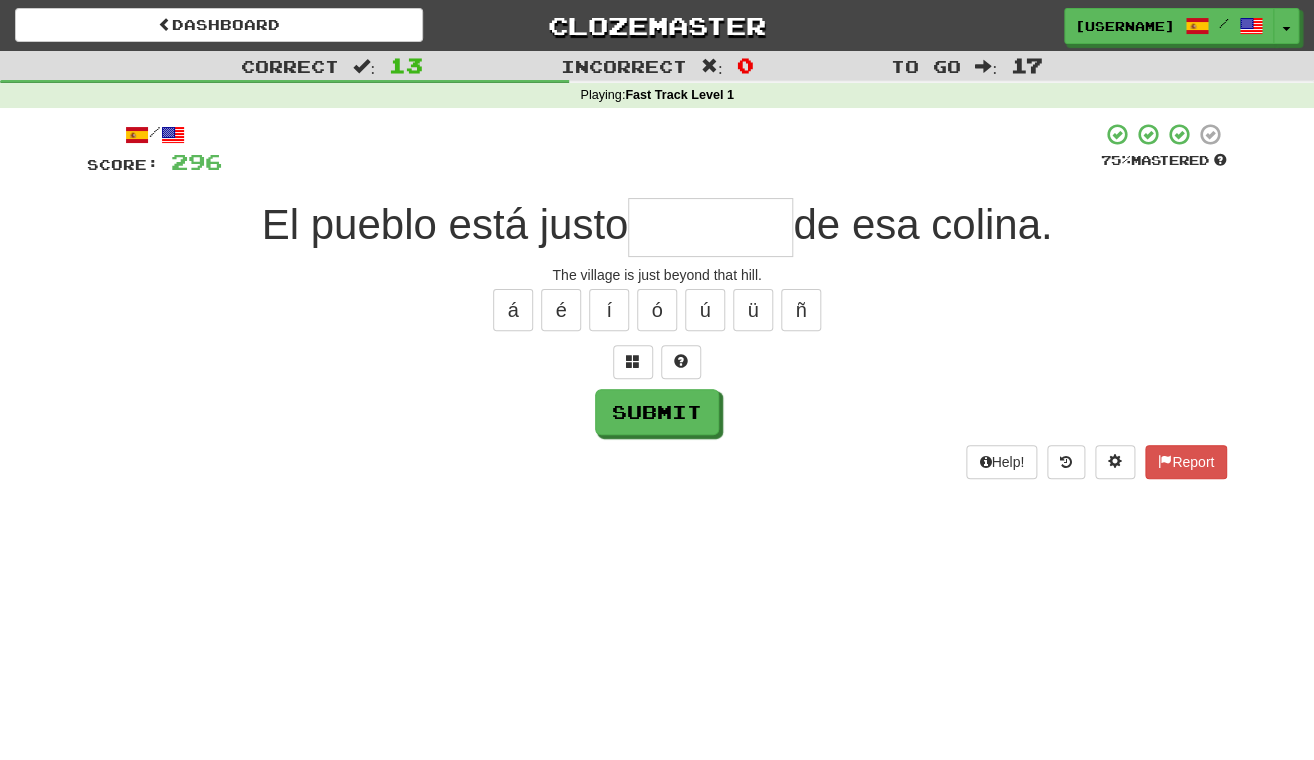 type on "*" 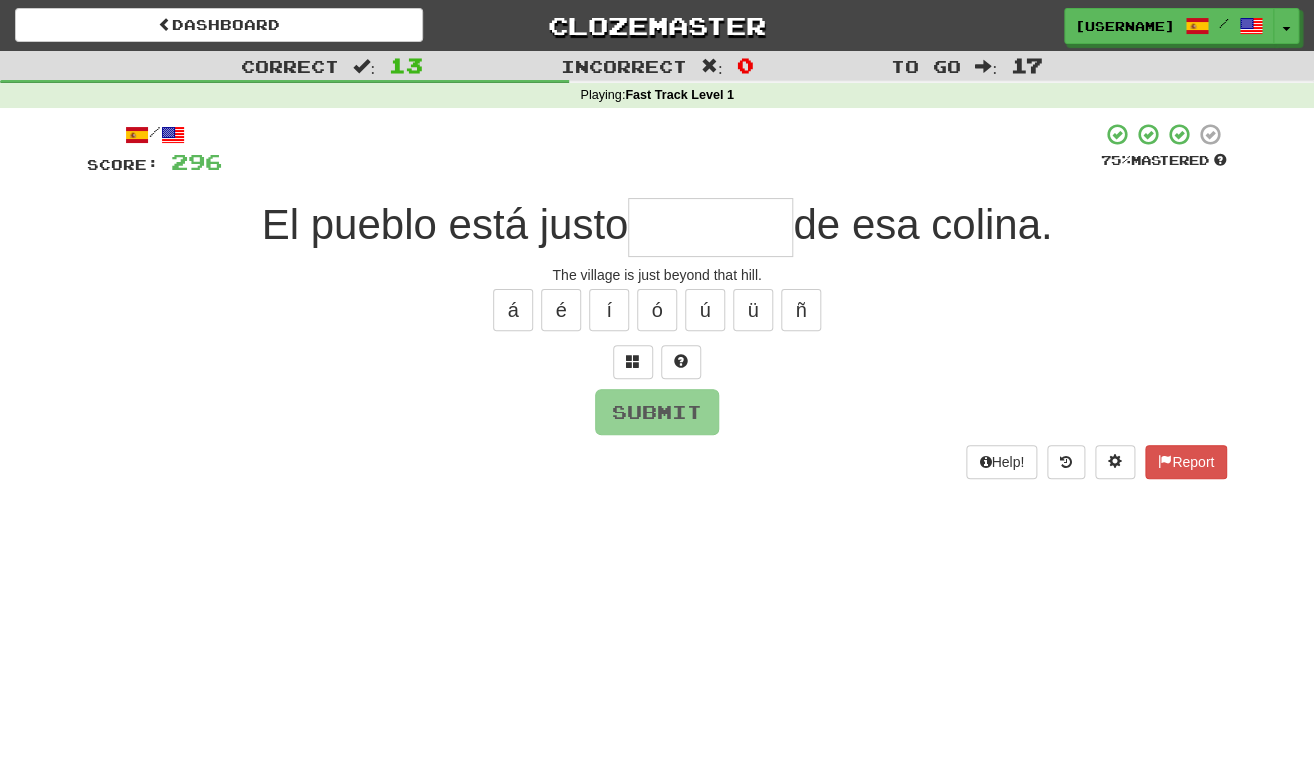 type on "*" 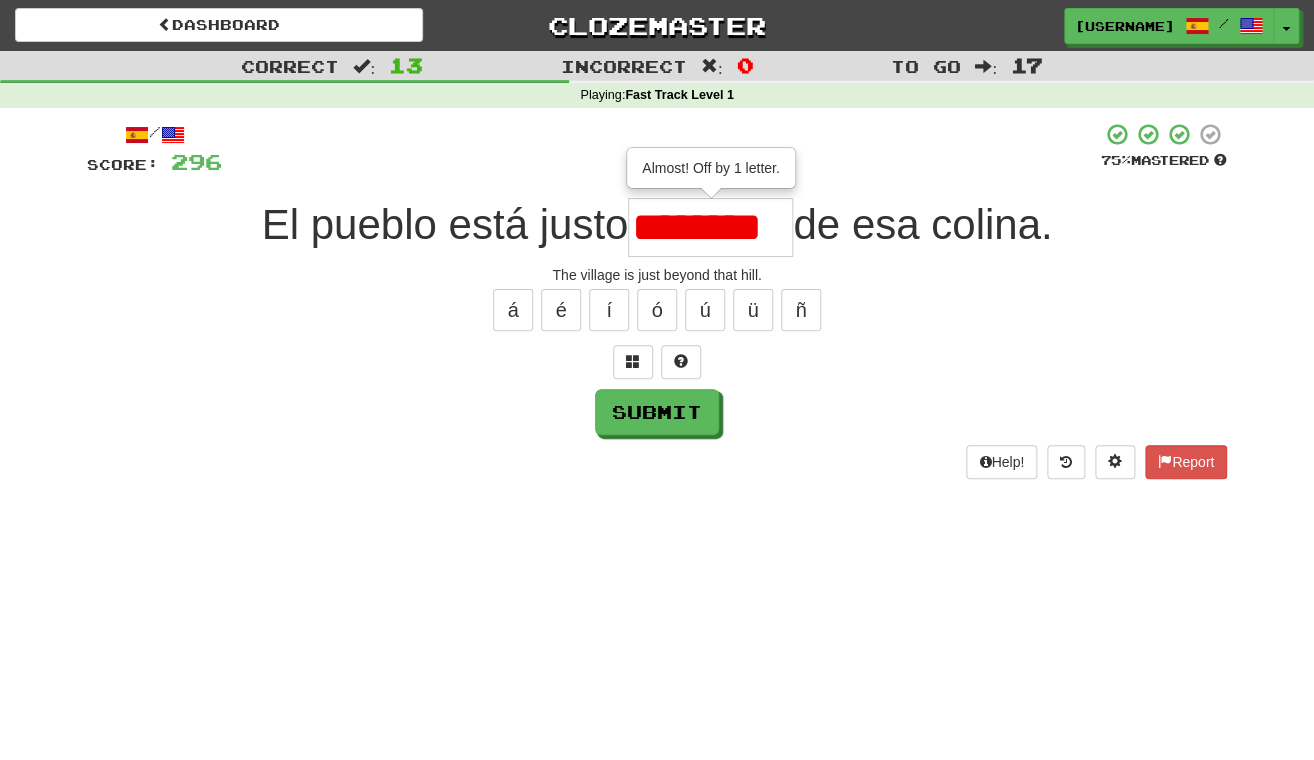 scroll, scrollTop: 0, scrollLeft: 0, axis: both 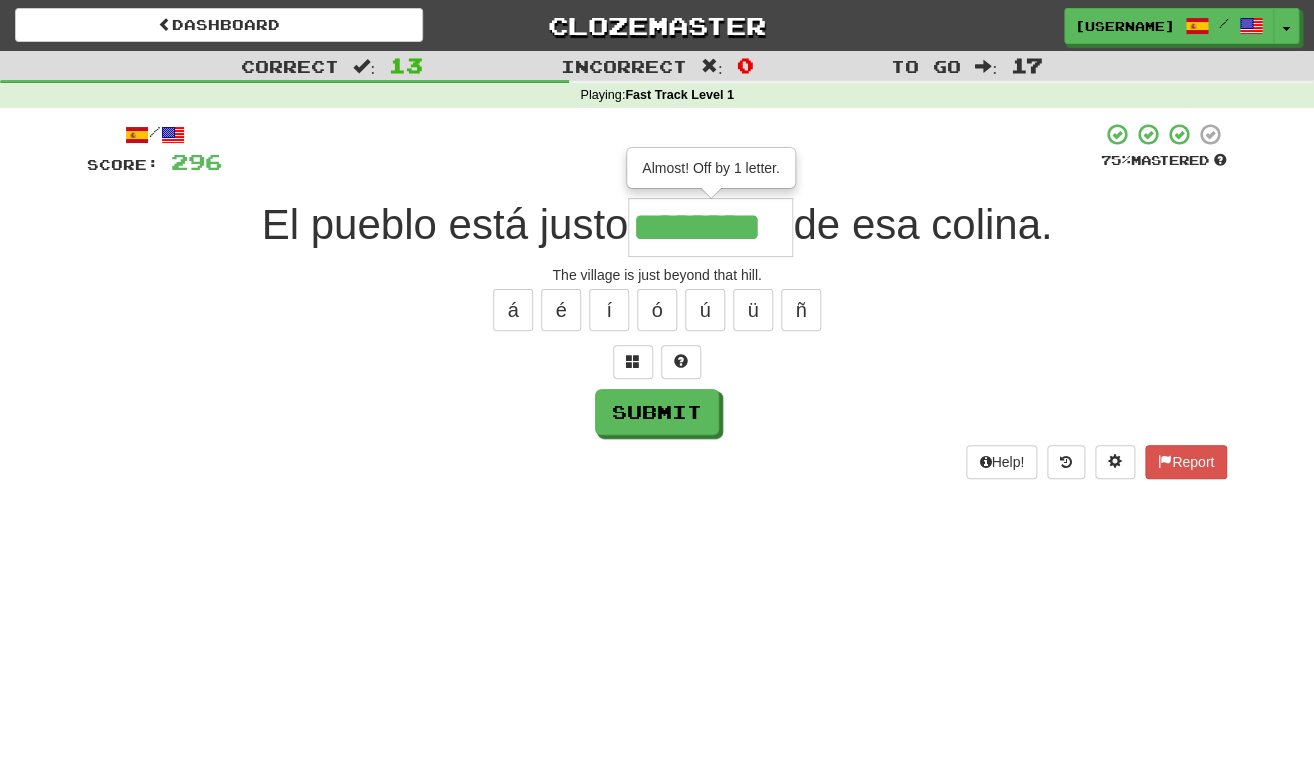 type on "********" 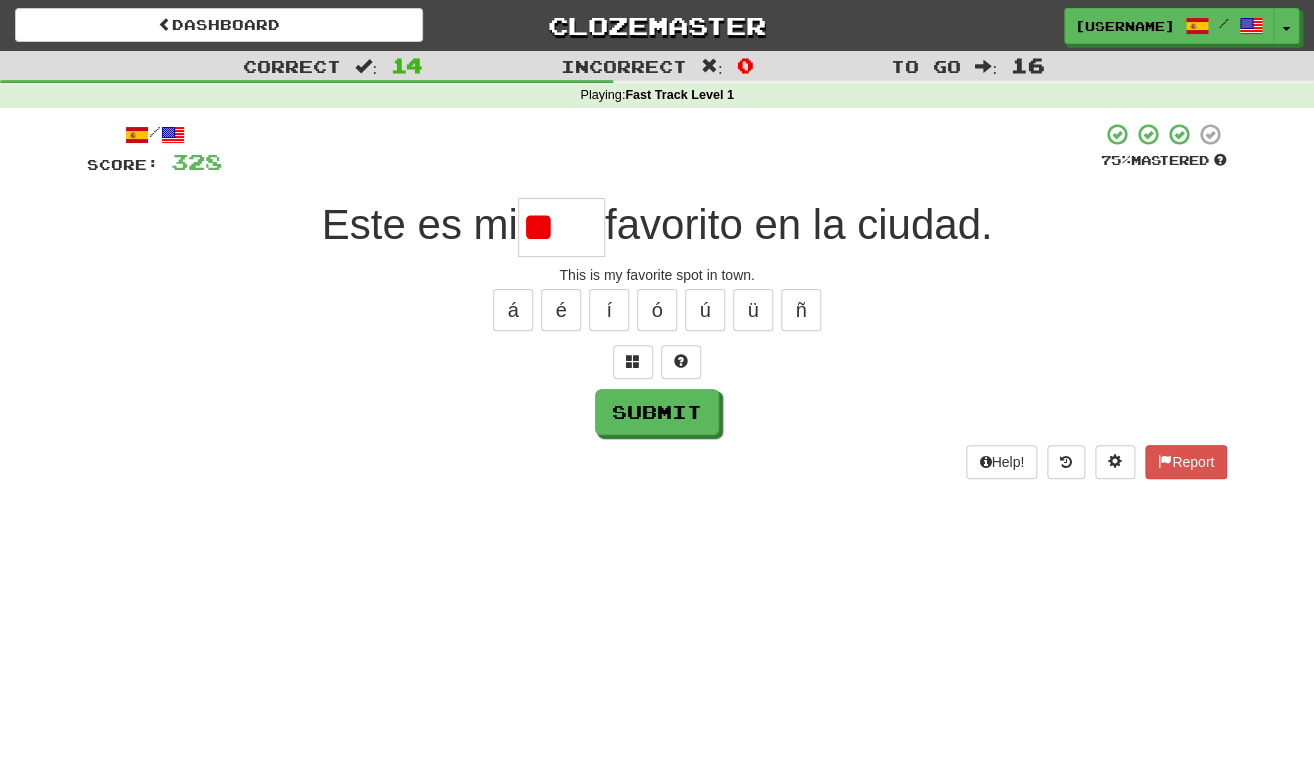 type on "*" 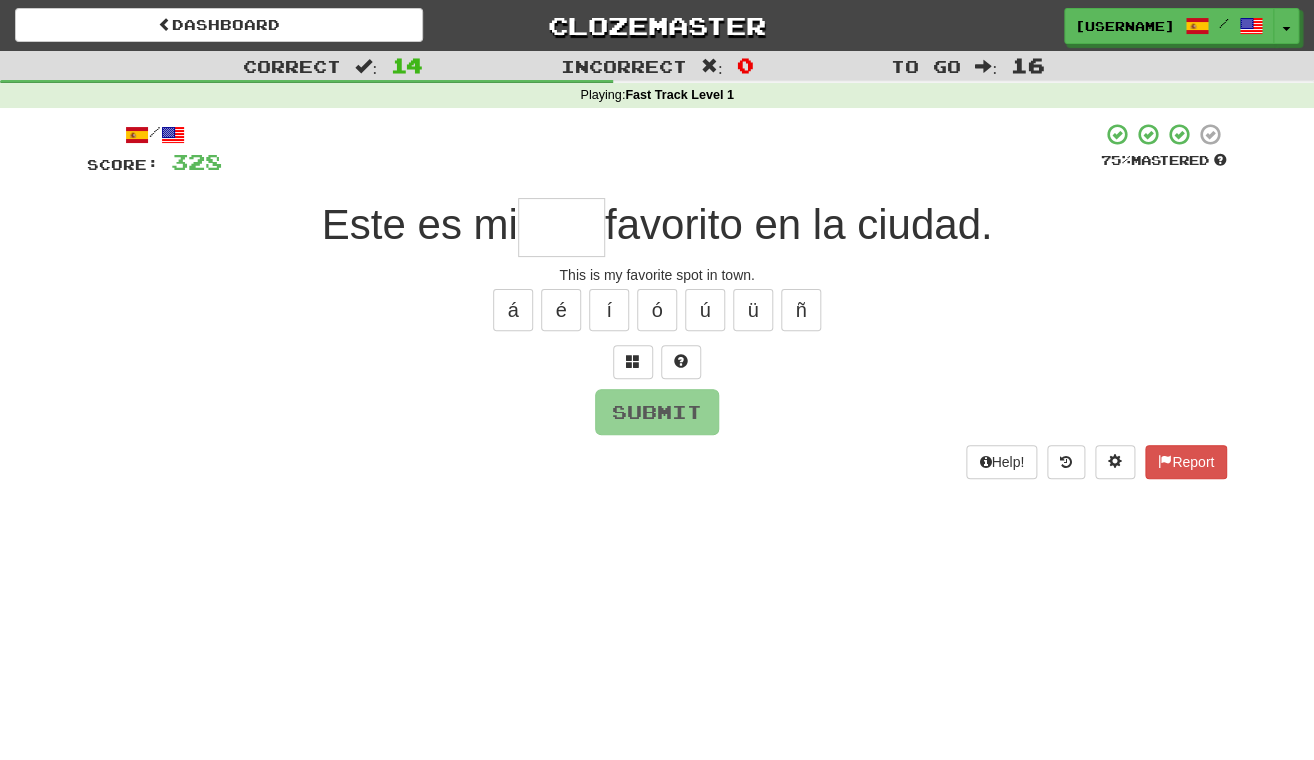type on "*" 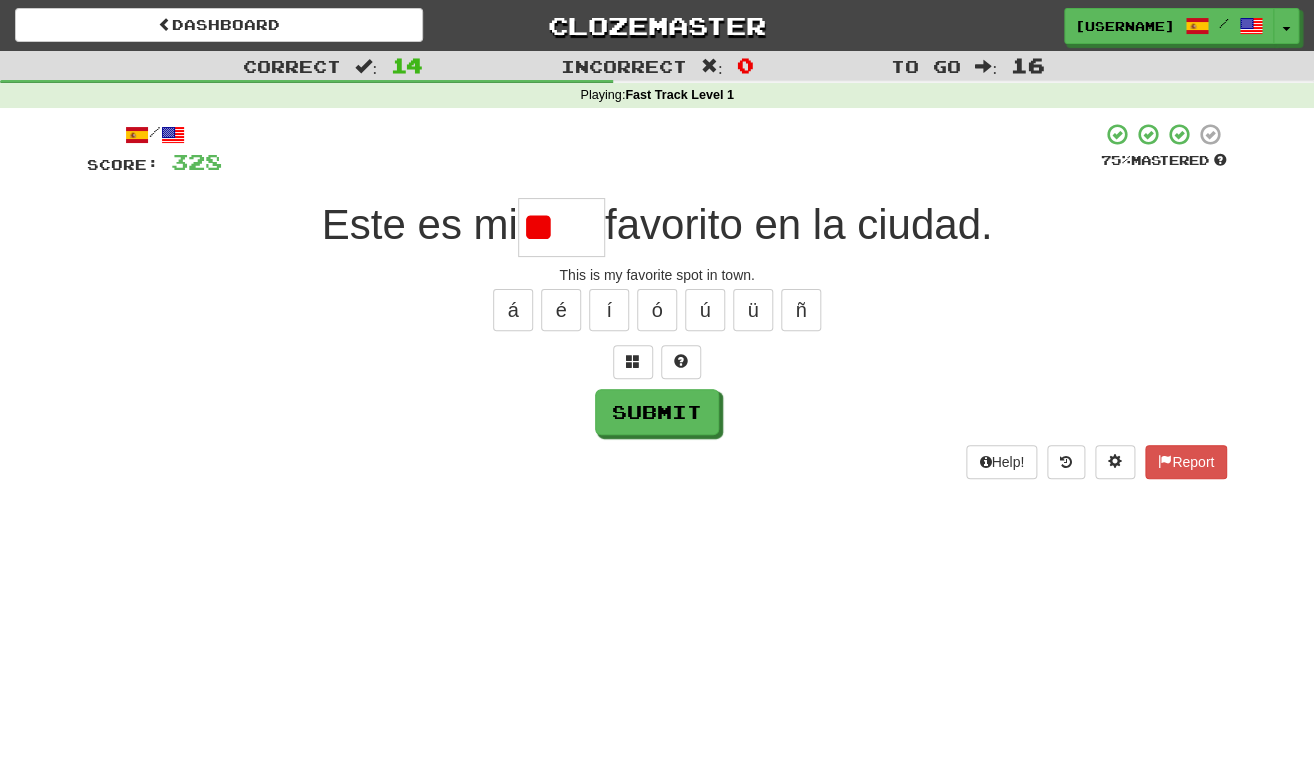 type on "*" 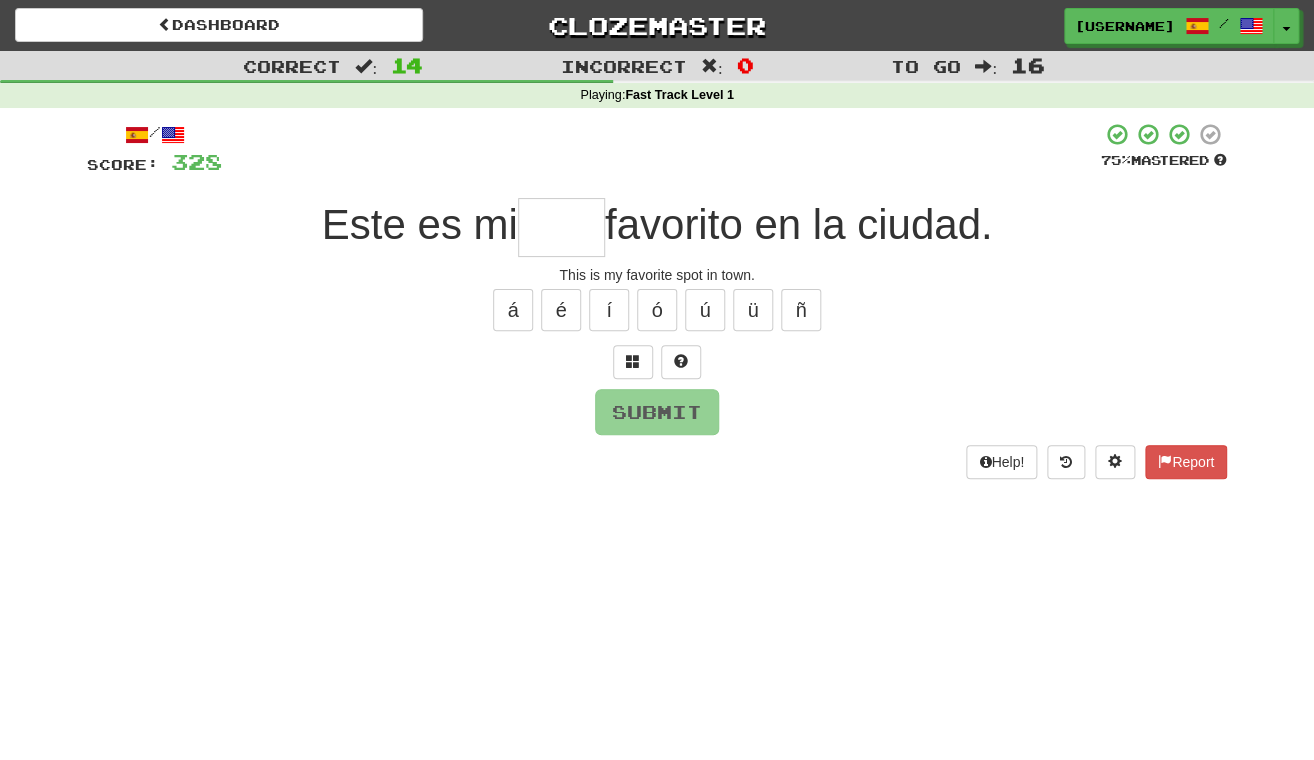 type on "*" 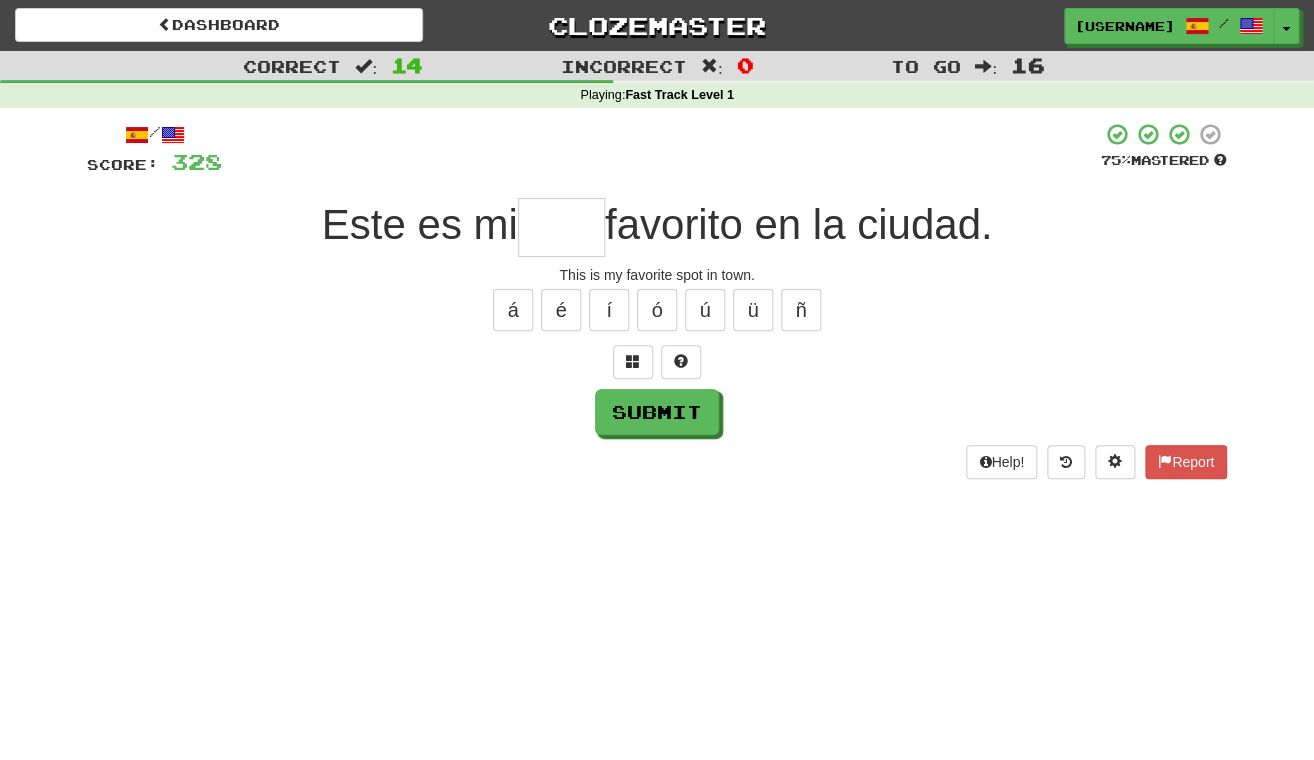 type on "*" 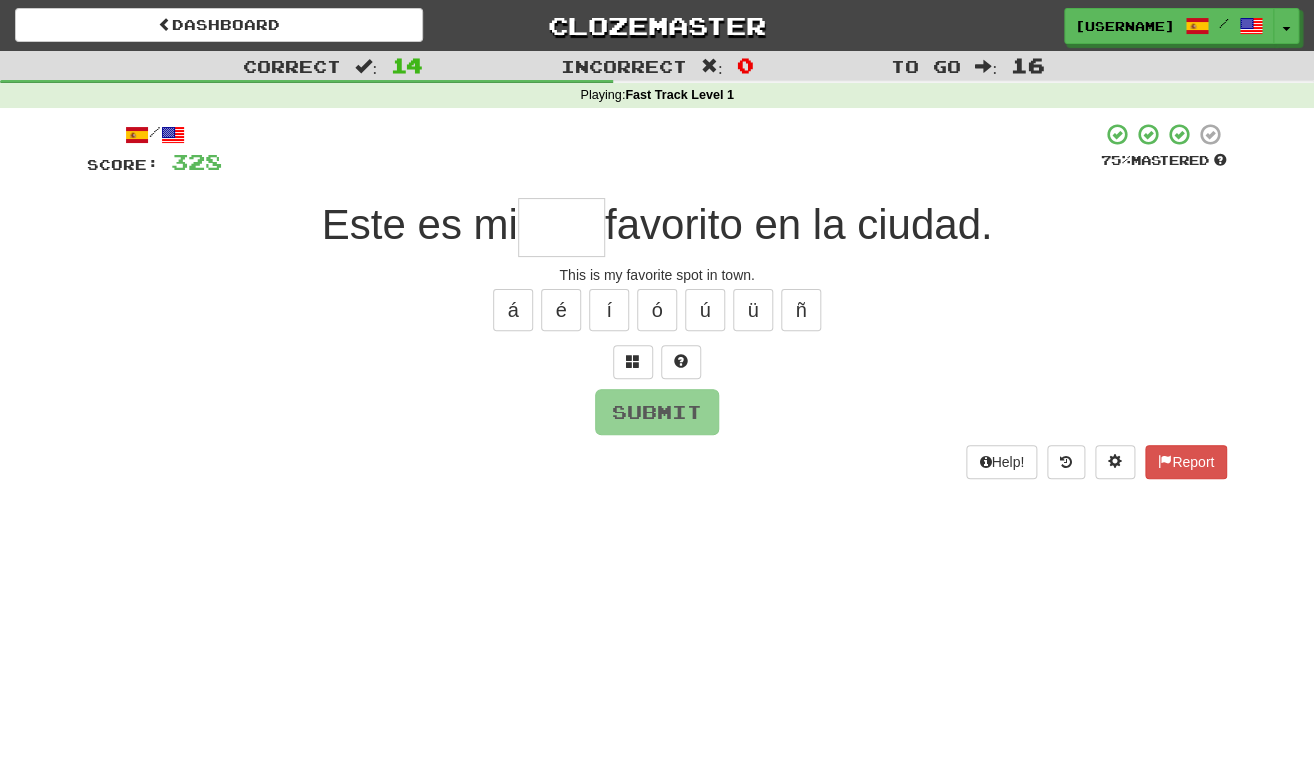 type on "*" 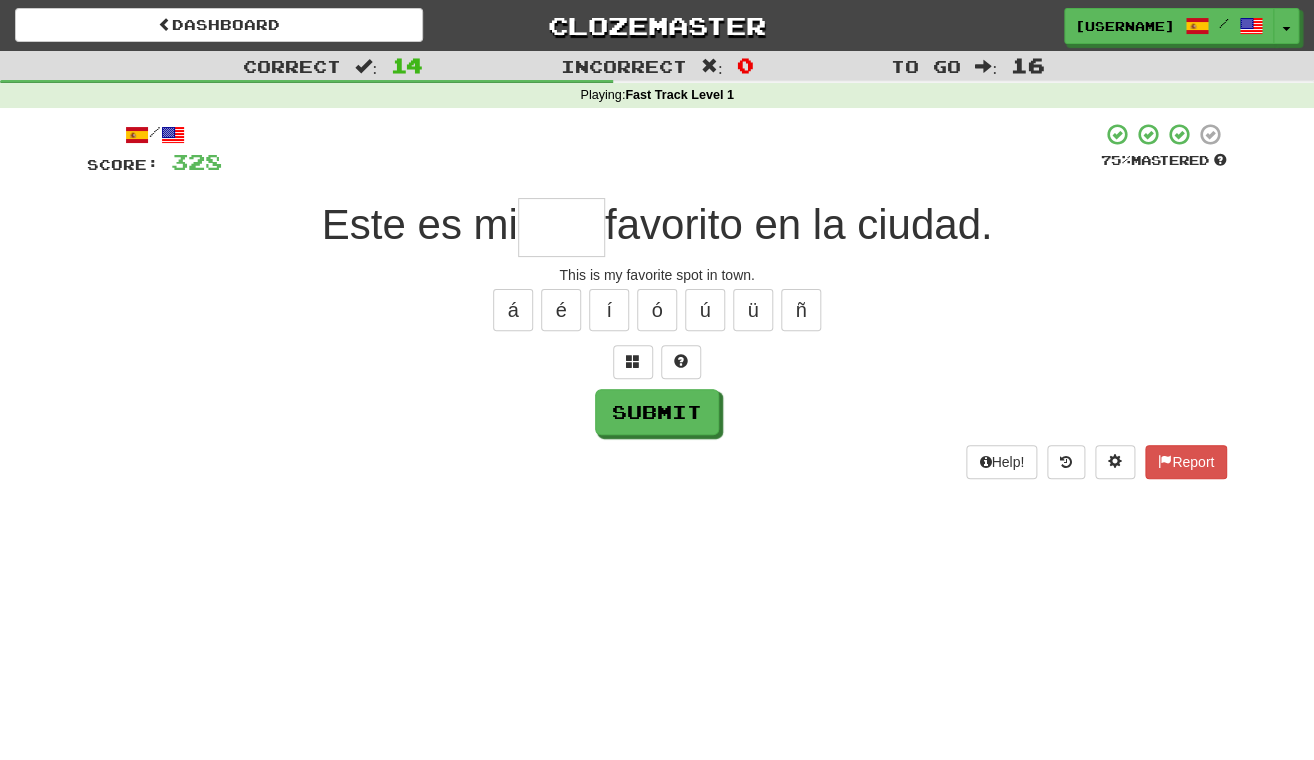 type on "*" 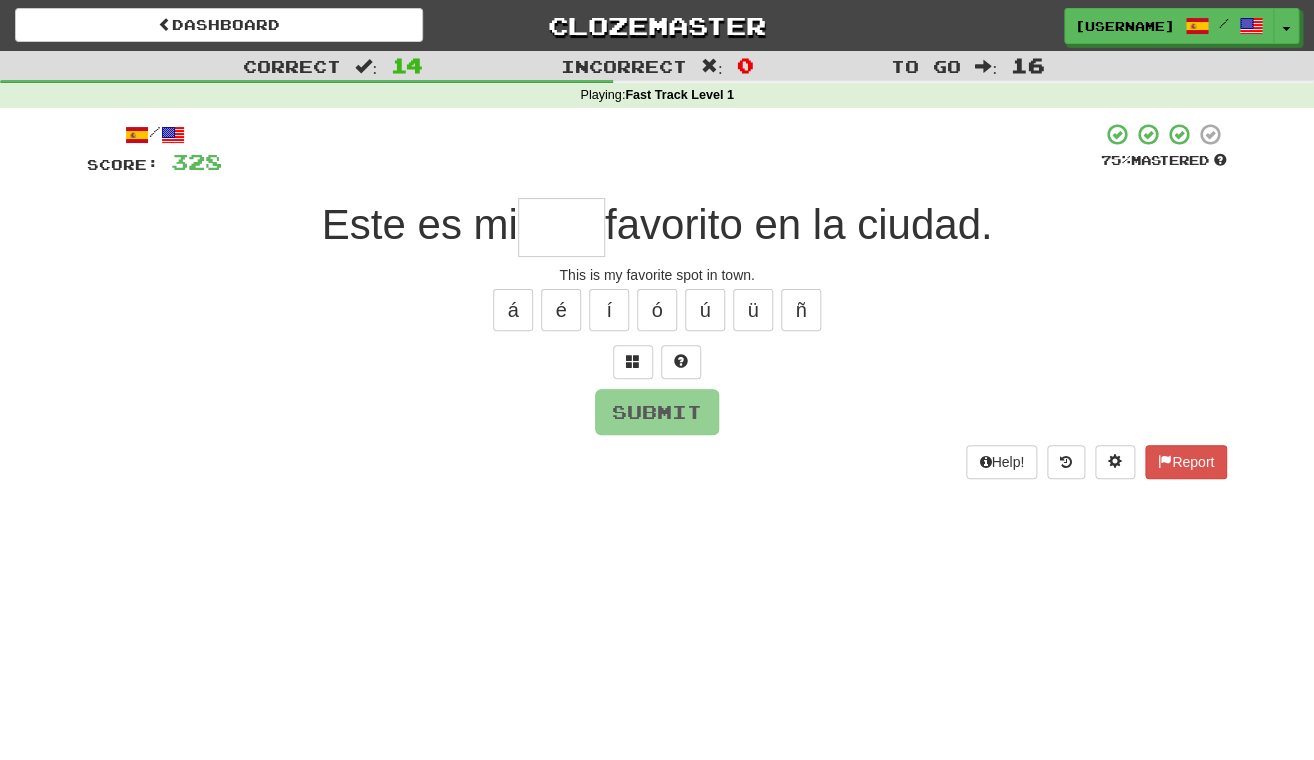 type on "*" 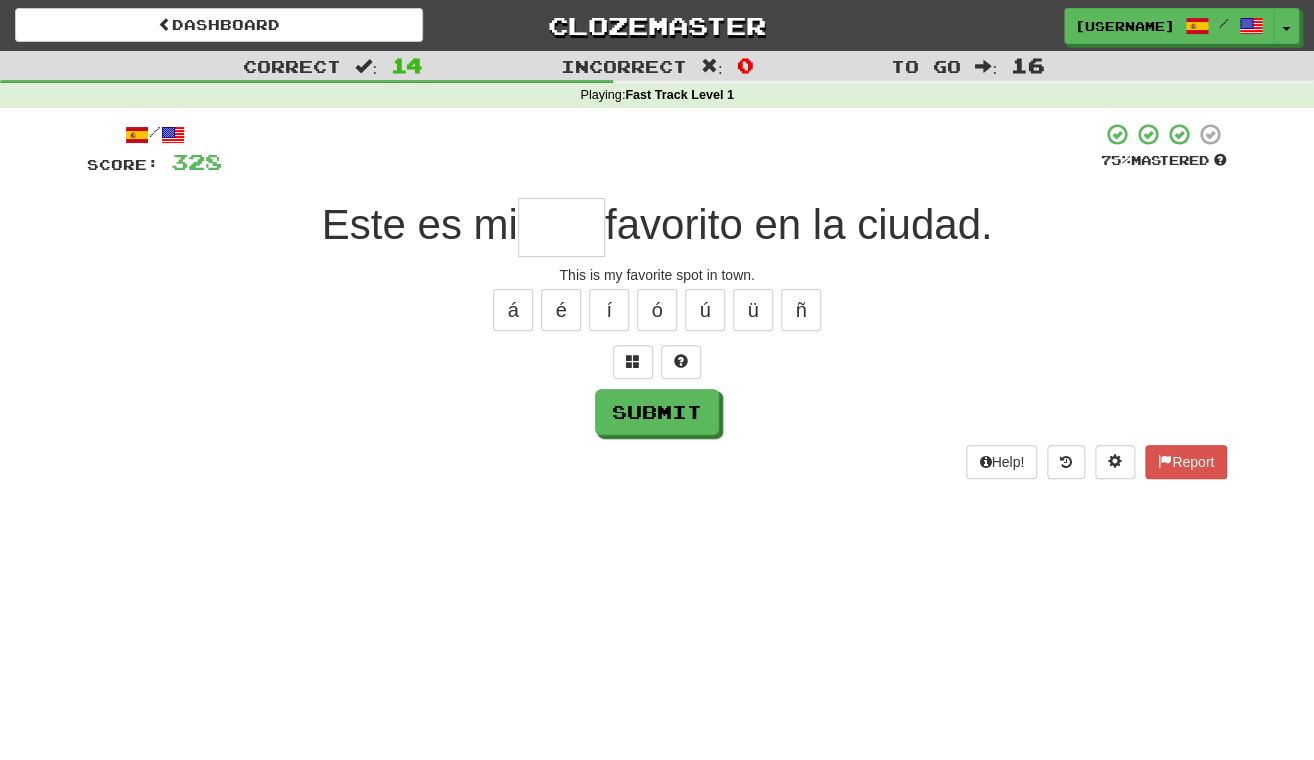 type on "*" 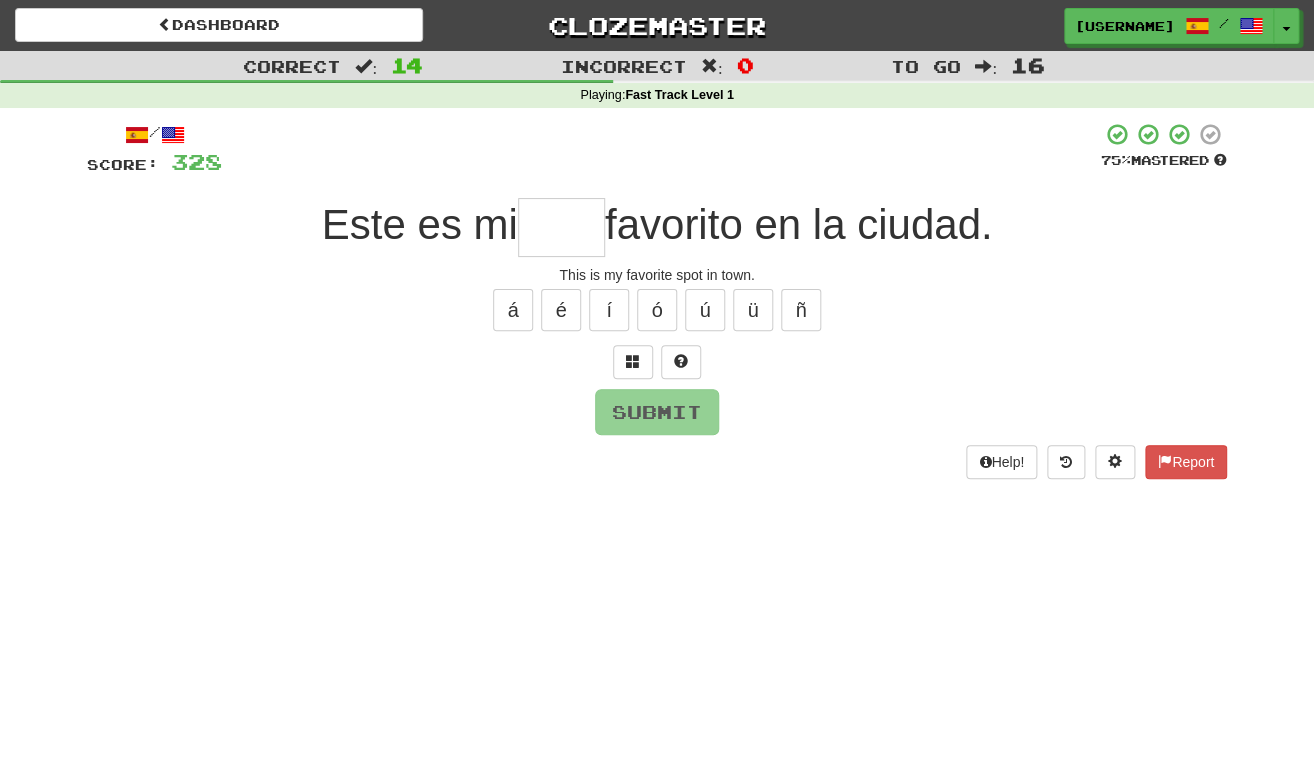 type on "*" 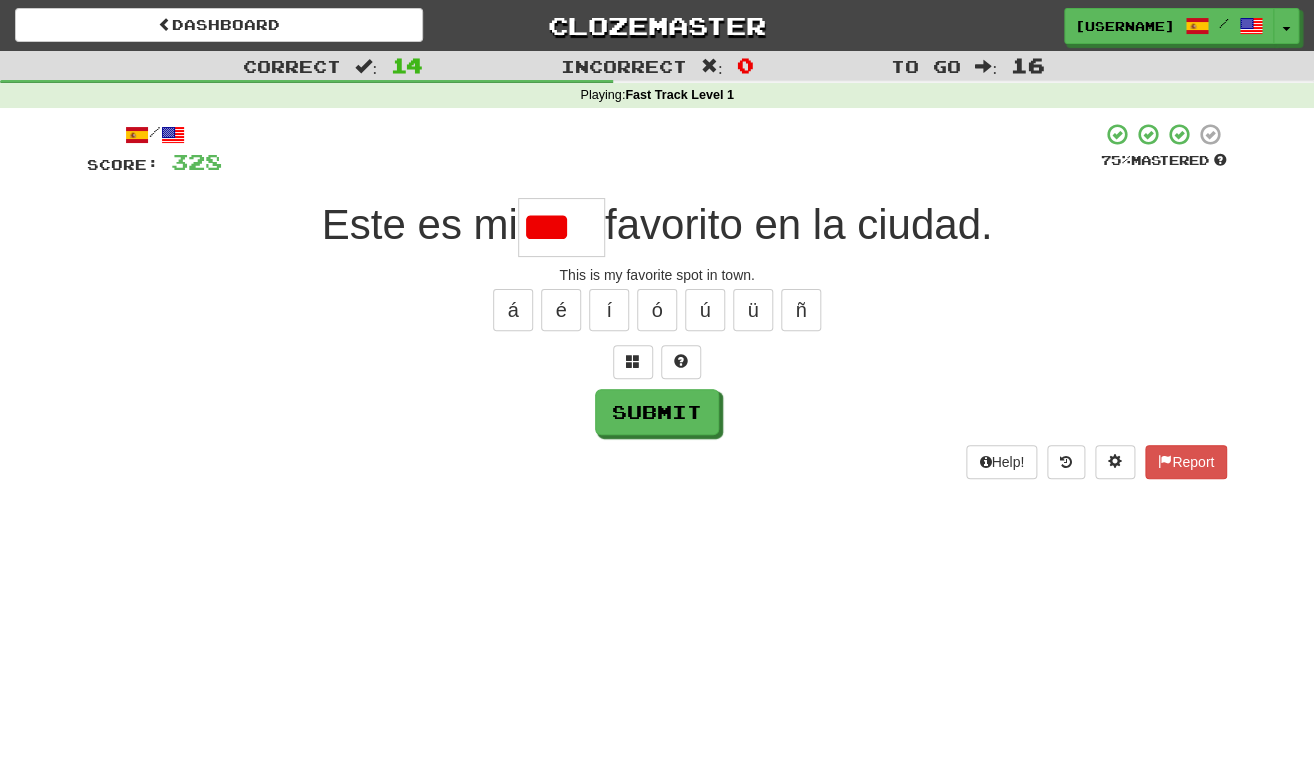 scroll, scrollTop: 0, scrollLeft: 0, axis: both 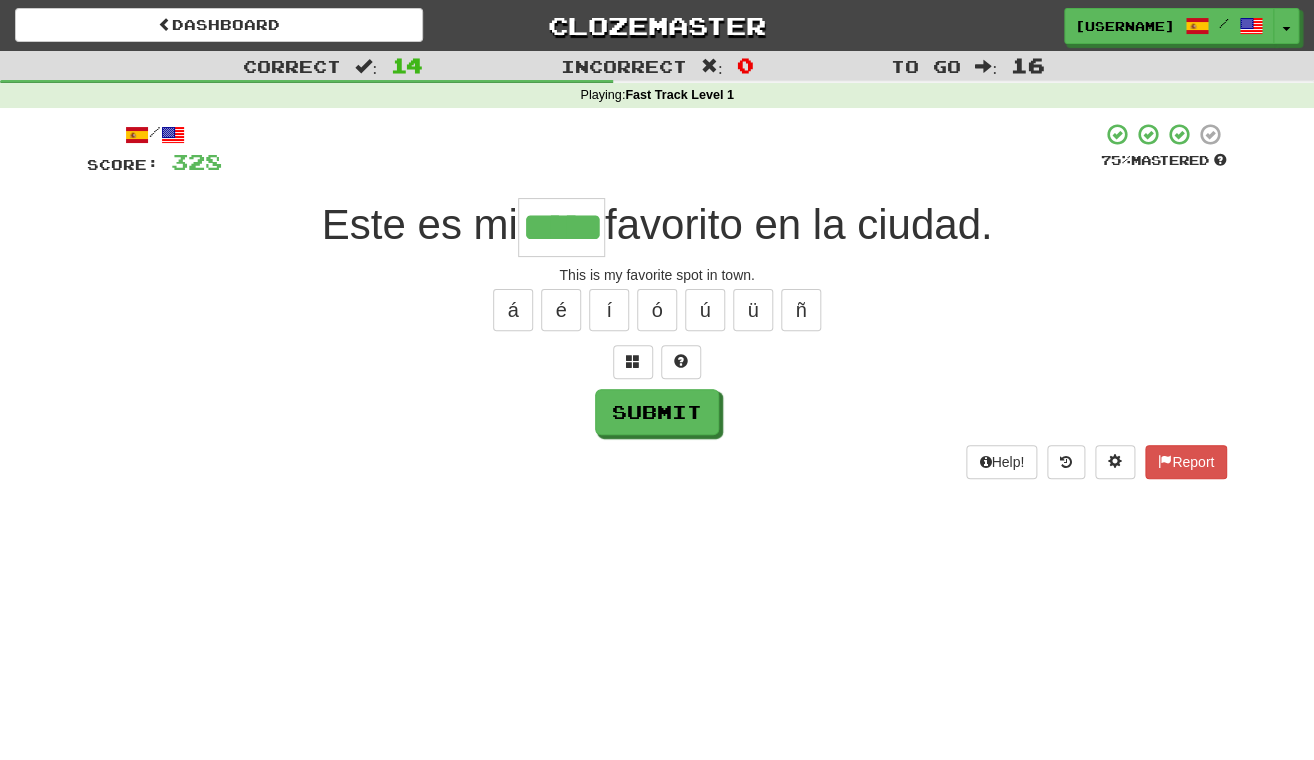 type on "*****" 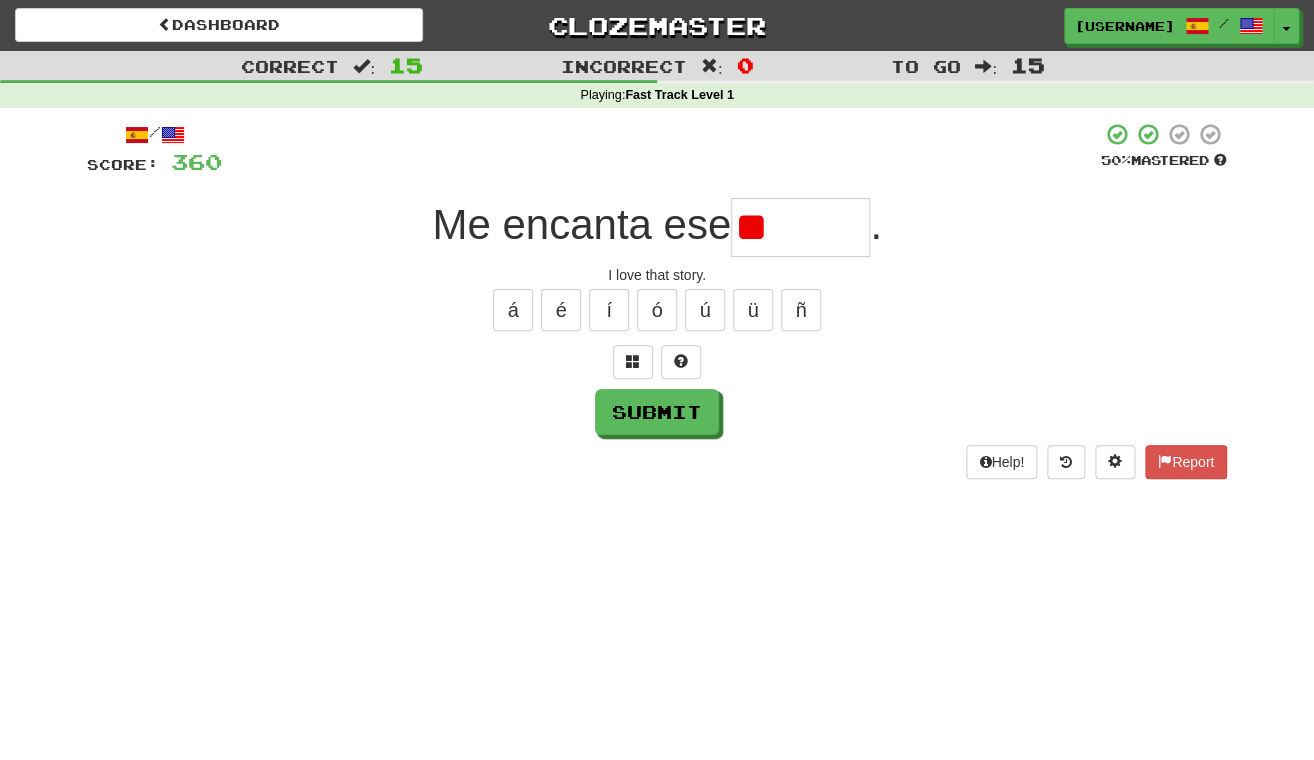 type on "*" 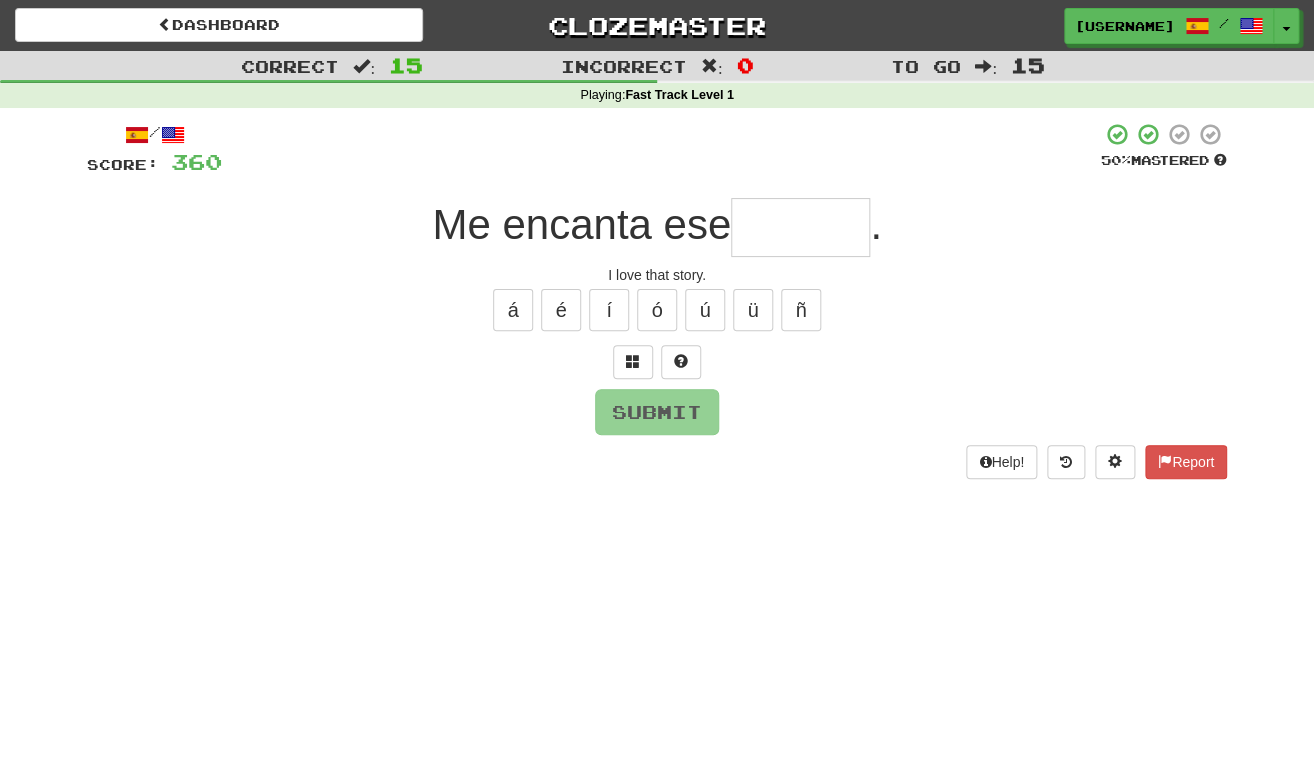 type on "*" 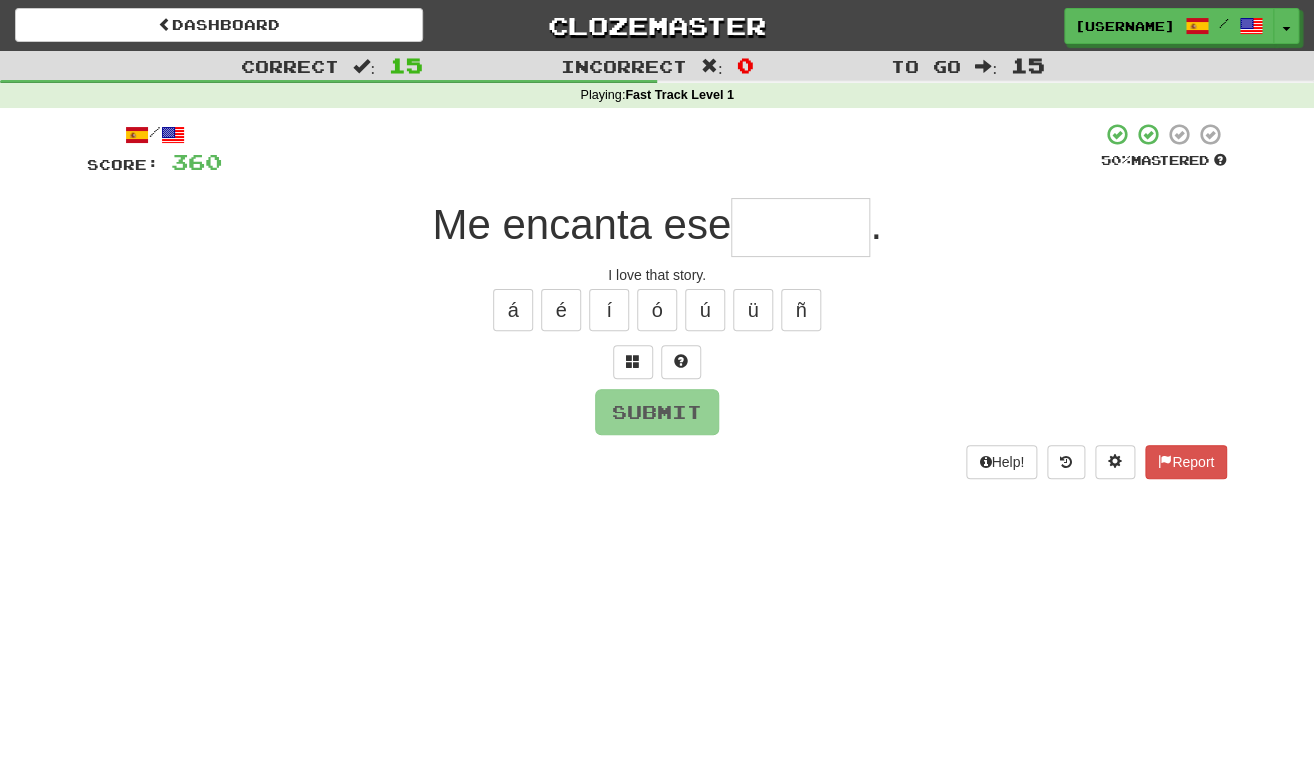 type on "*" 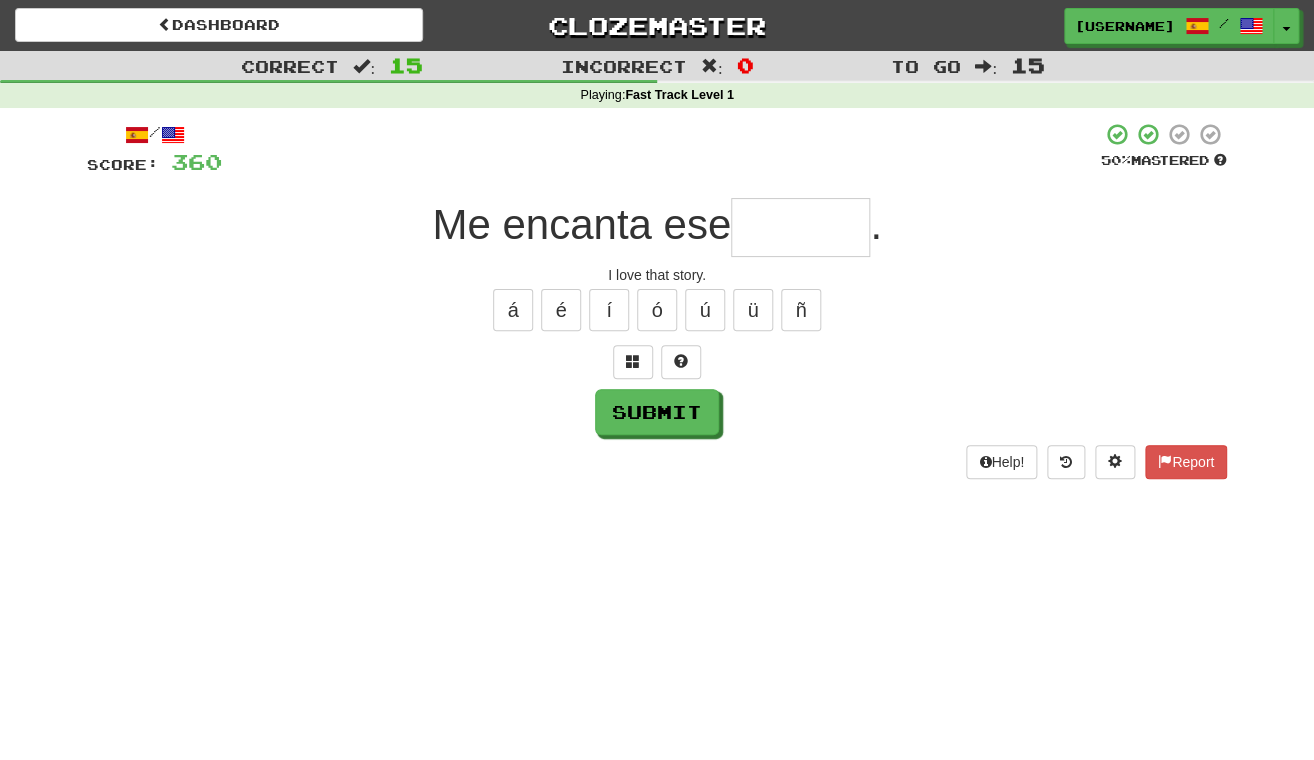 type on "*" 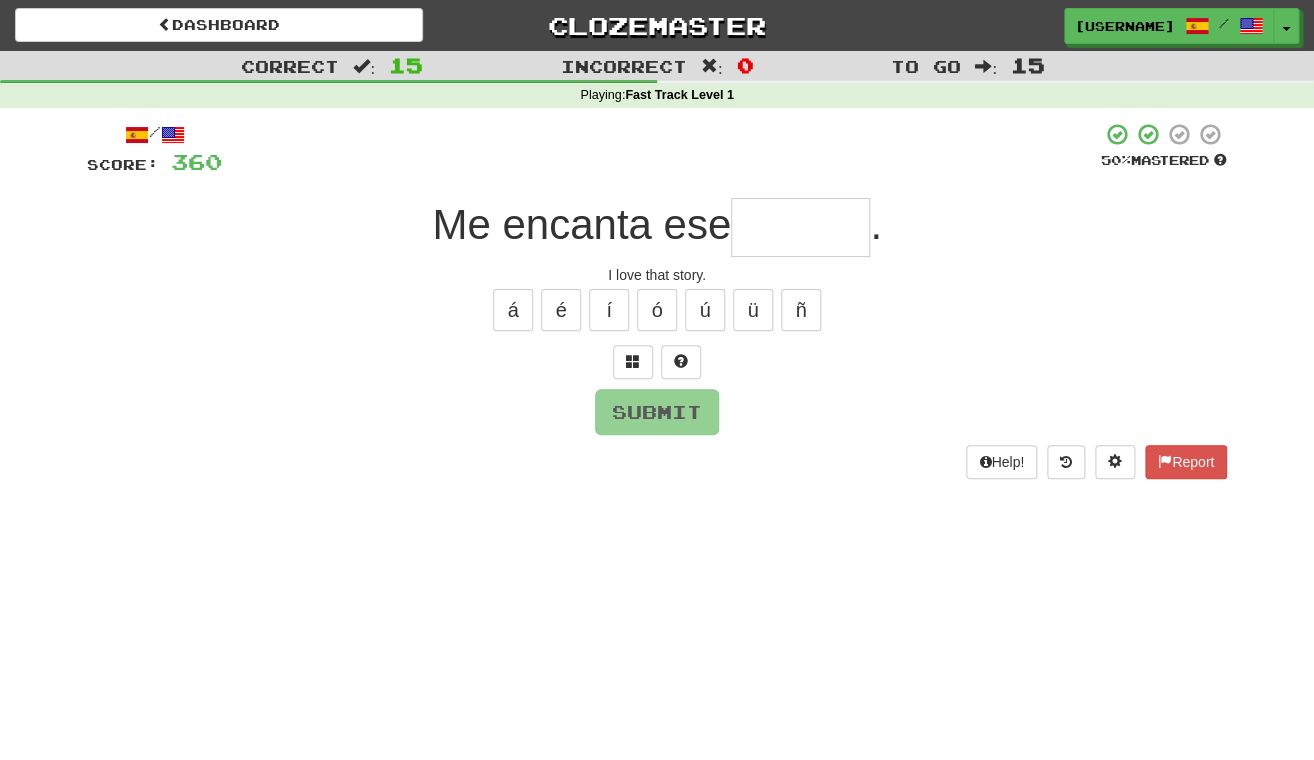 type on "*" 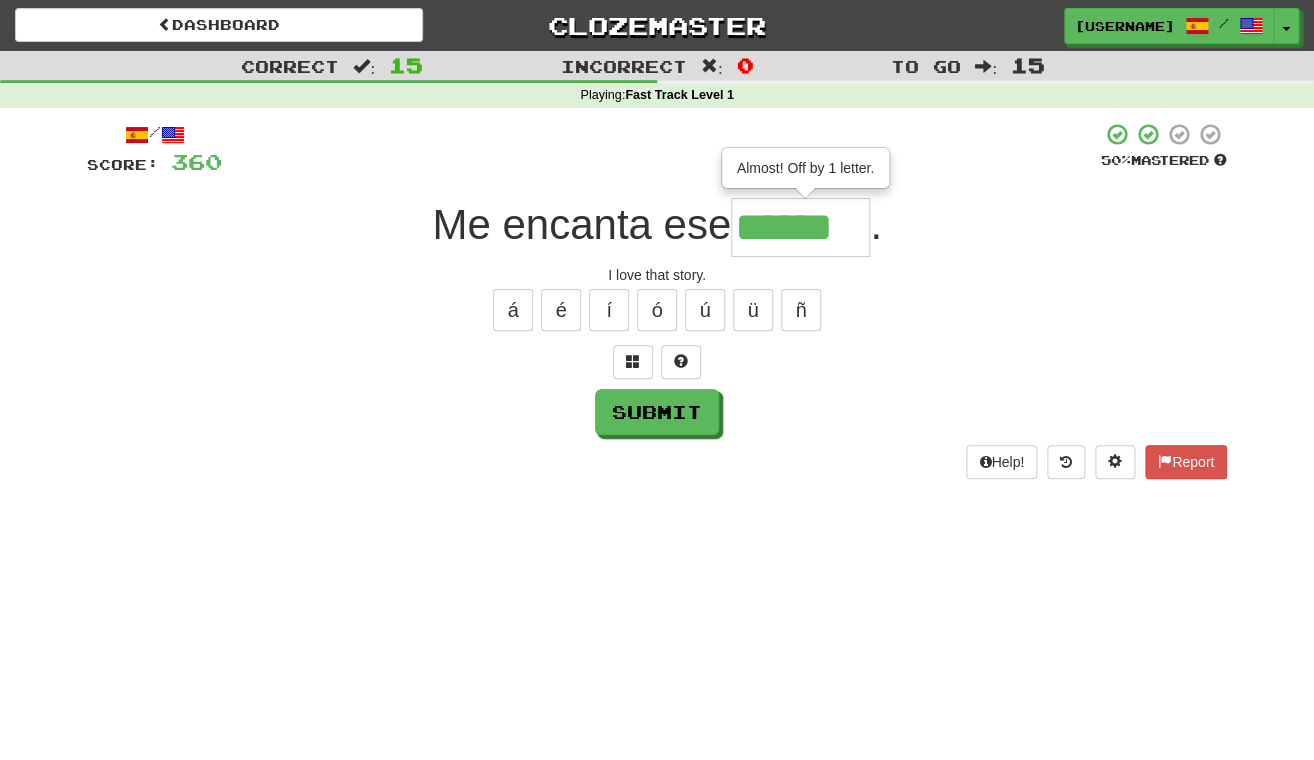 type on "******" 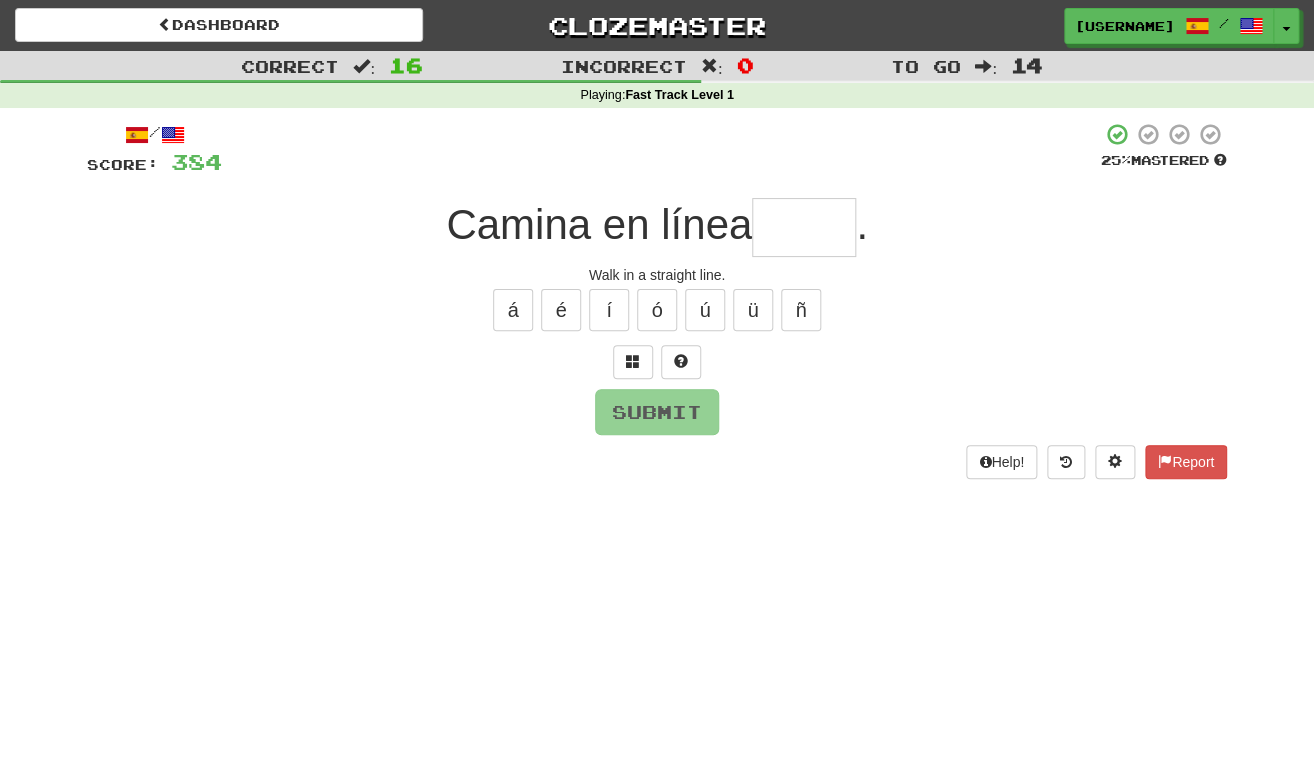 type on "*" 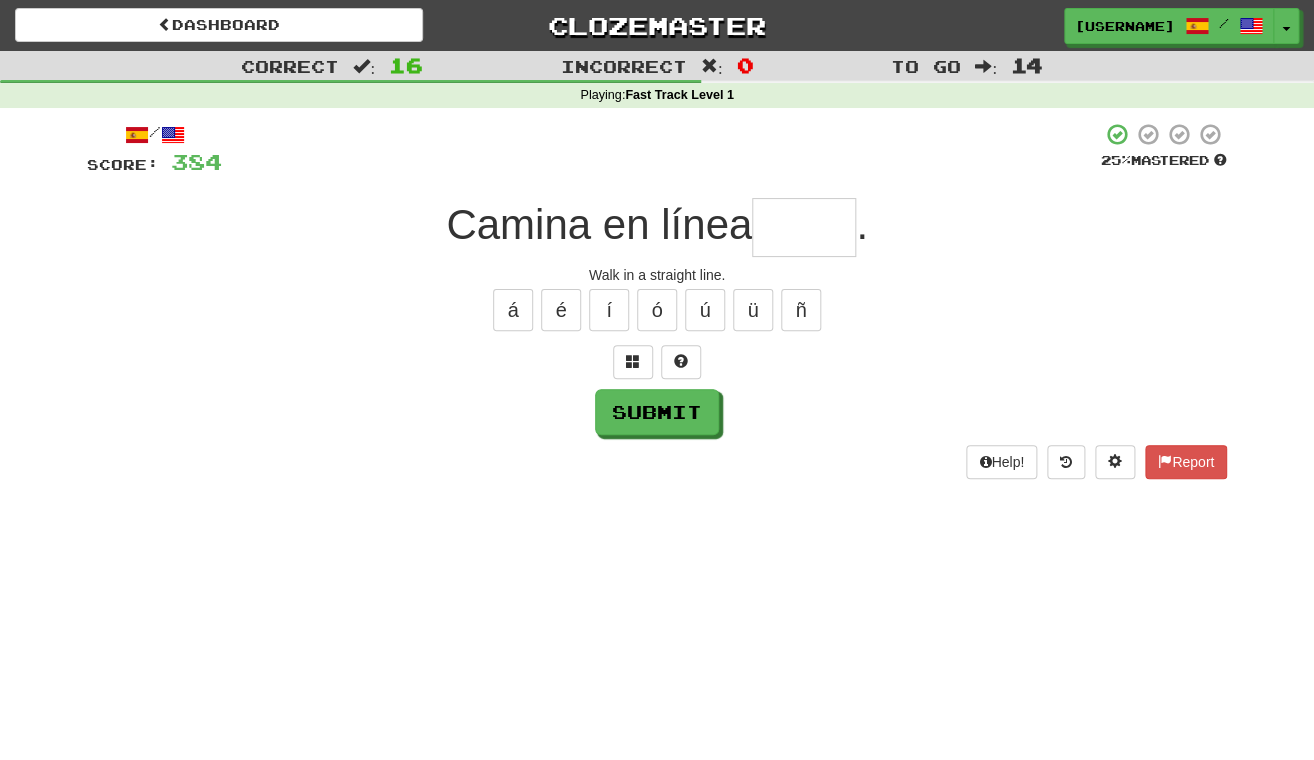type on "*" 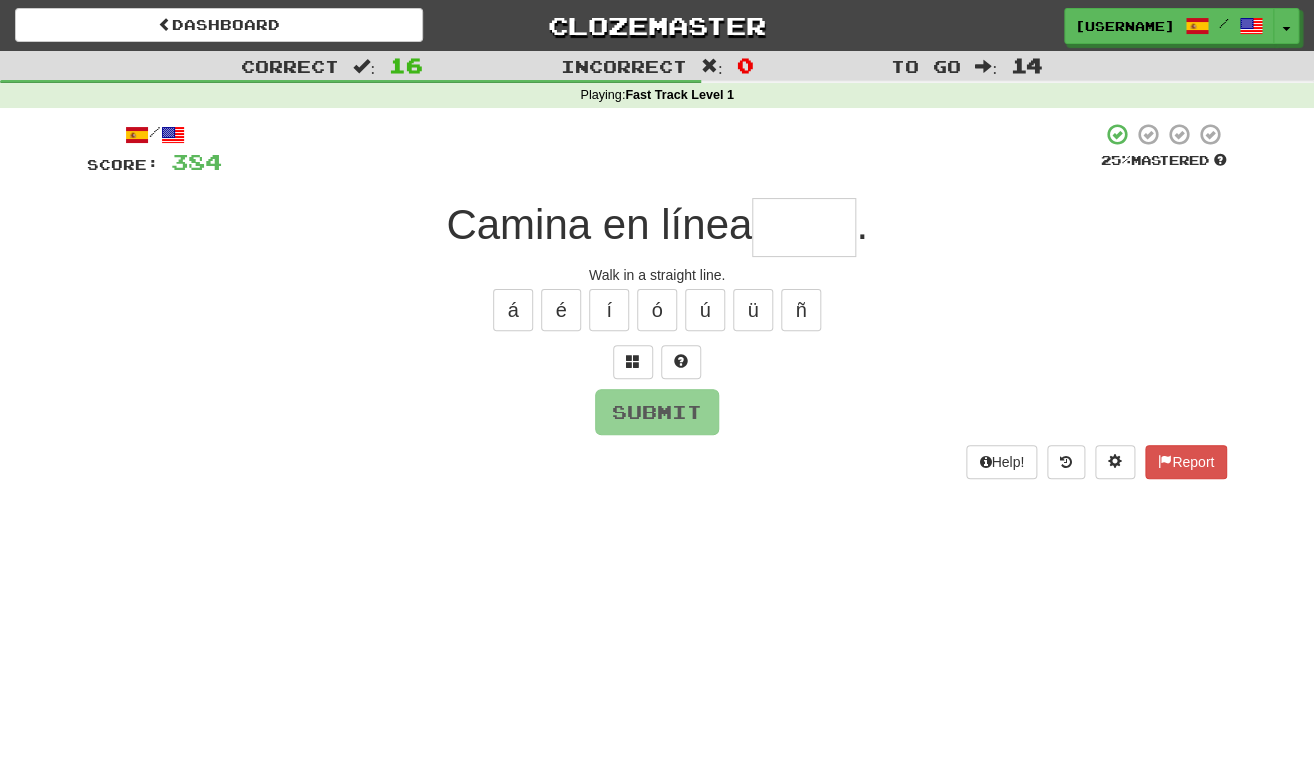 type on "*" 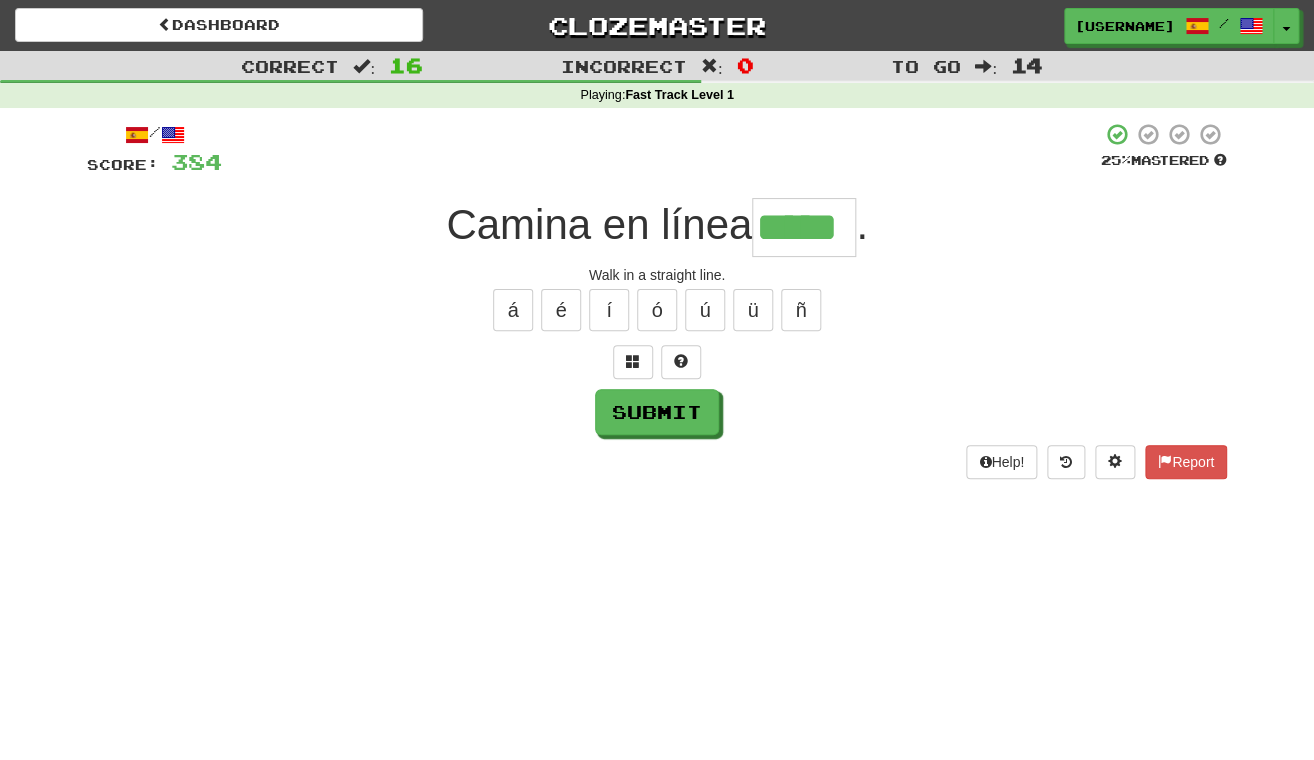 type on "*****" 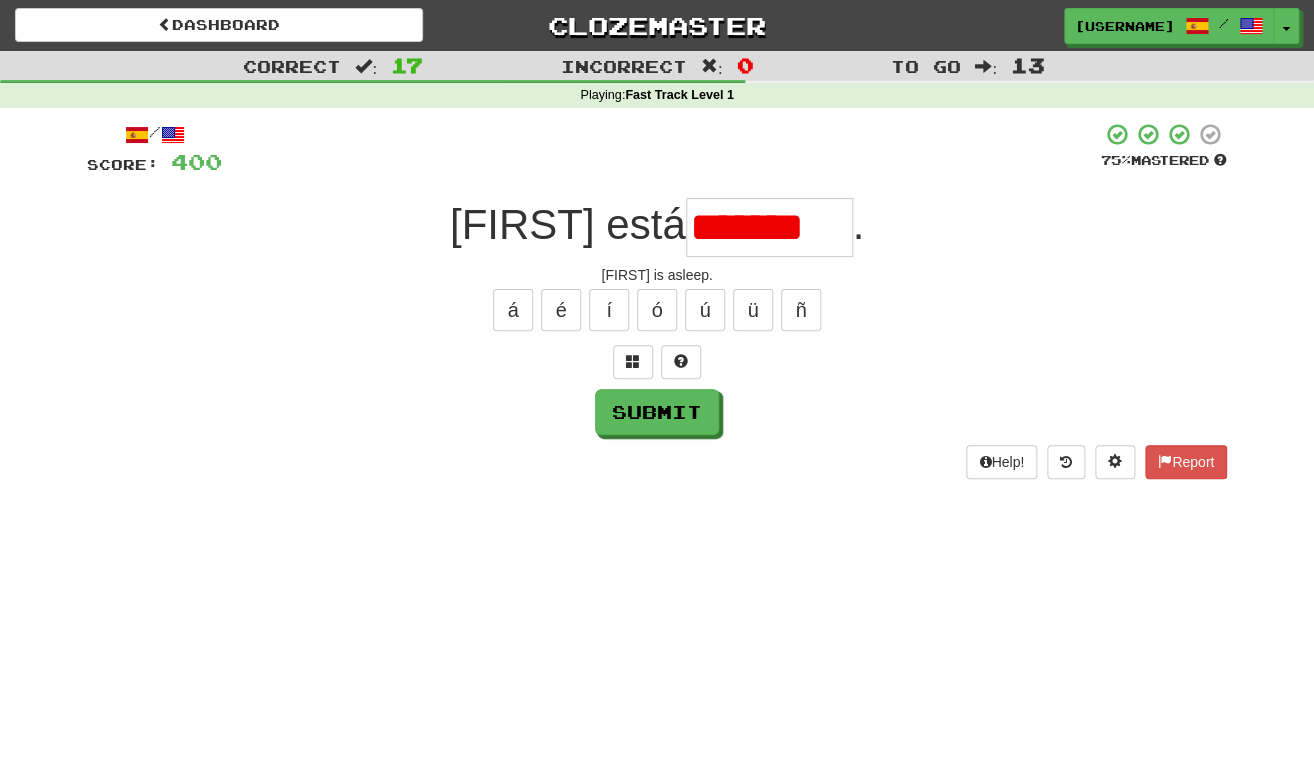 scroll, scrollTop: 0, scrollLeft: 0, axis: both 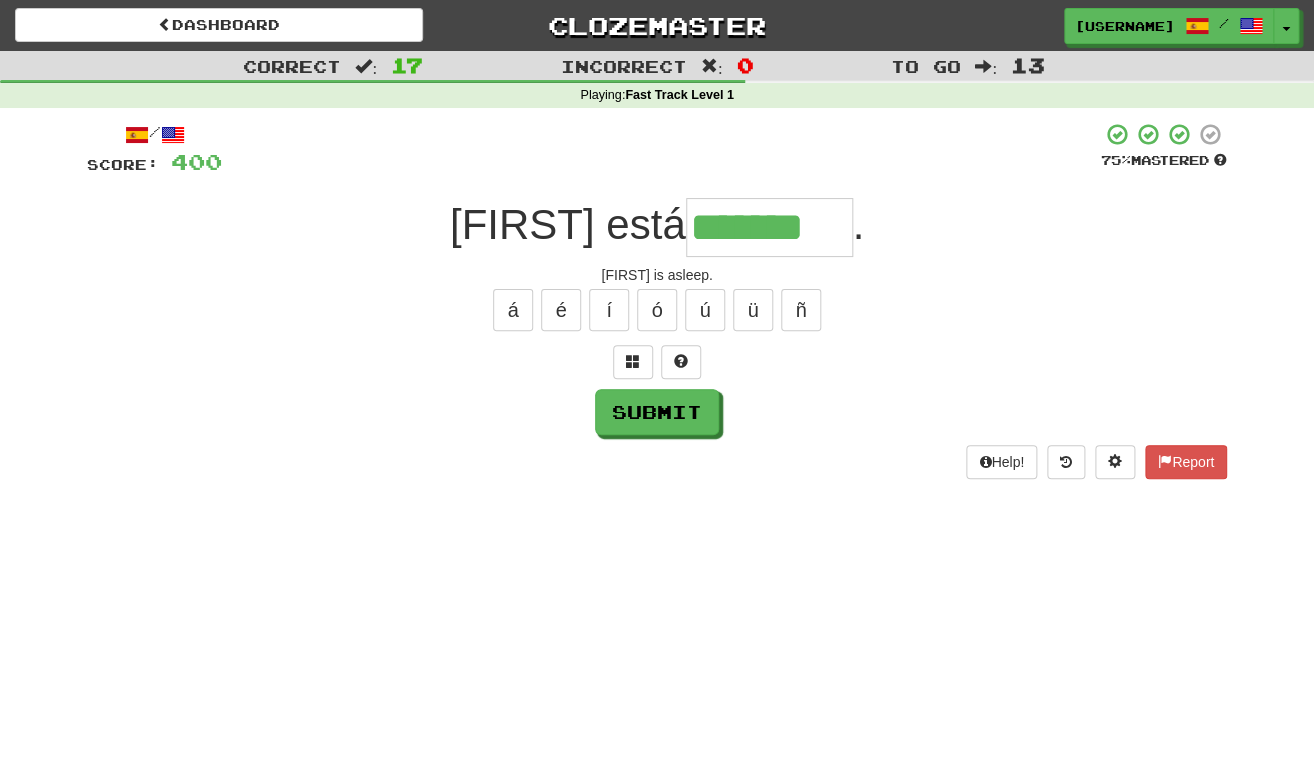 type on "*******" 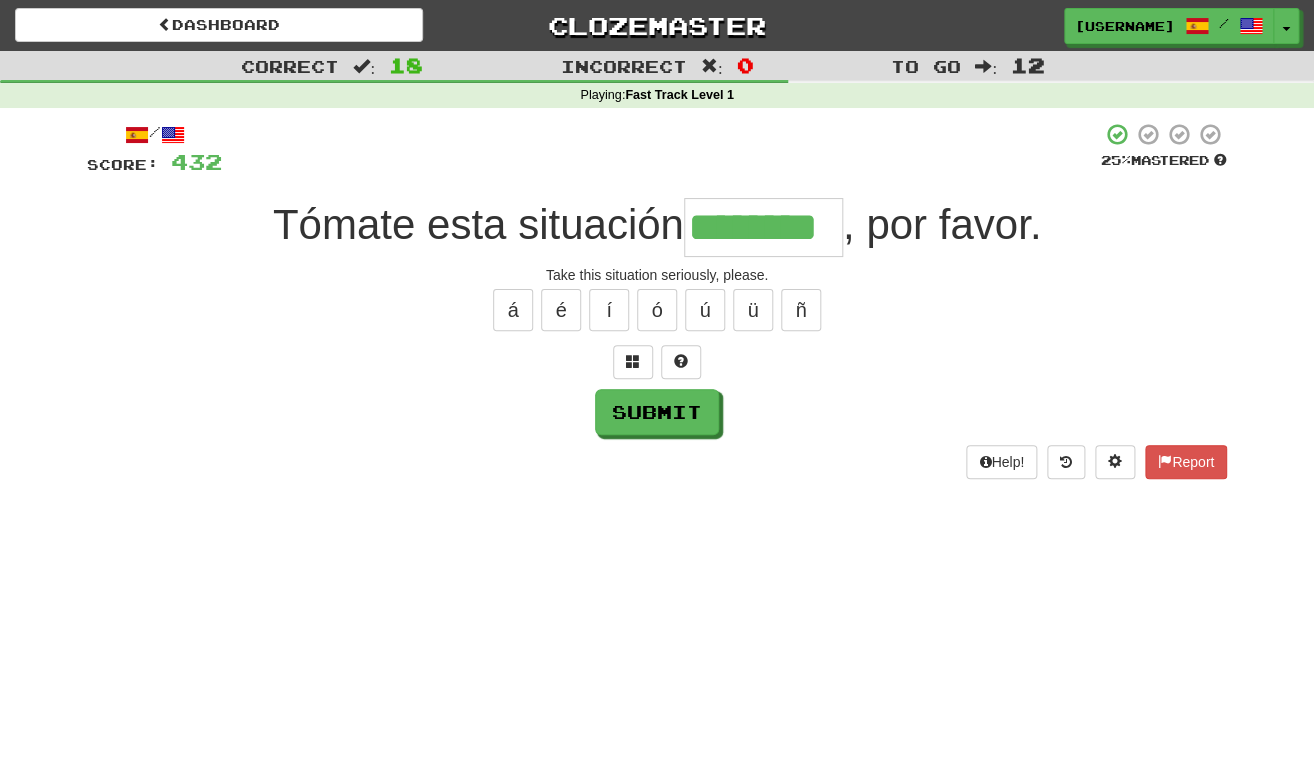 type on "********" 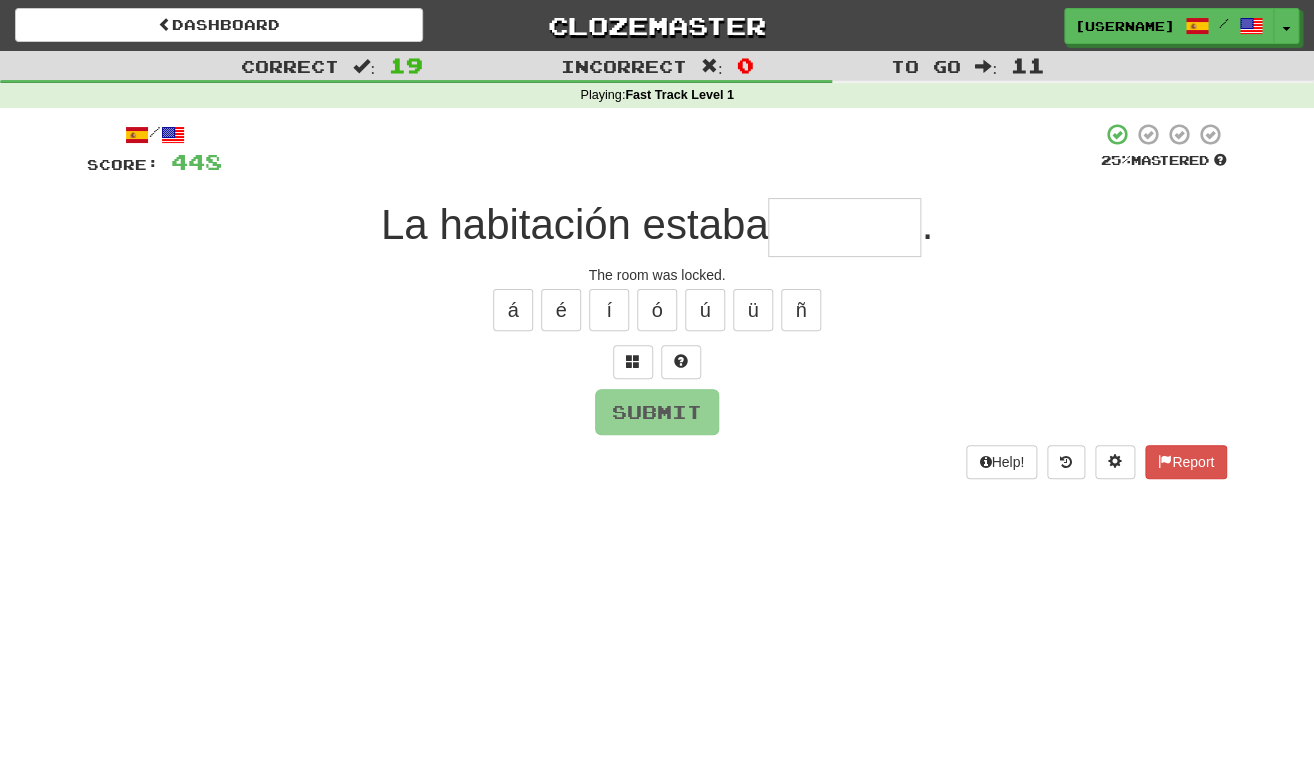 type on "*" 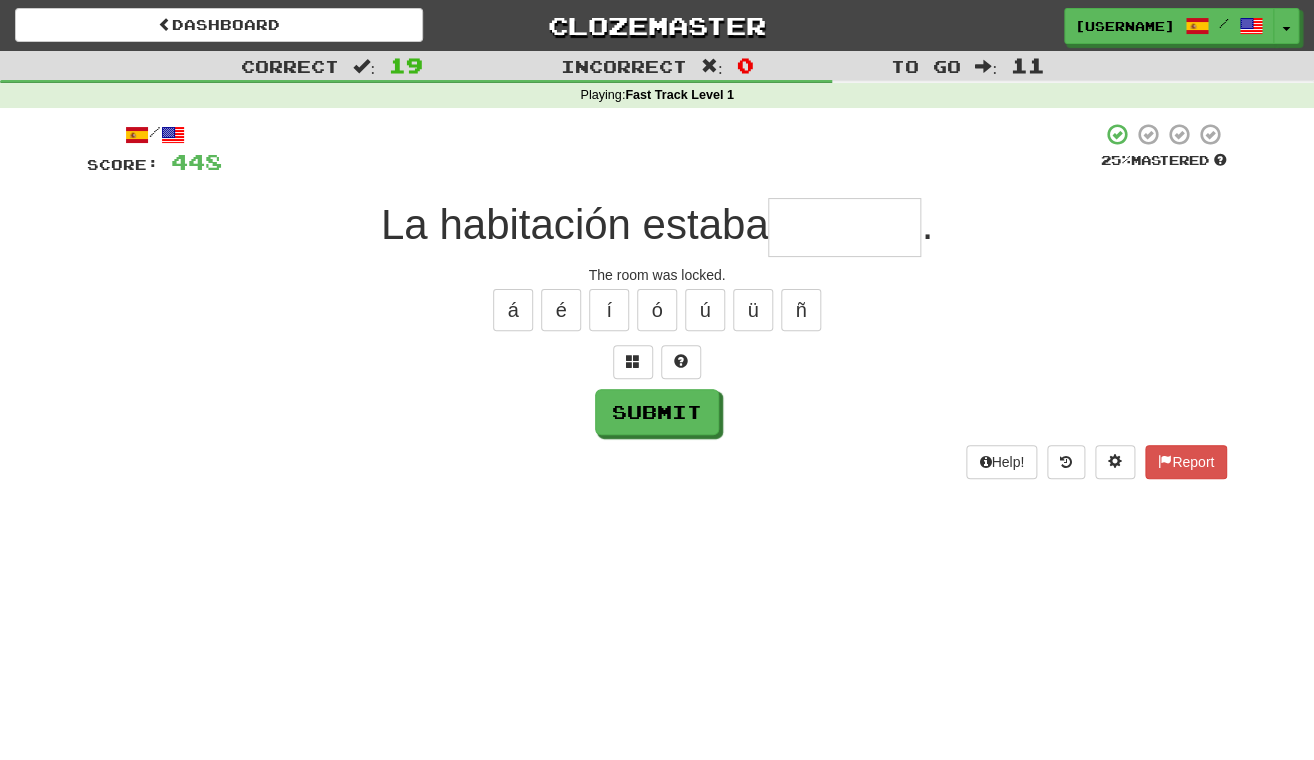type on "*" 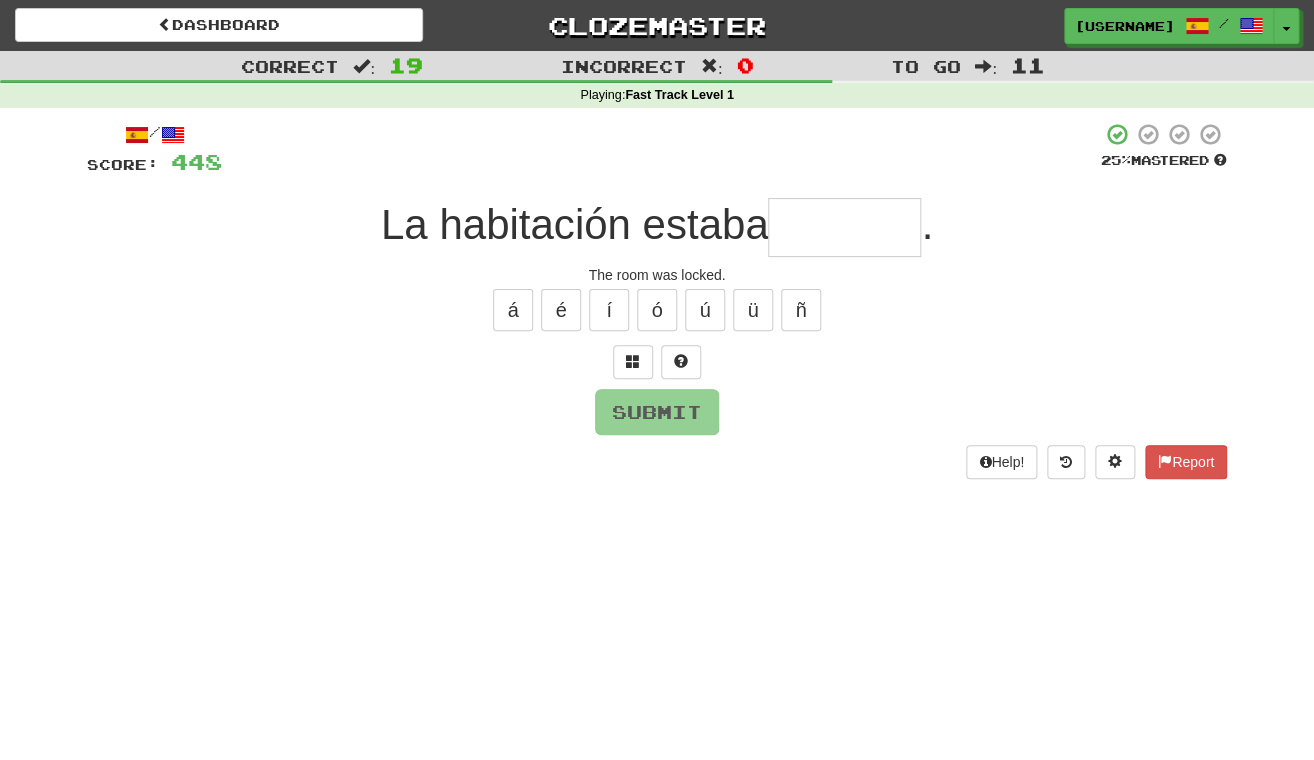 type on "*" 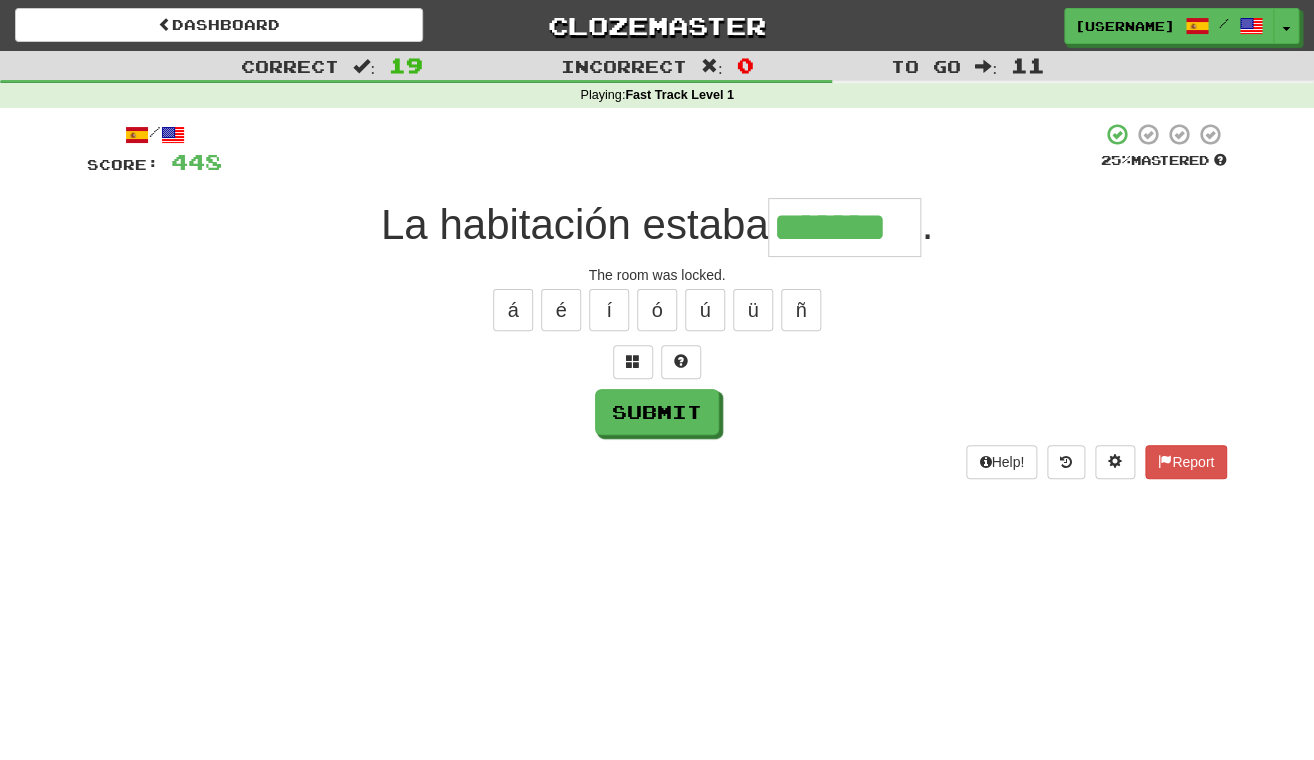 type on "*******" 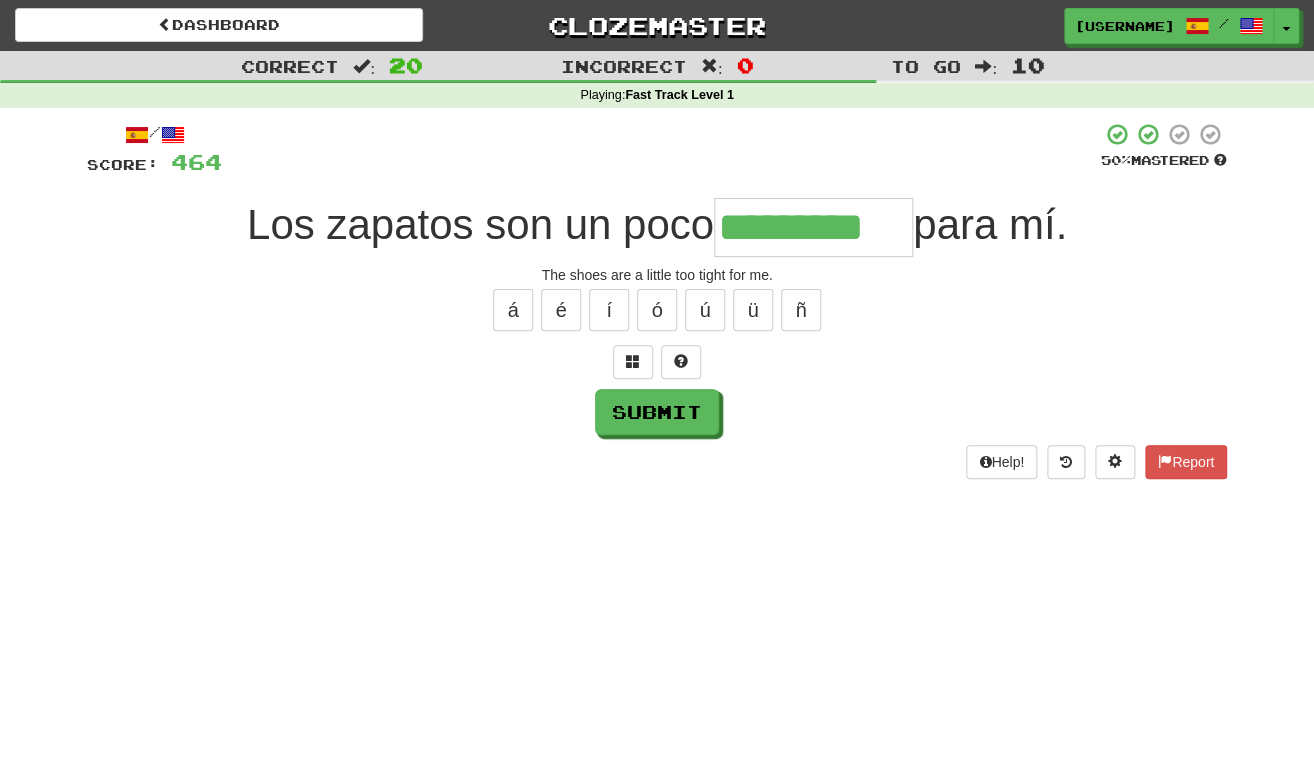 type on "*********" 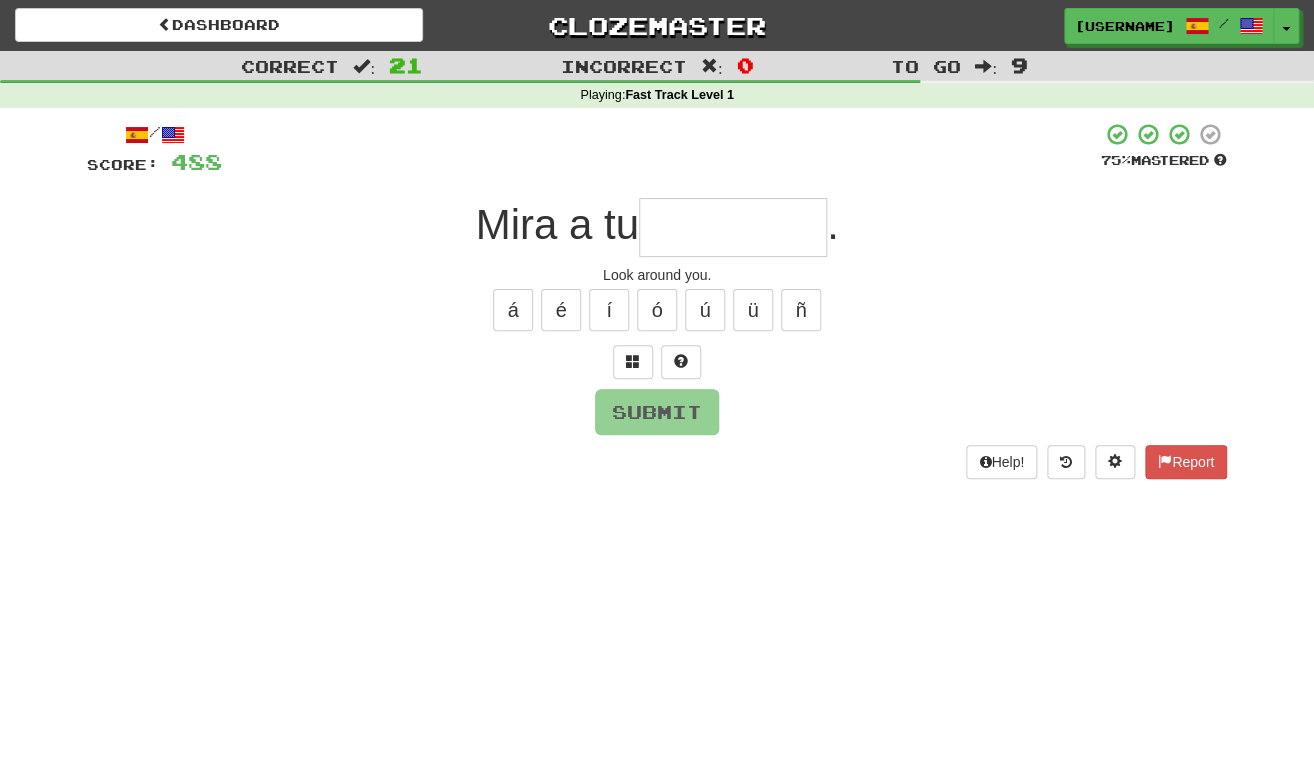 type on "*" 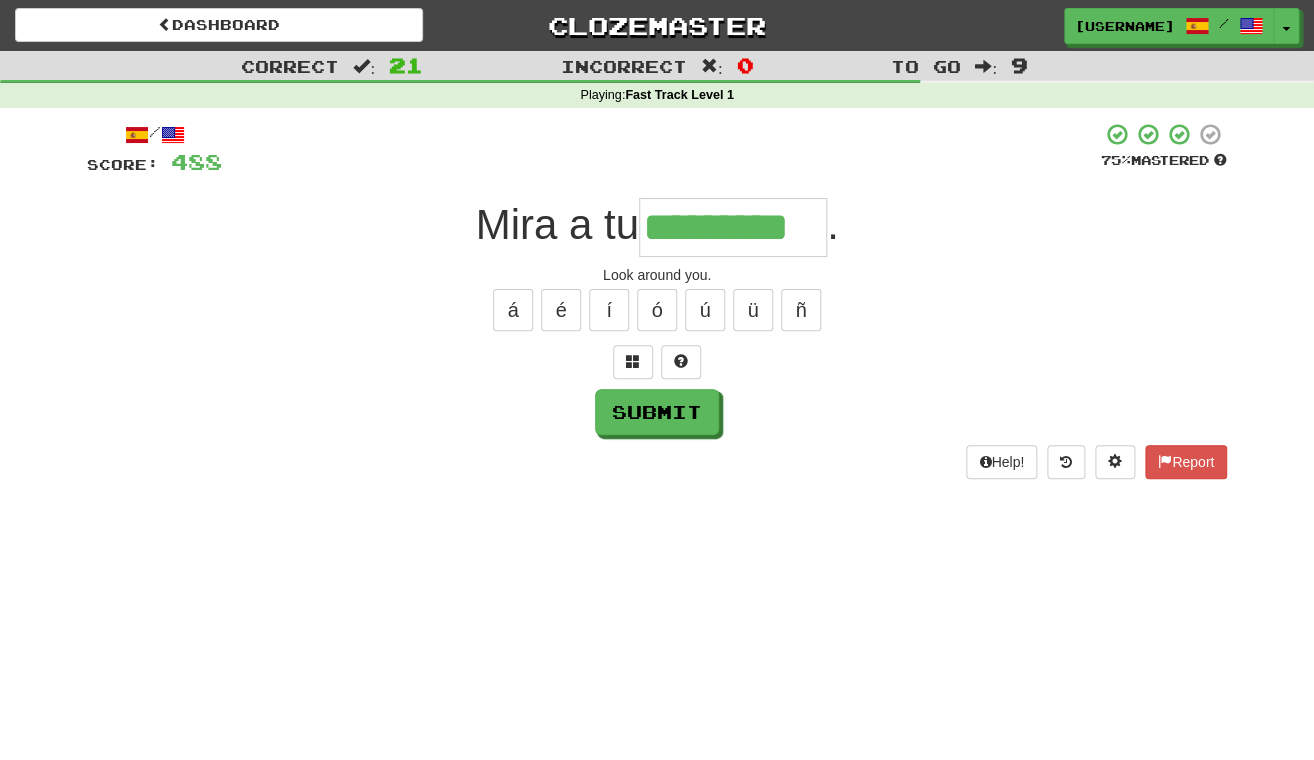 type on "*********" 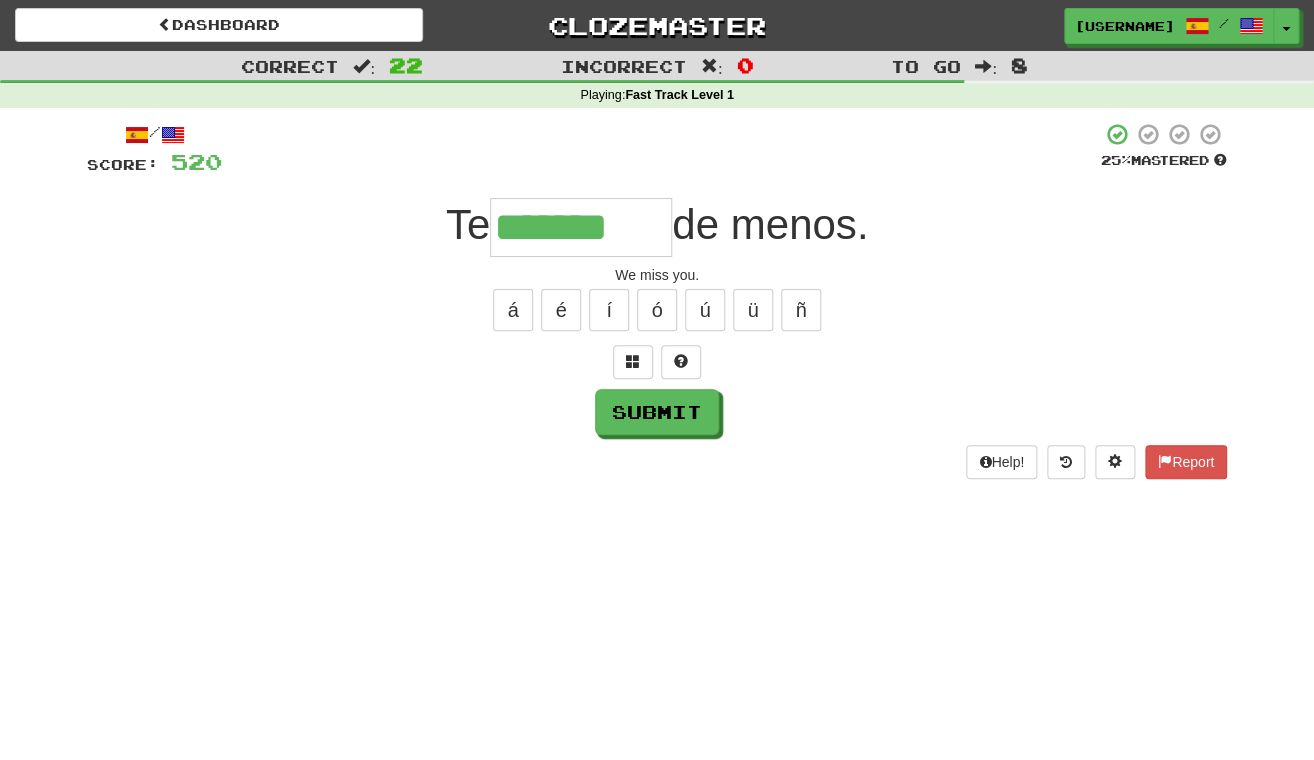 type on "*******" 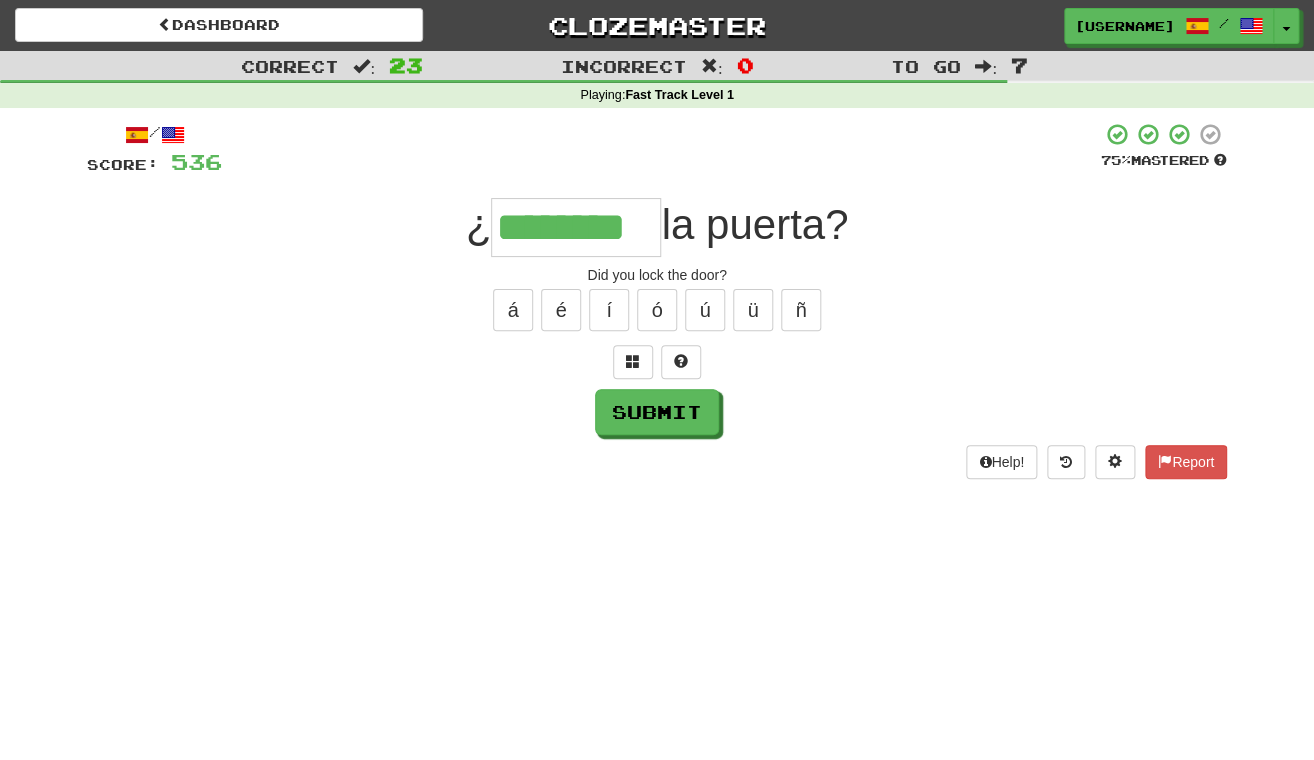 type on "********" 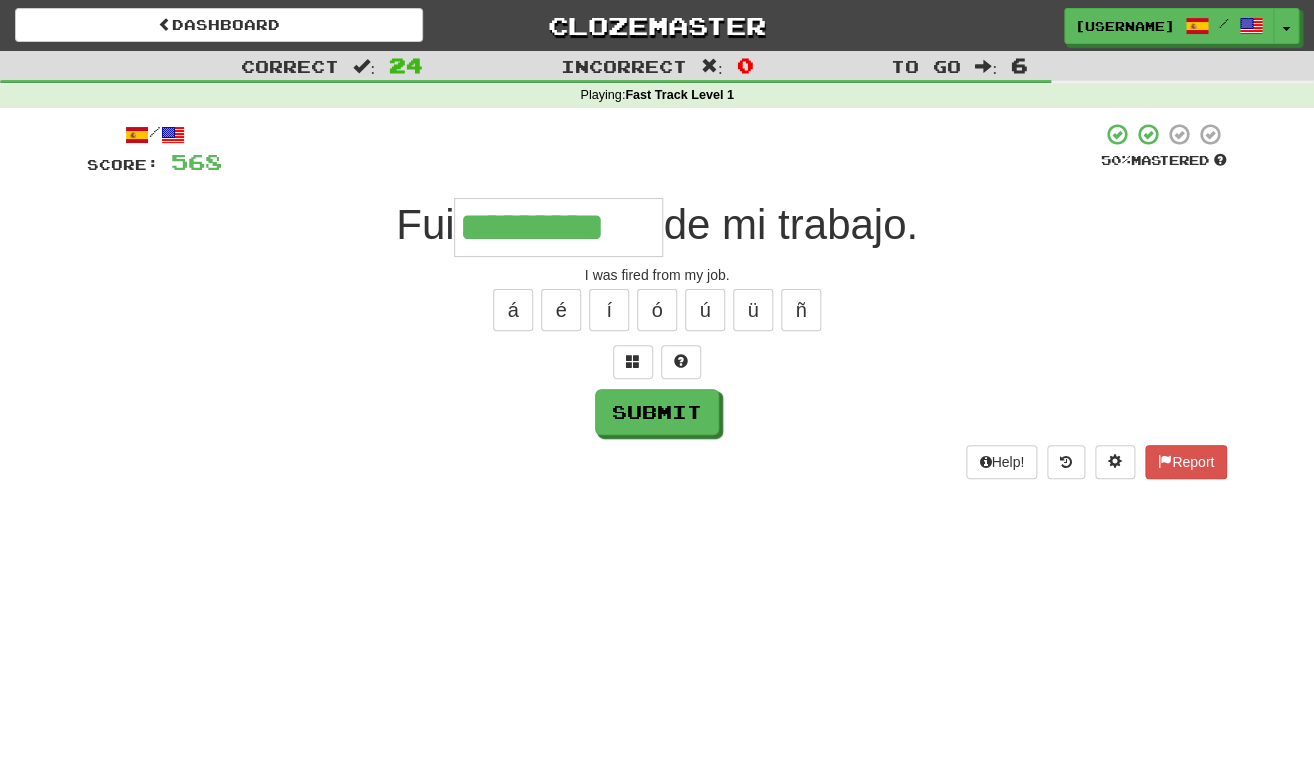 type on "*********" 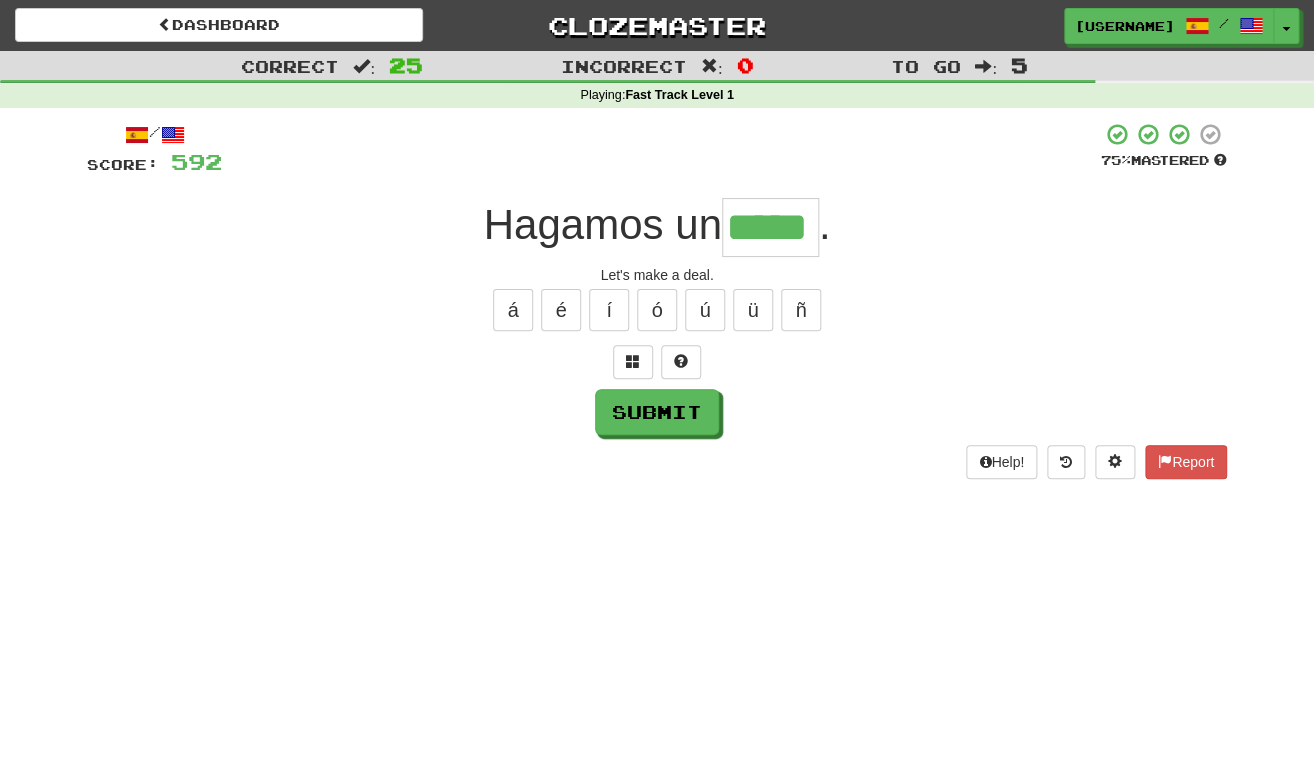 type on "*****" 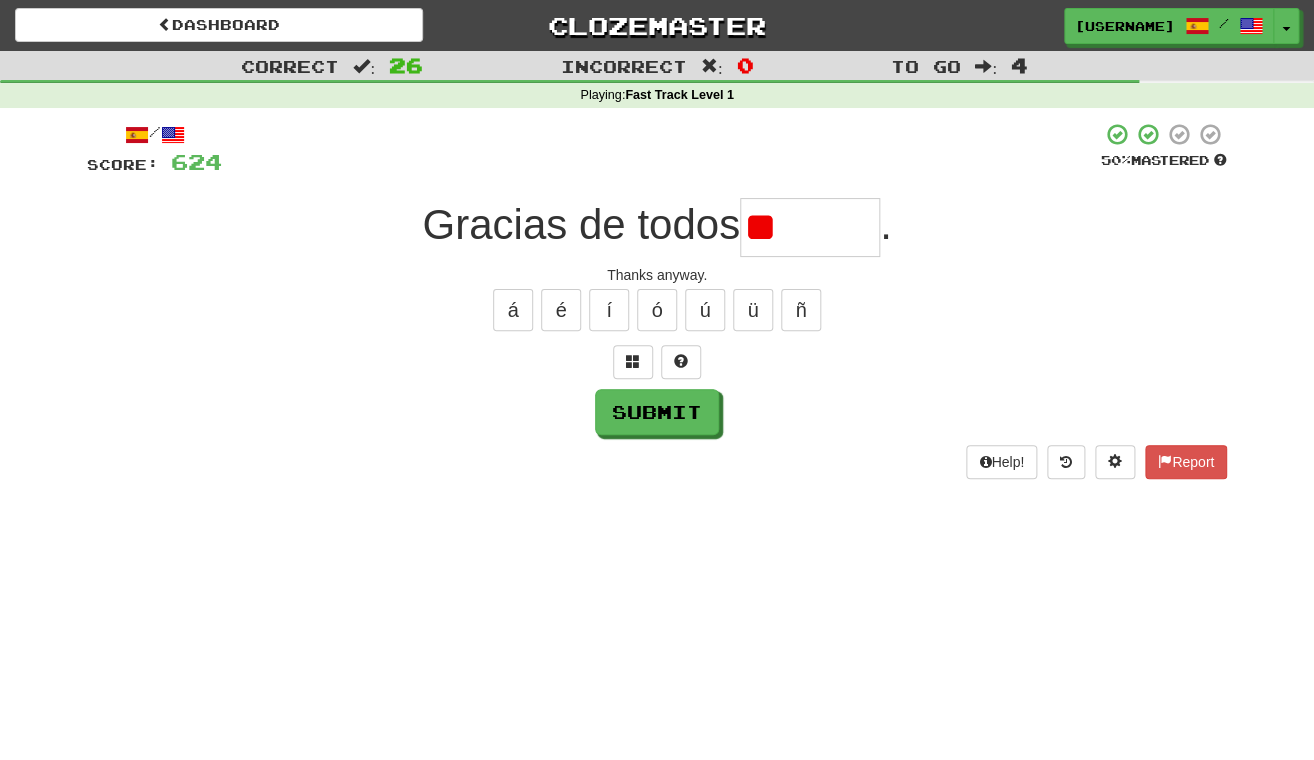type on "*" 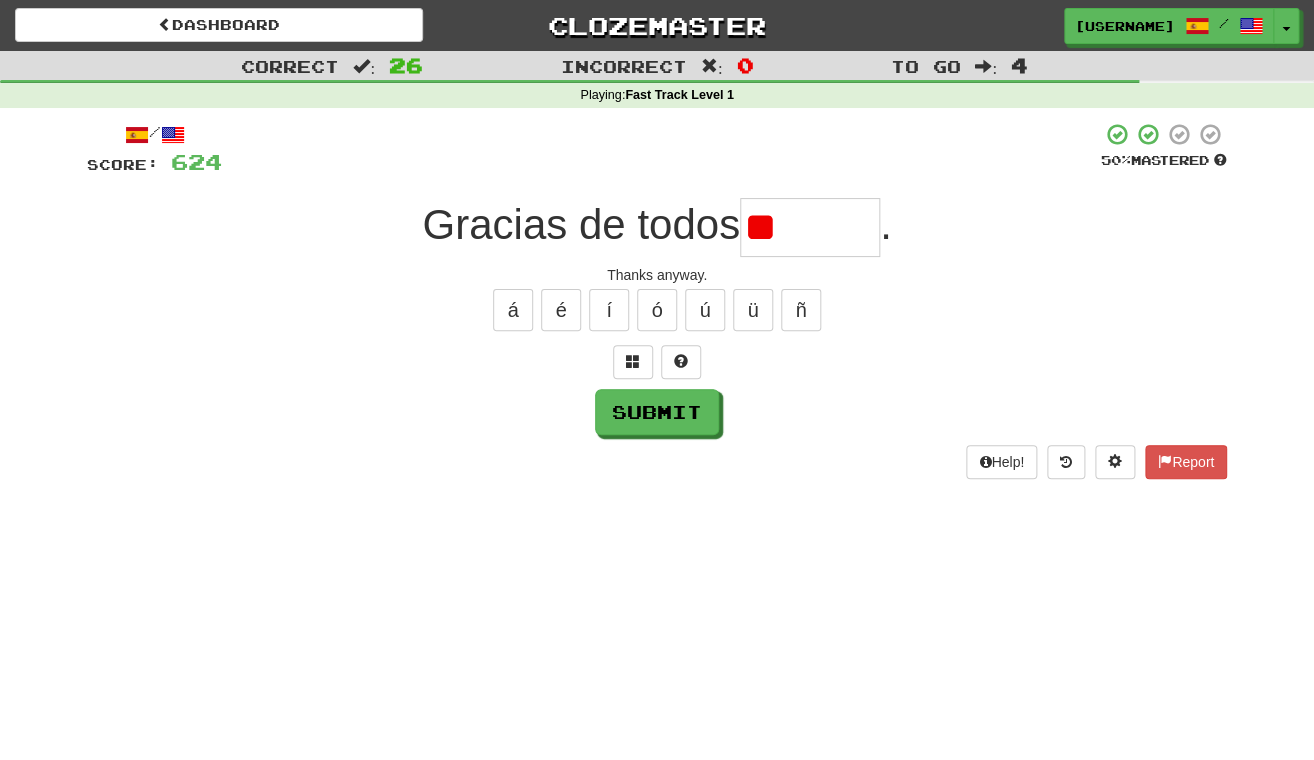 type on "*" 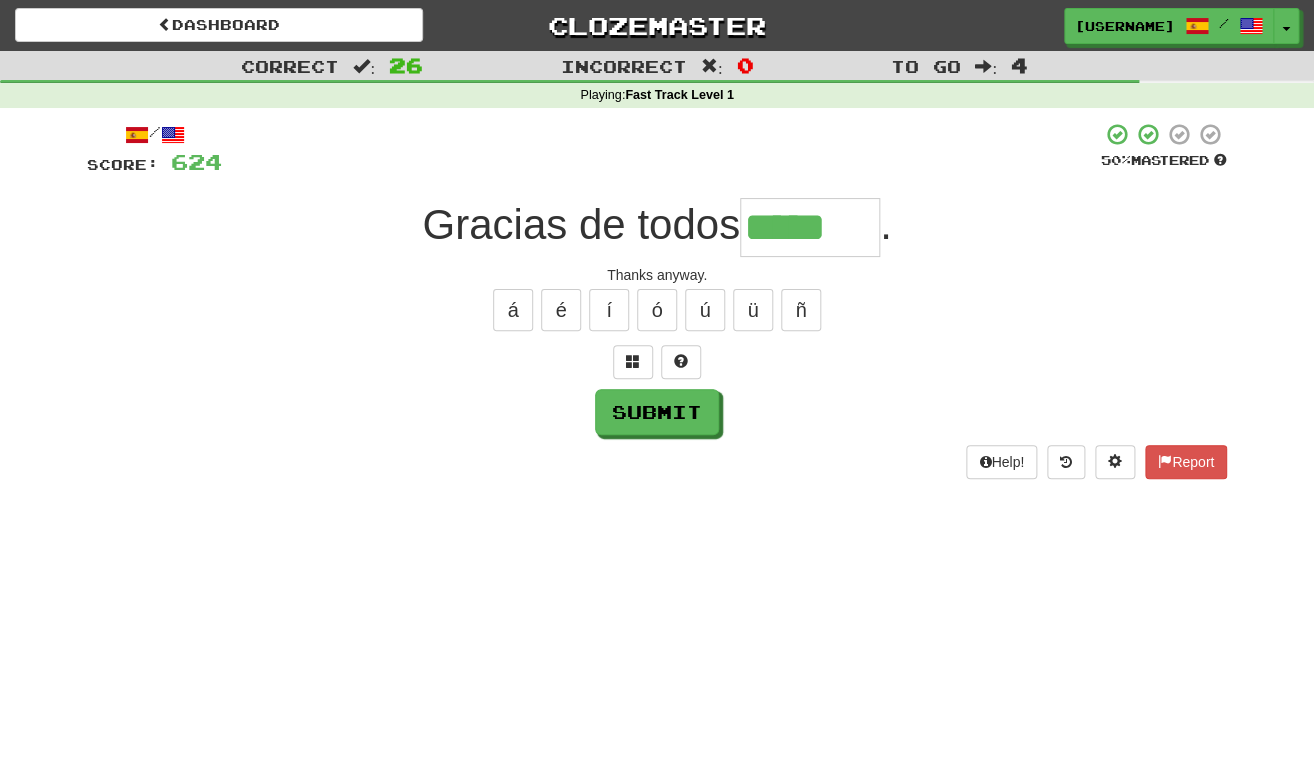 type on "*****" 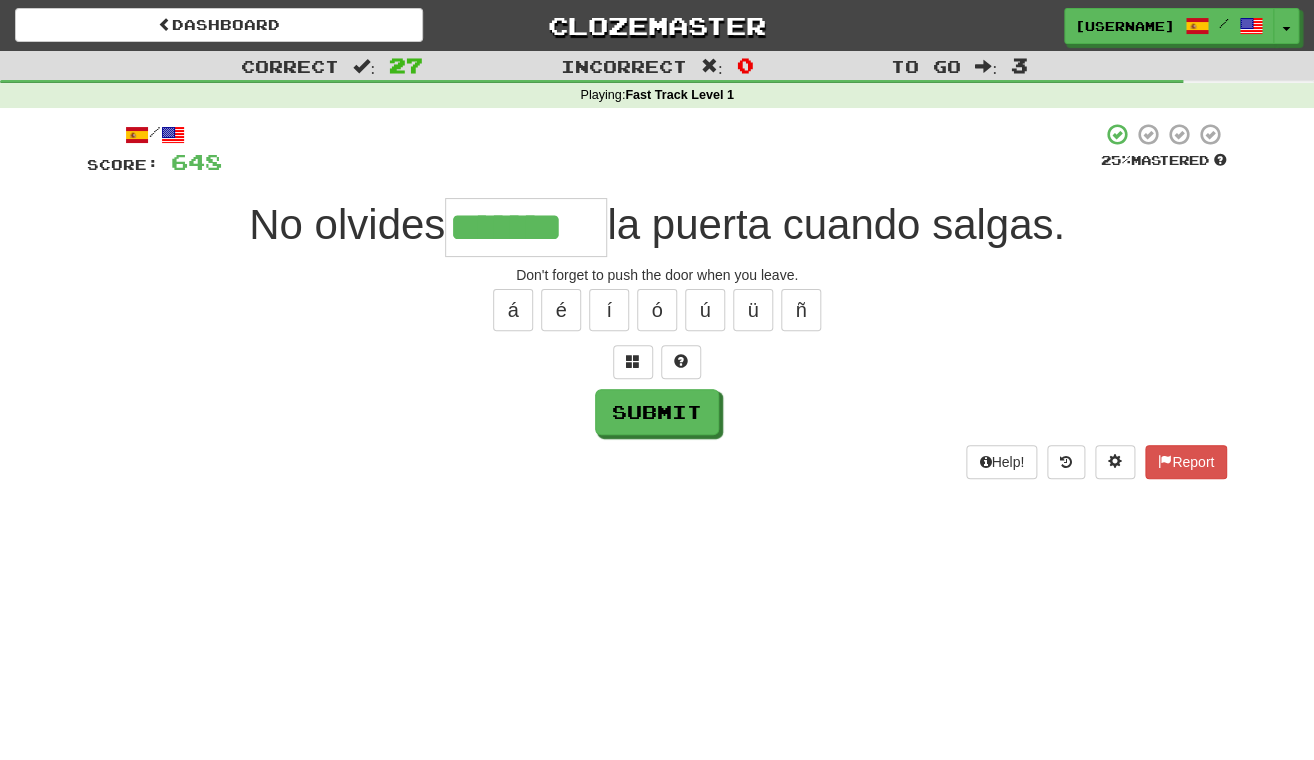 type on "*******" 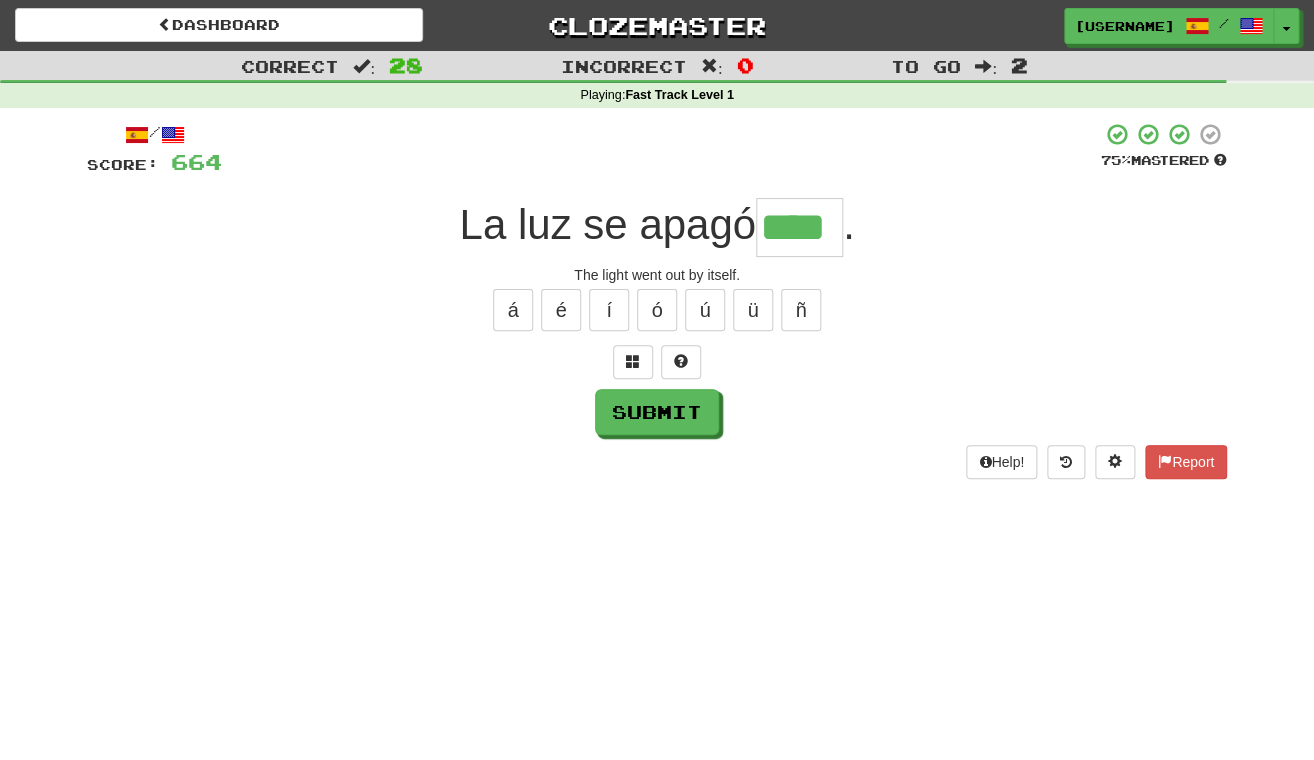 type on "****" 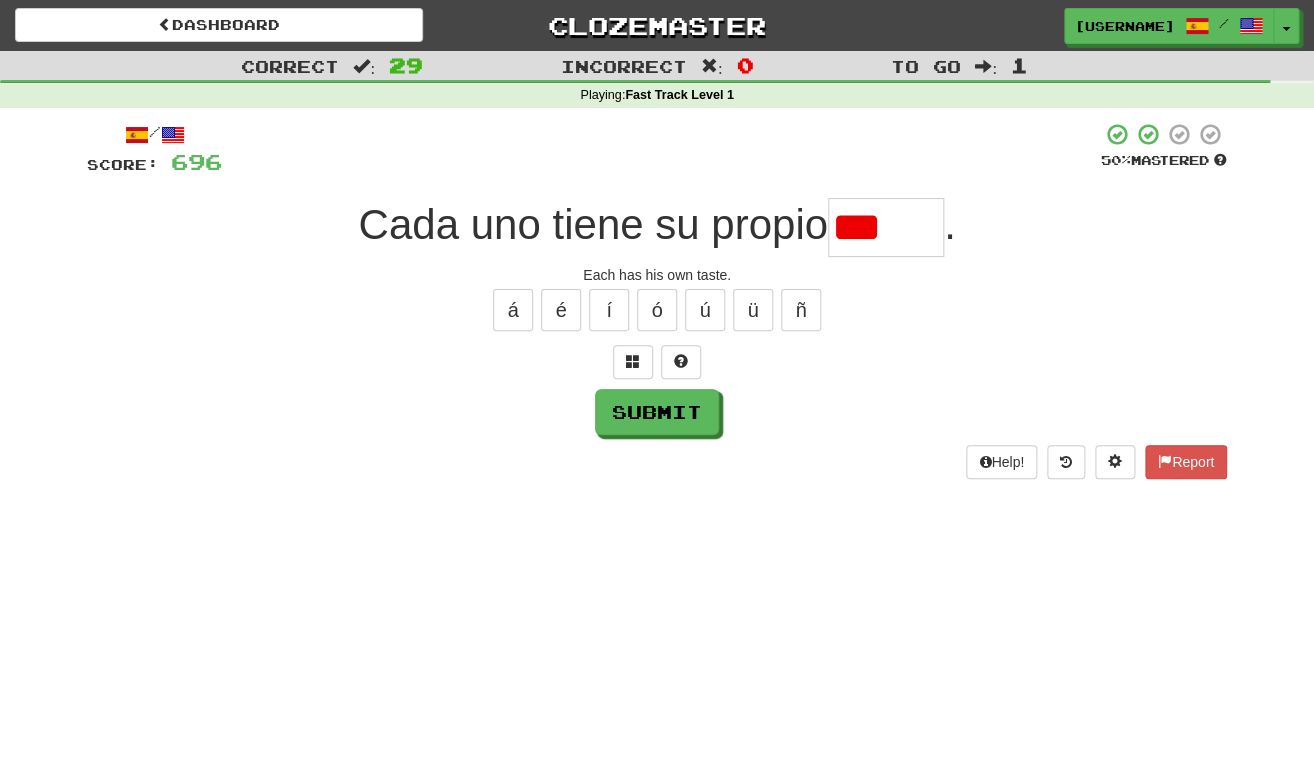 scroll, scrollTop: 0, scrollLeft: 0, axis: both 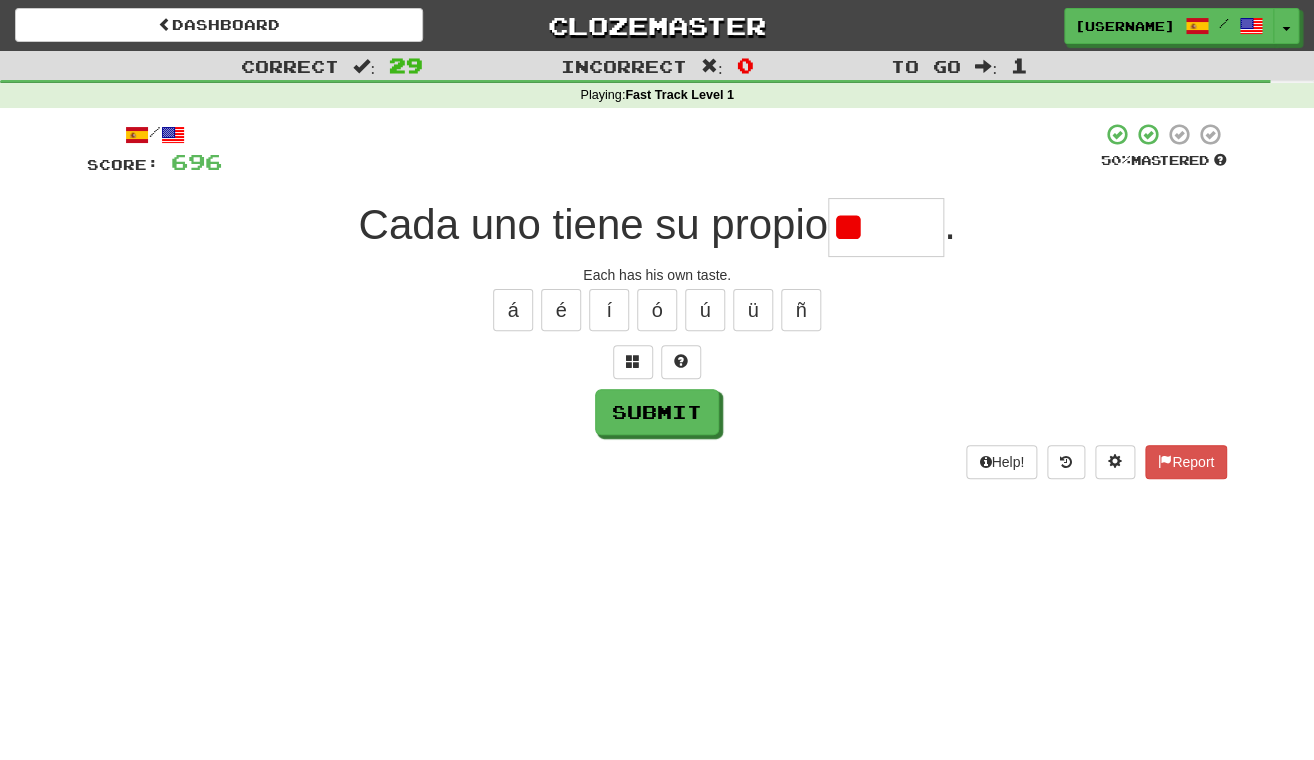 type on "*" 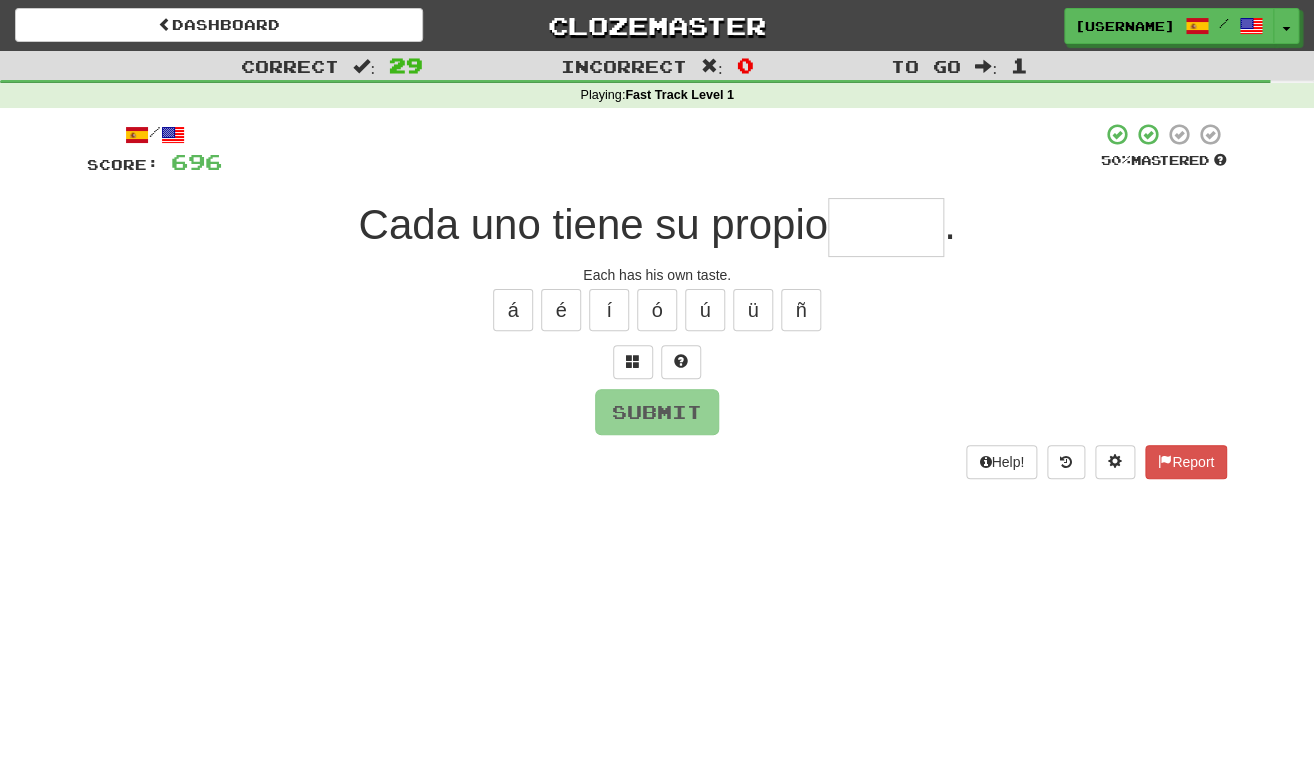 type on "*" 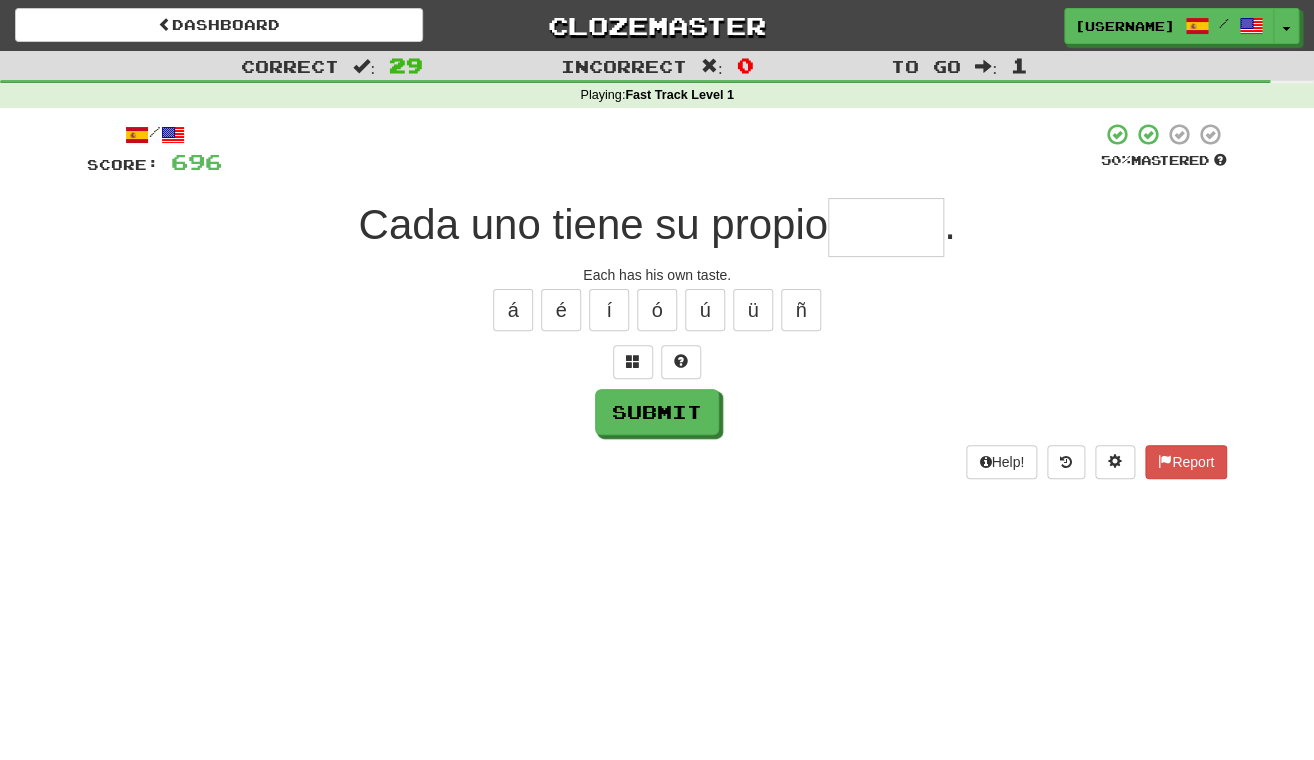 type on "*" 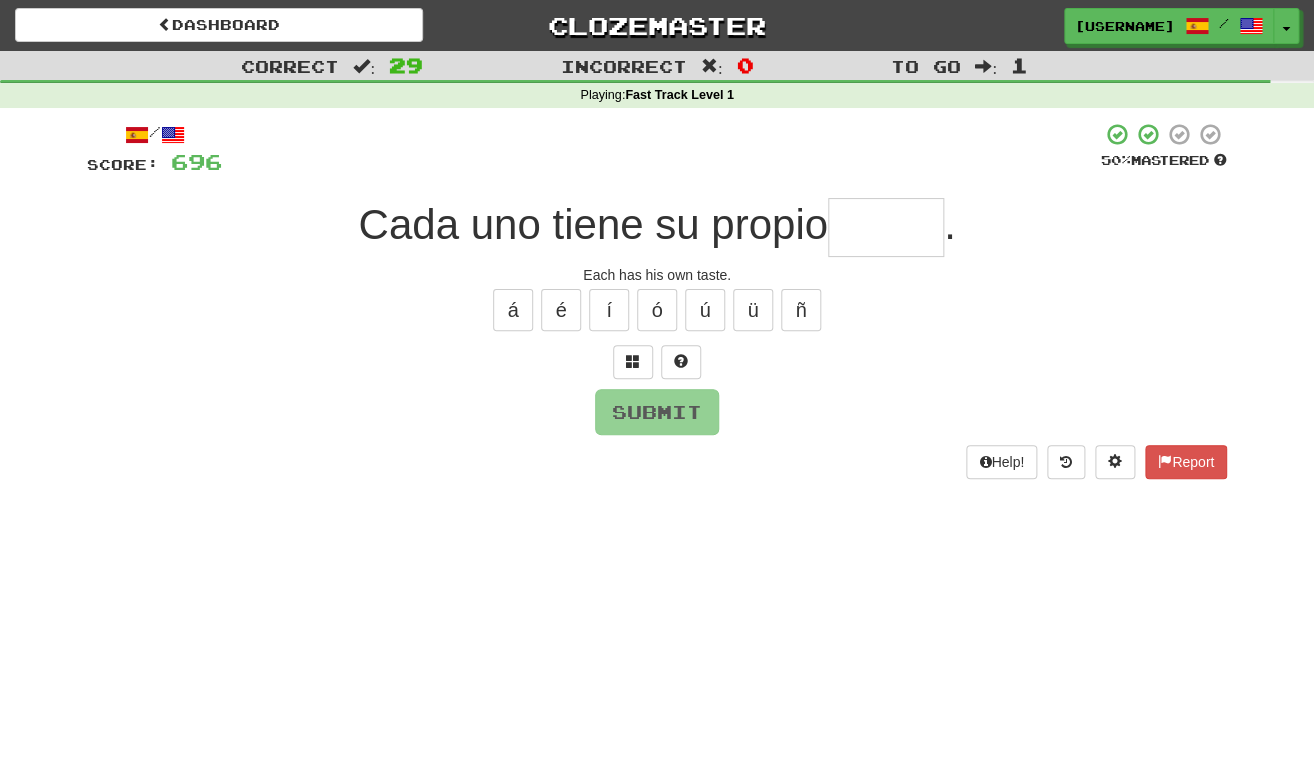 type on "*" 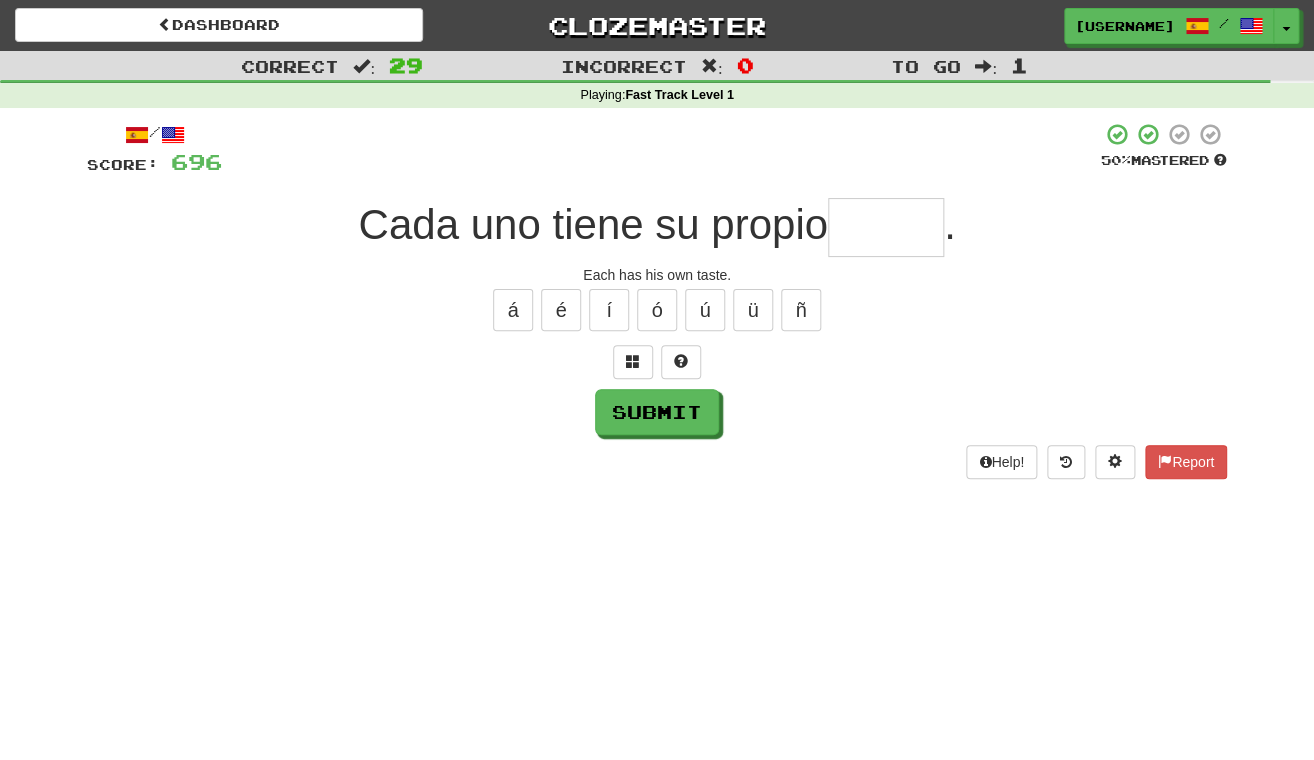 type on "*" 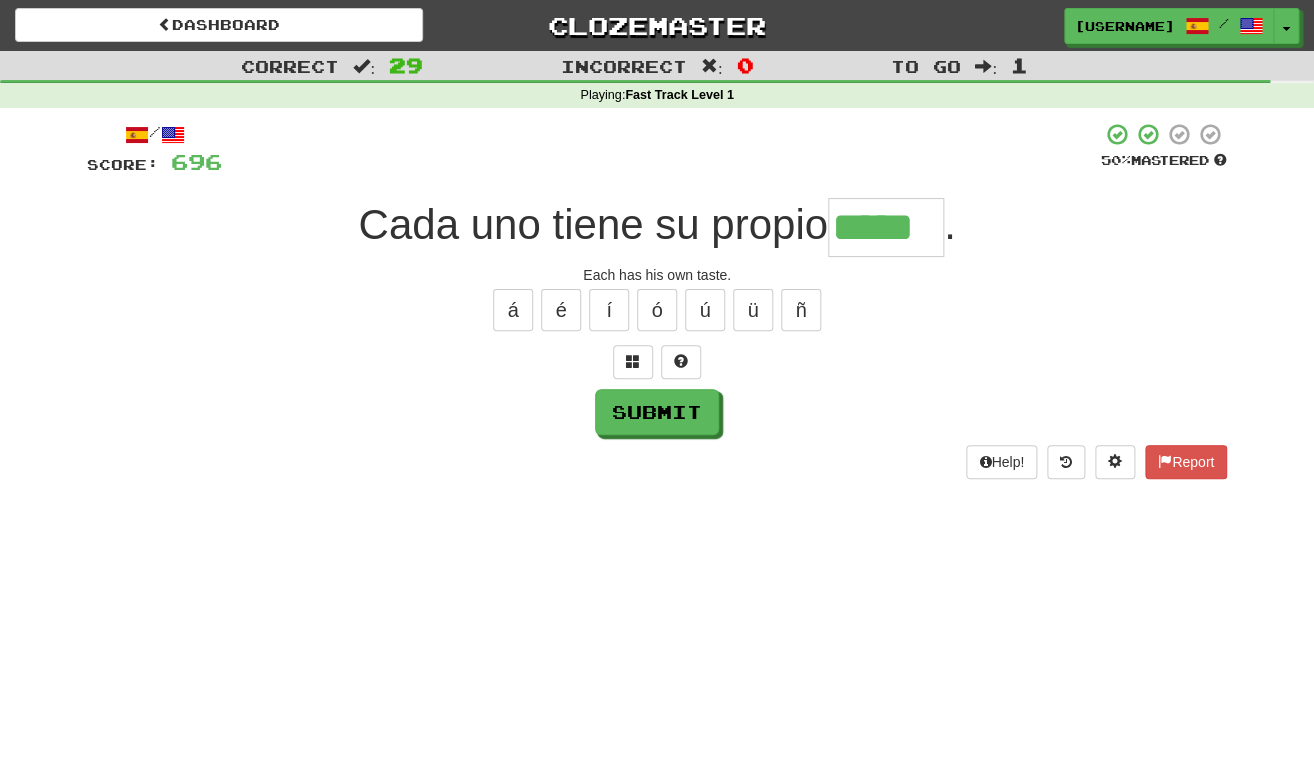 type on "*****" 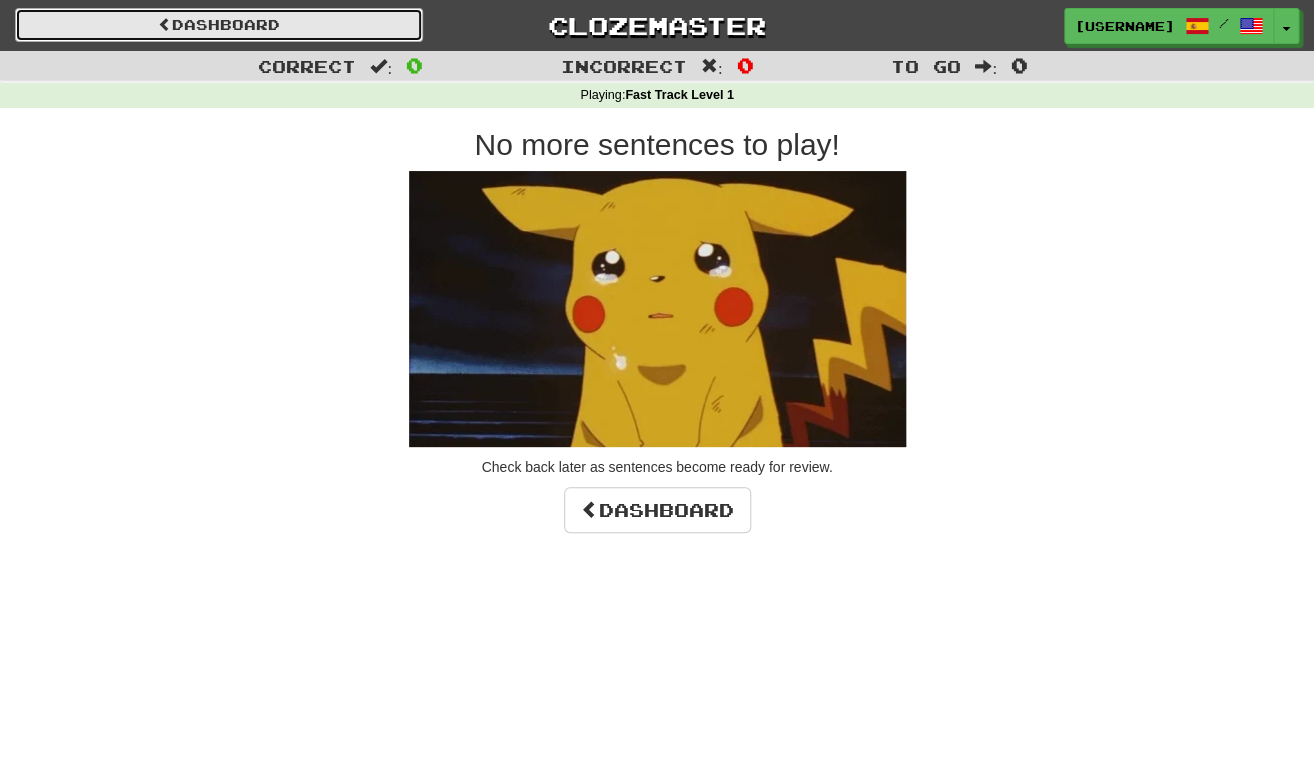 click on "Dashboard" at bounding box center [219, 25] 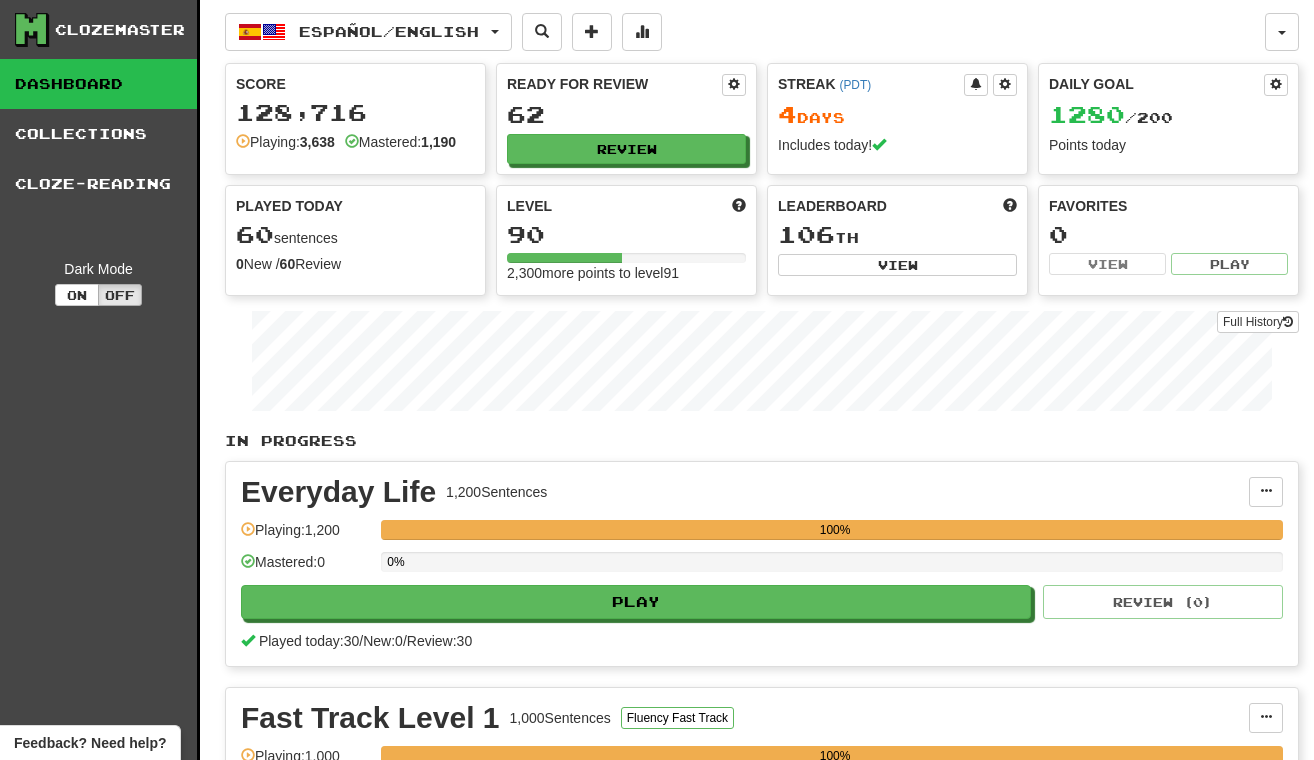 scroll, scrollTop: 0, scrollLeft: 0, axis: both 